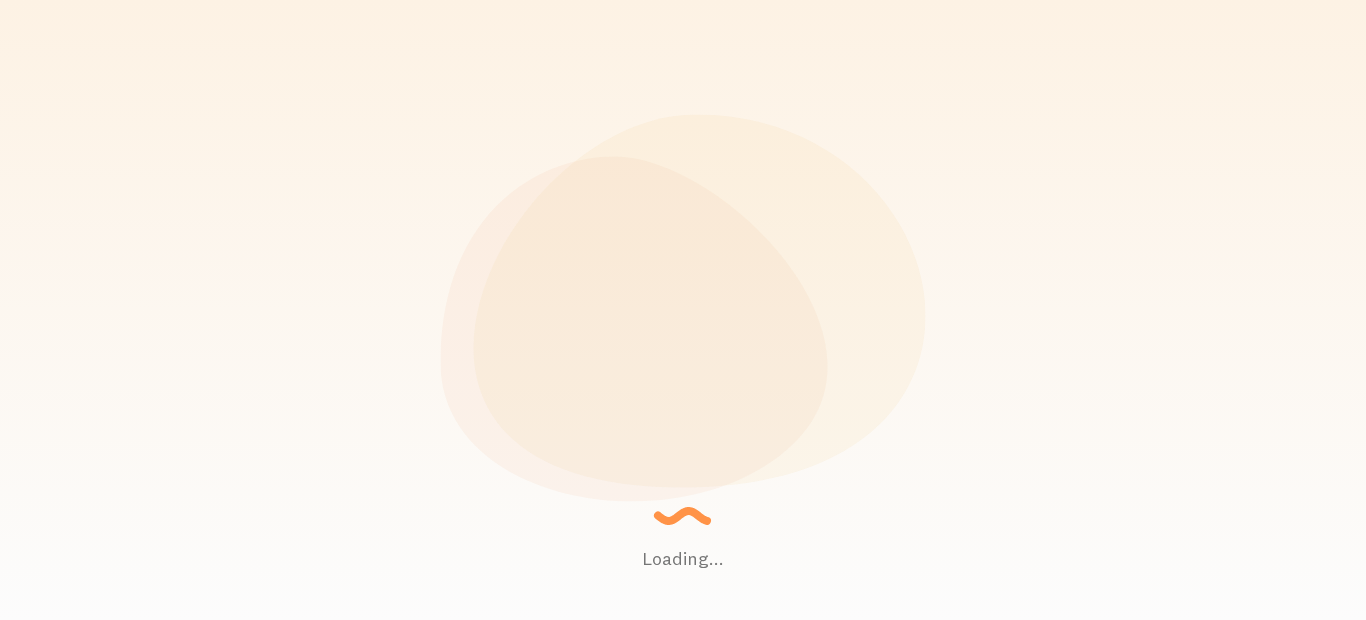 scroll, scrollTop: 0, scrollLeft: 0, axis: both 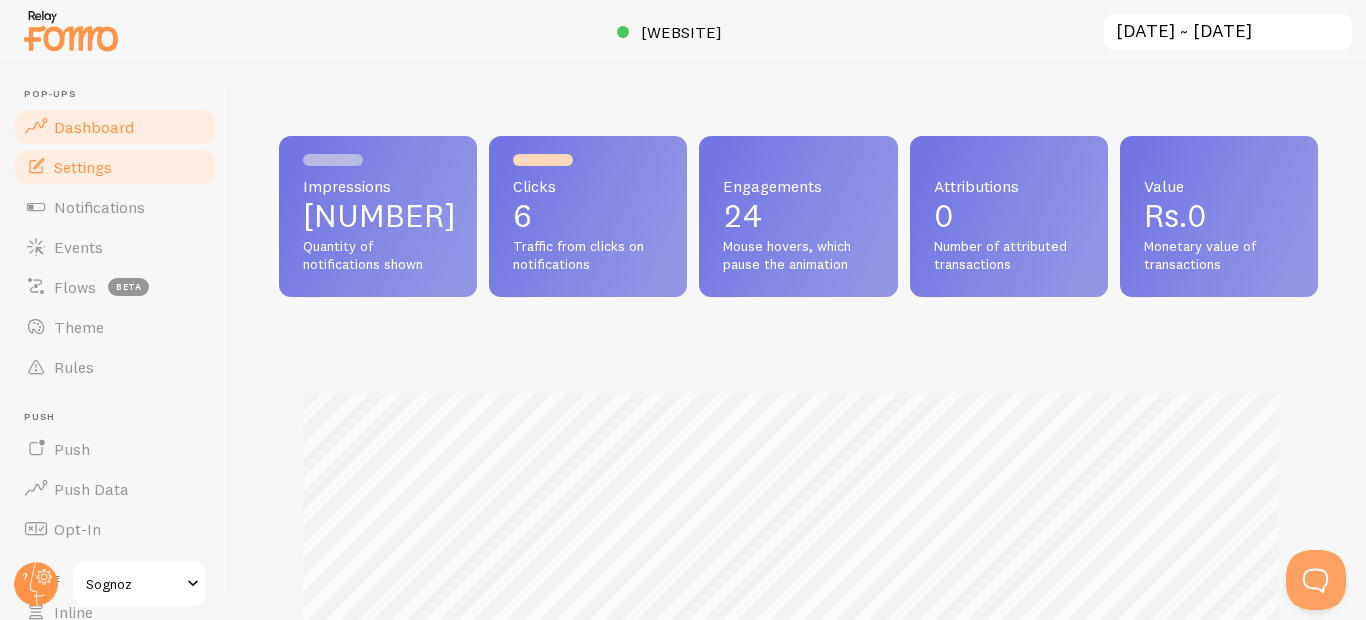 click on "Settings" at bounding box center [83, 167] 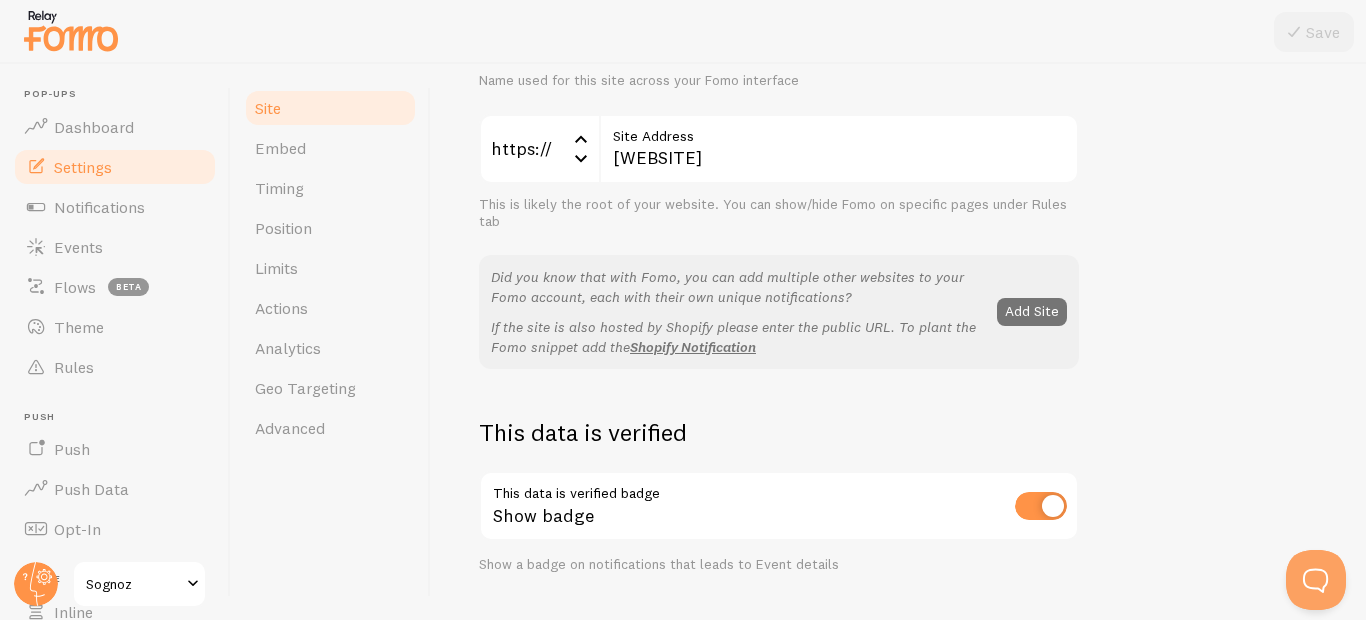 scroll, scrollTop: 0, scrollLeft: 0, axis: both 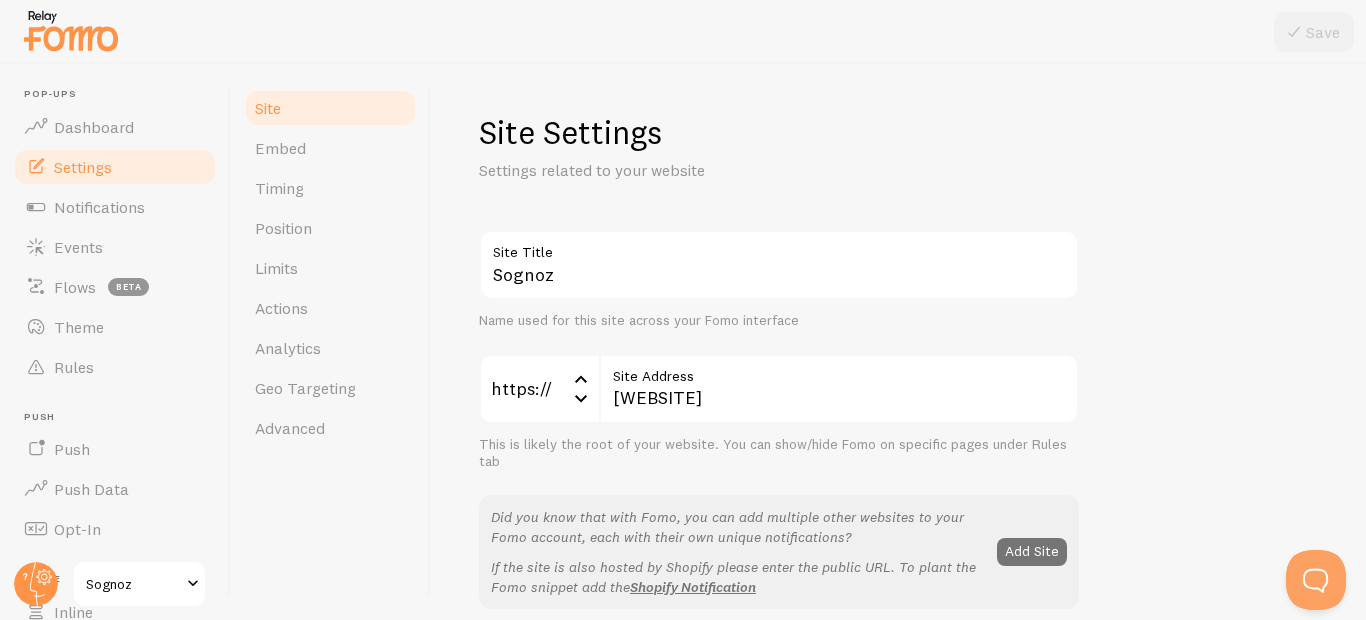 click 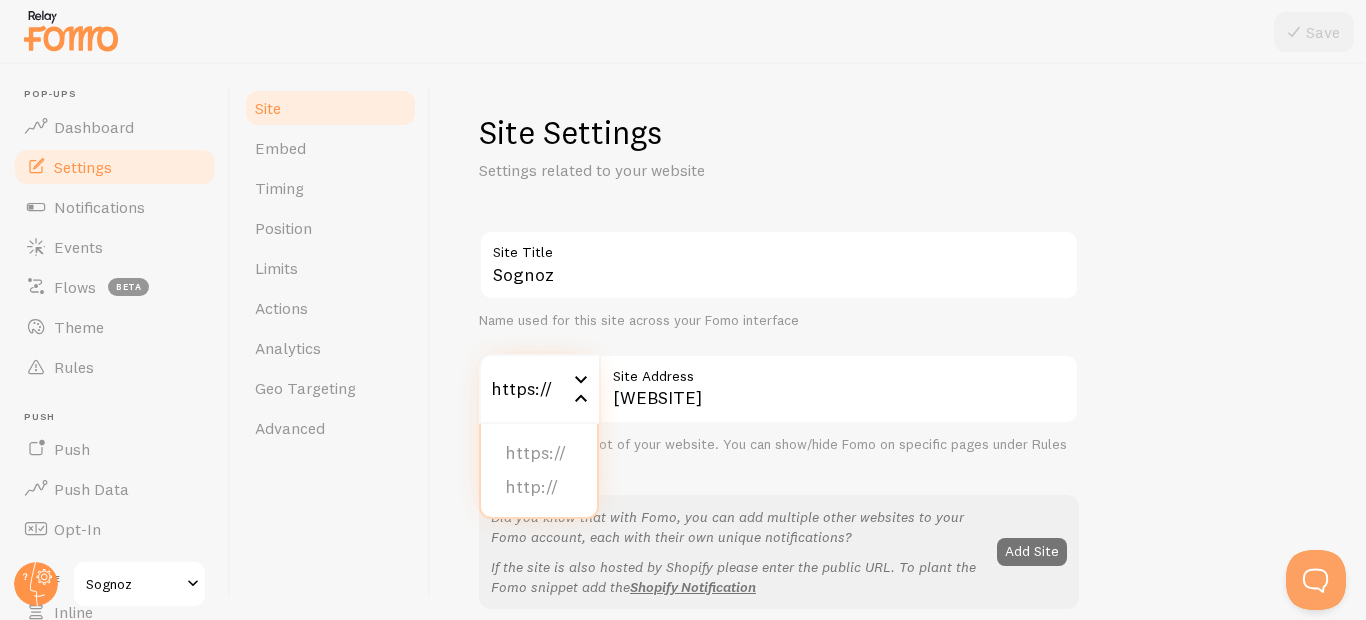click 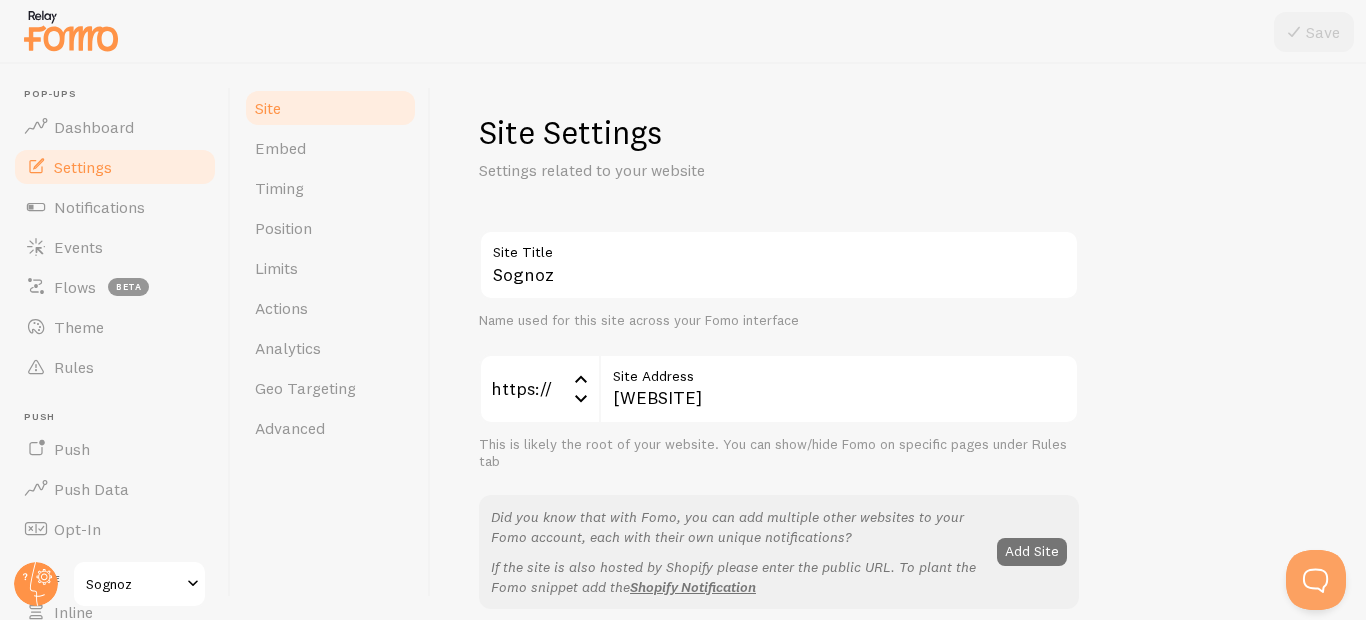 click on "Name used for this site across your Fomo interface" at bounding box center (779, 321) 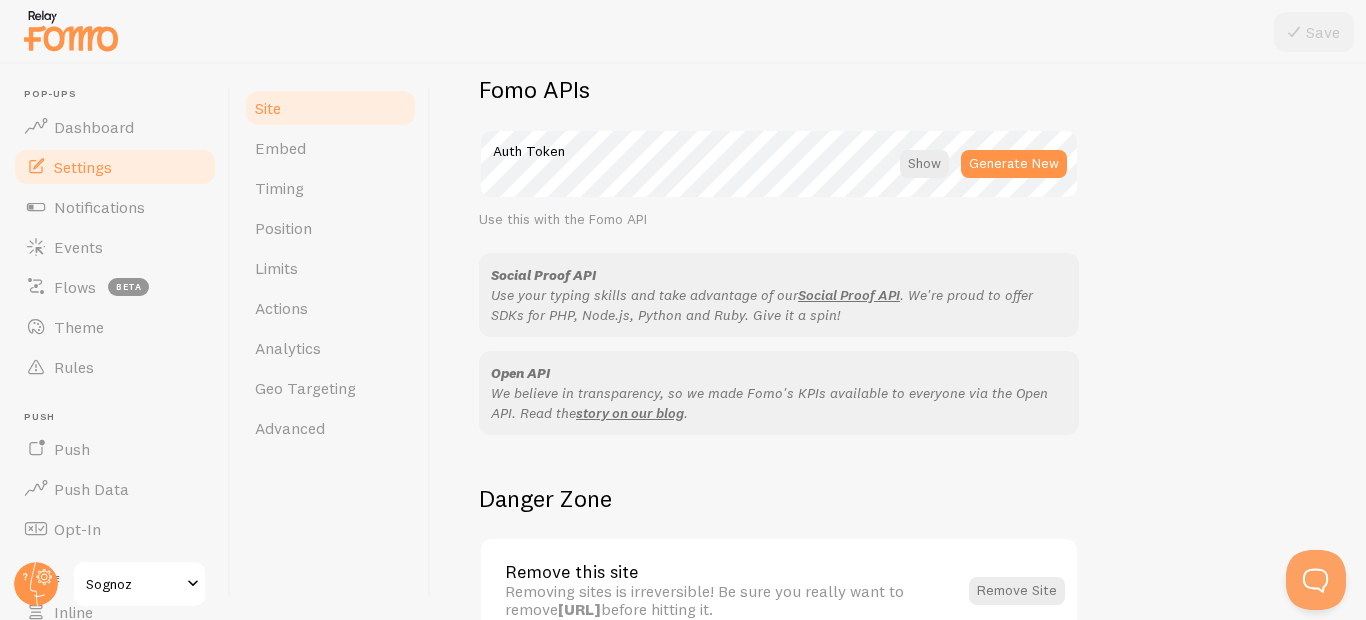 scroll, scrollTop: 1268, scrollLeft: 0, axis: vertical 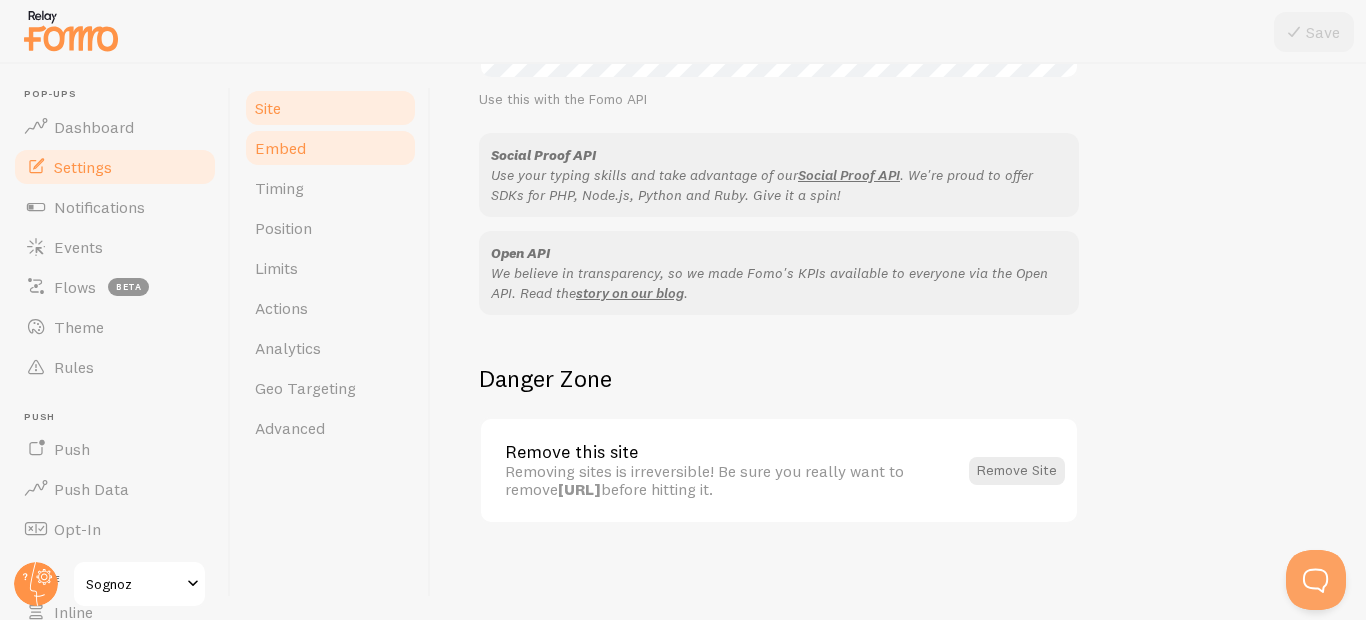 click on "Embed" at bounding box center (280, 148) 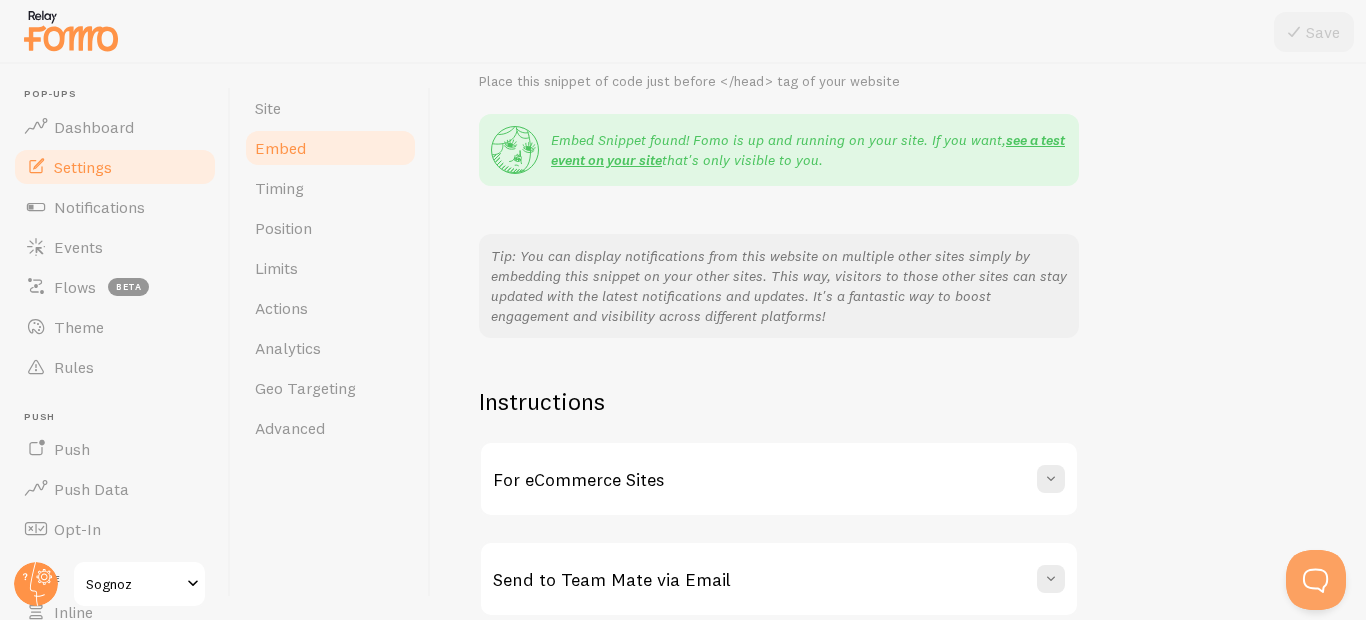 scroll, scrollTop: 453, scrollLeft: 0, axis: vertical 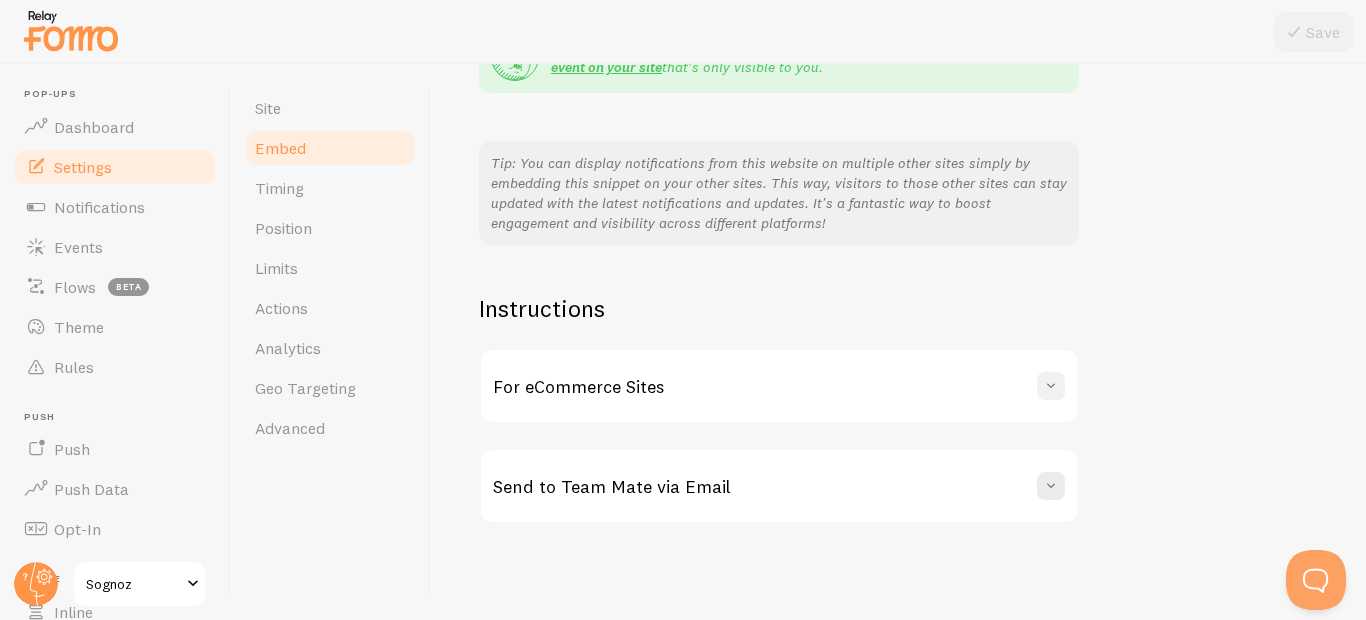 click at bounding box center (1051, 386) 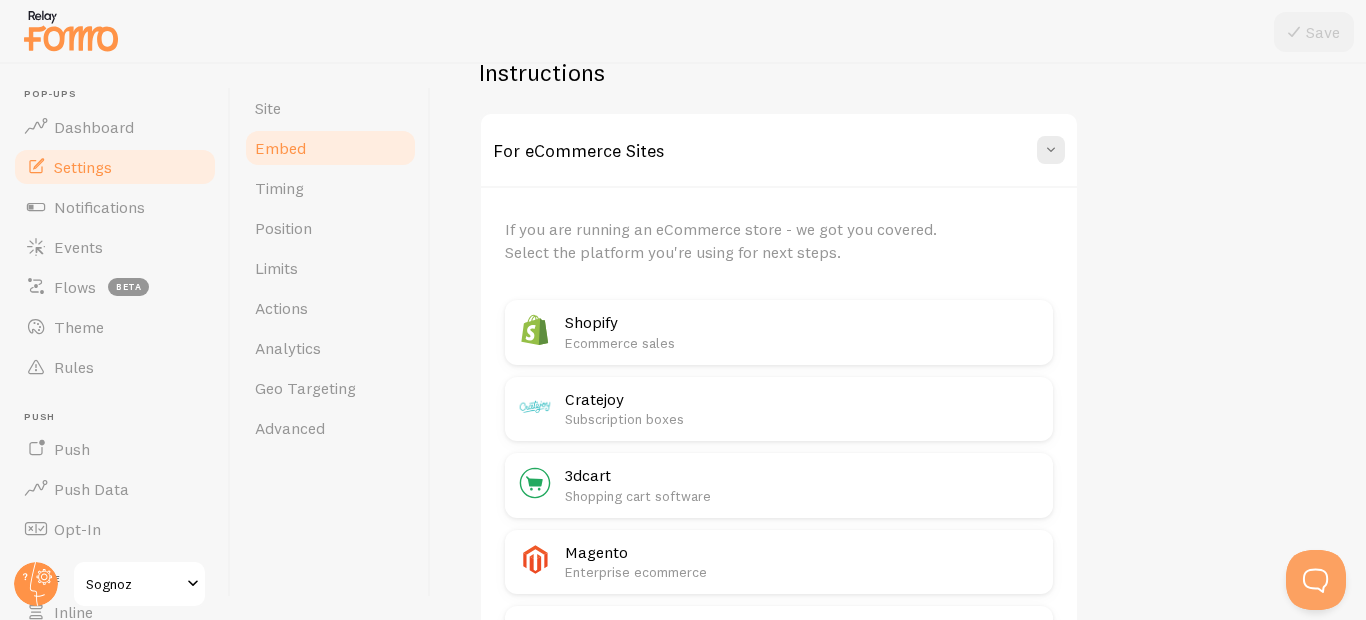 scroll, scrollTop: 418, scrollLeft: 0, axis: vertical 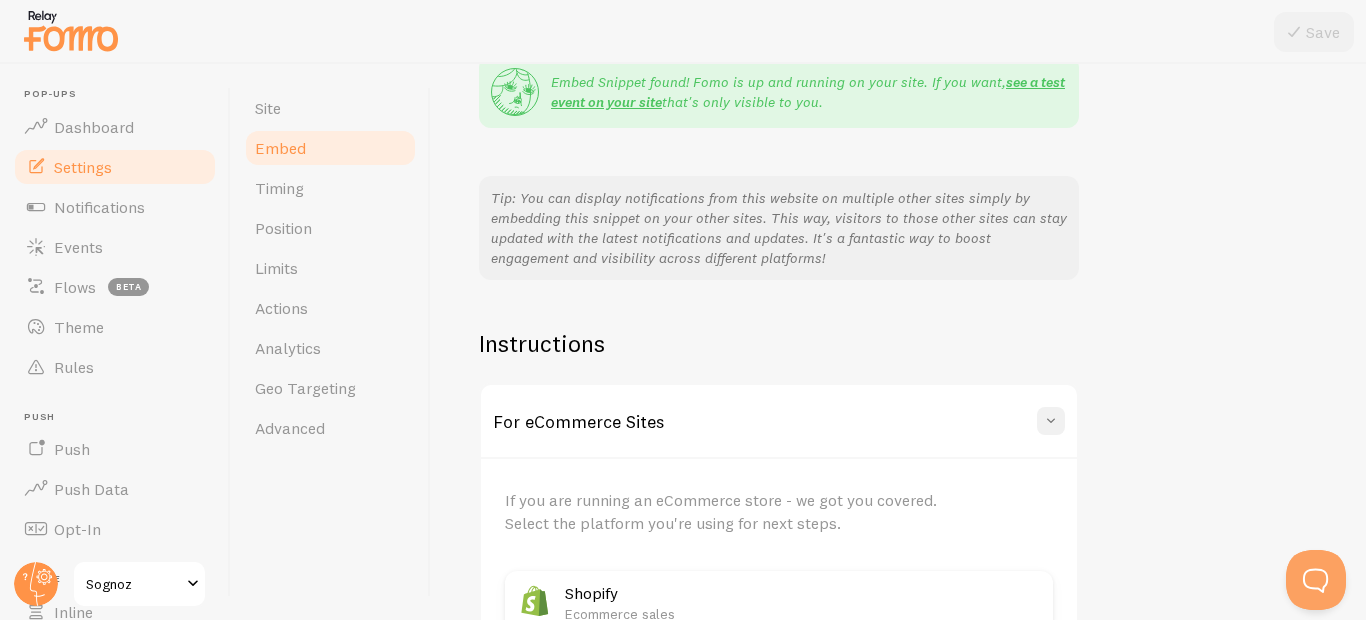 click at bounding box center [1051, 421] 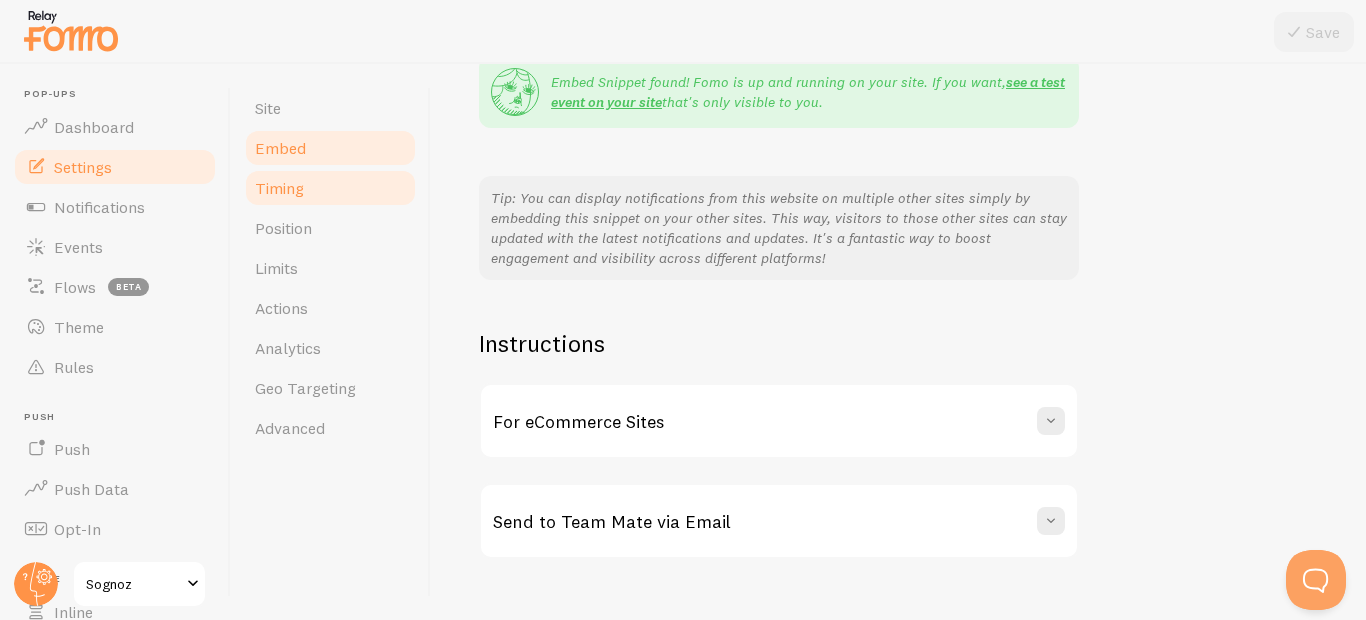 click on "Timing" at bounding box center (330, 188) 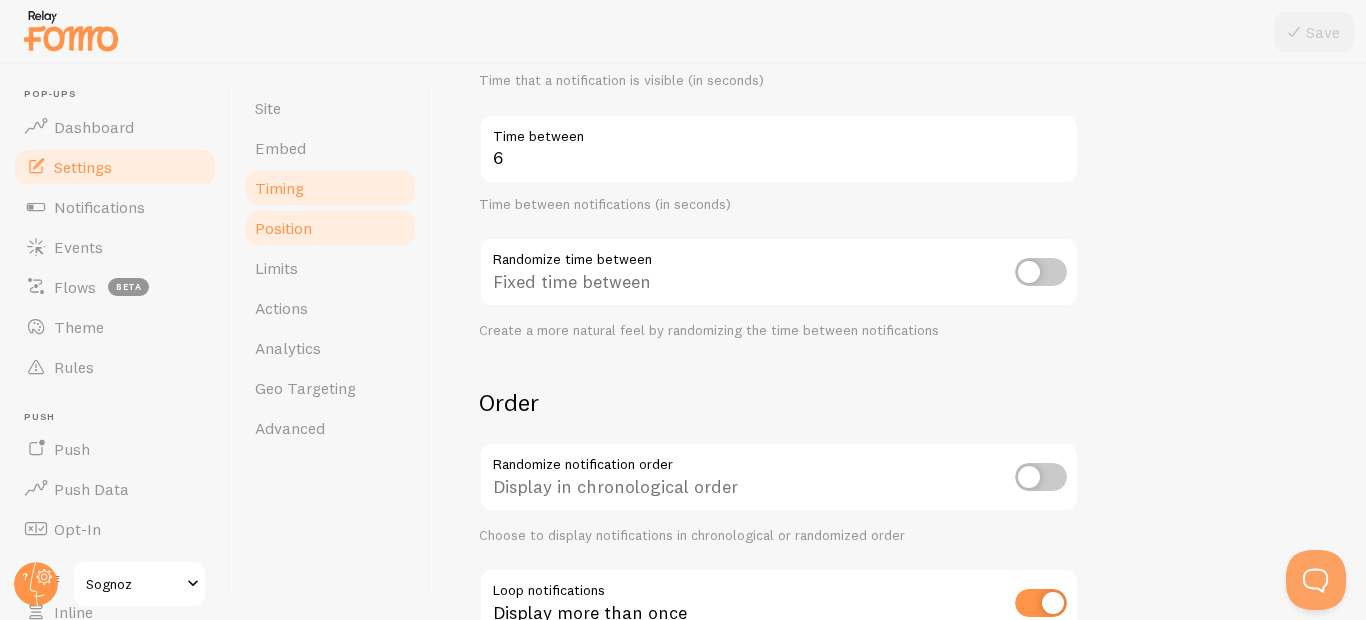 scroll, scrollTop: 0, scrollLeft: 0, axis: both 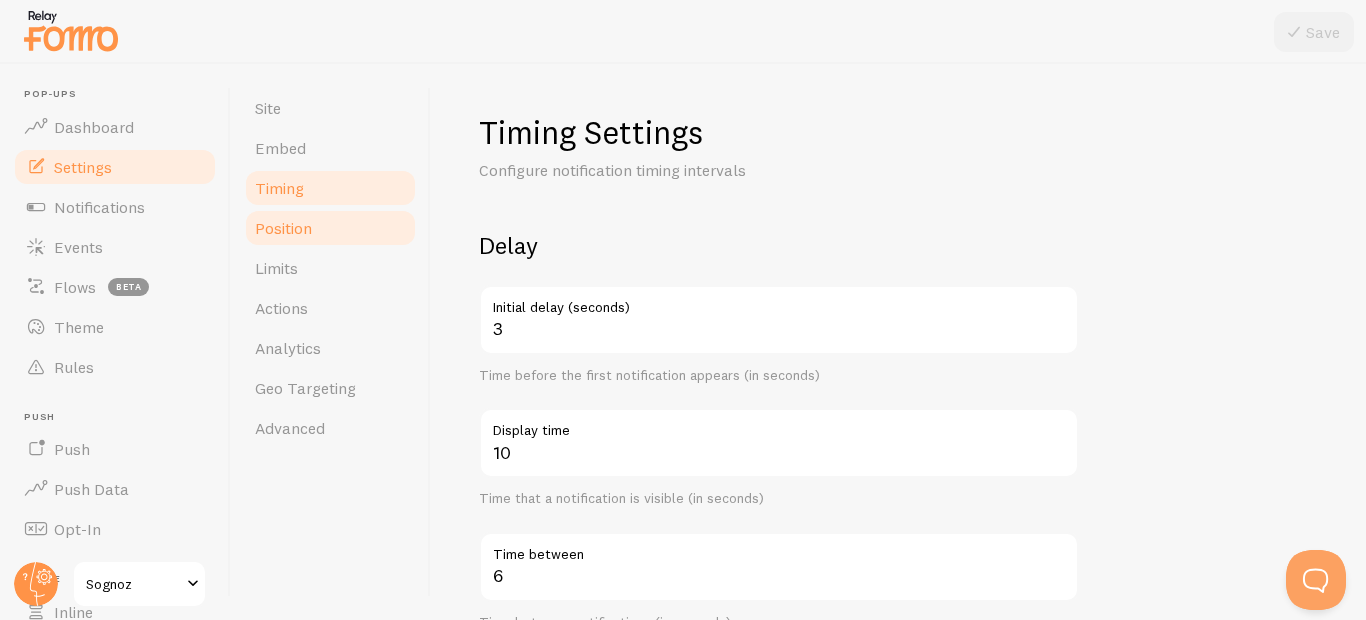 click on "Position" at bounding box center [283, 228] 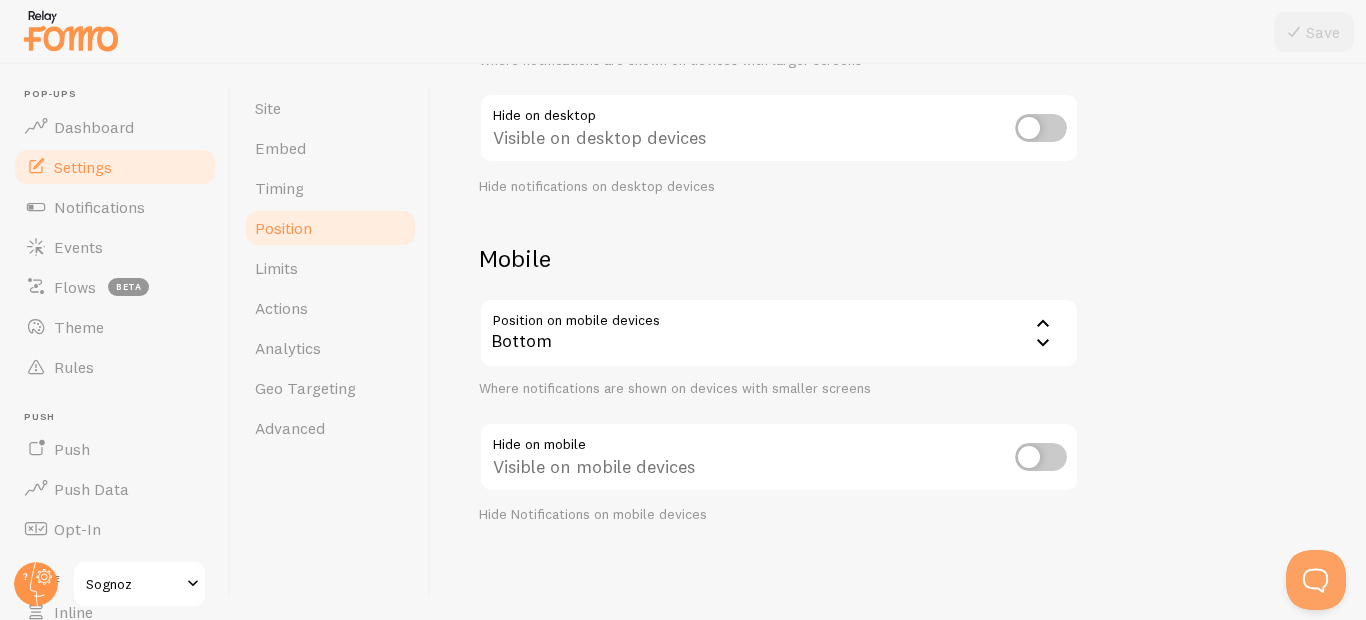 scroll, scrollTop: 0, scrollLeft: 0, axis: both 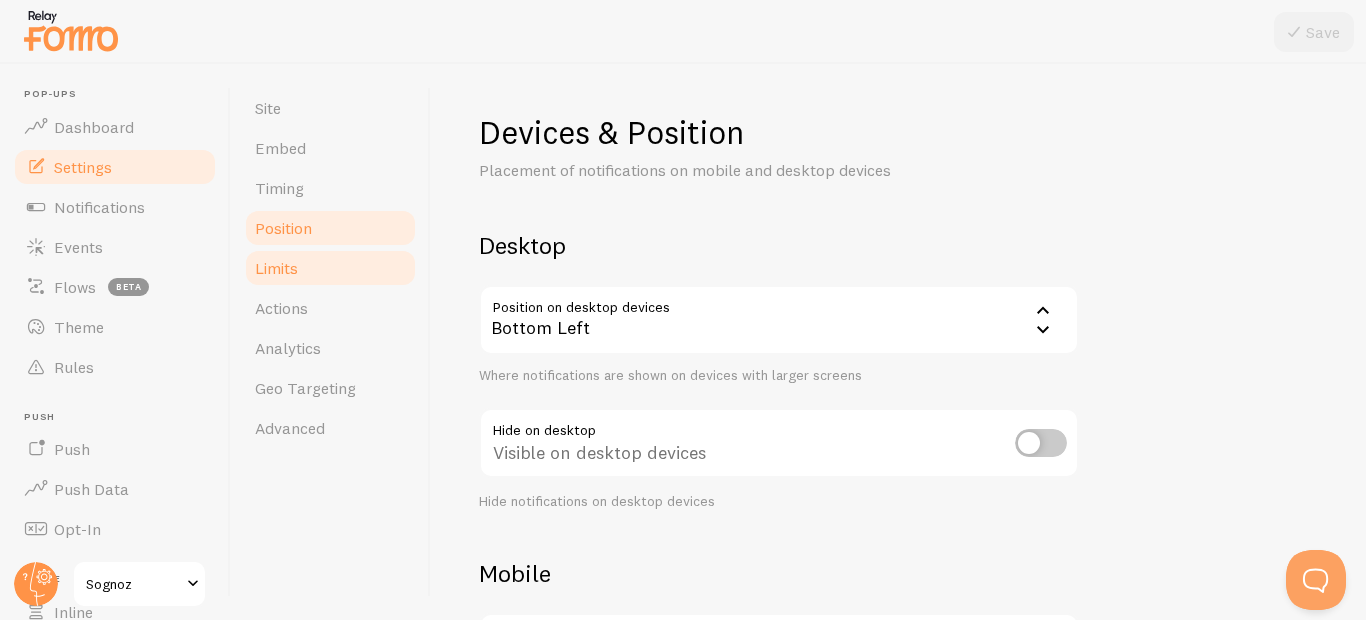 click on "Limits" at bounding box center [276, 268] 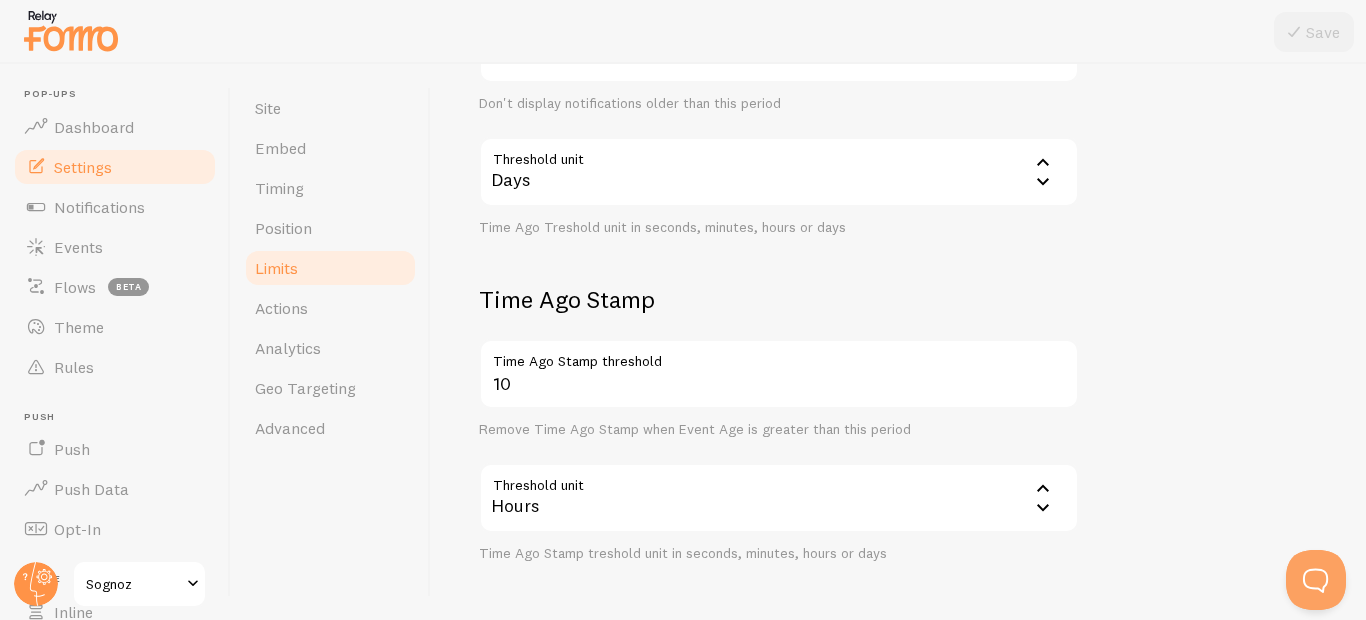 scroll, scrollTop: 677, scrollLeft: 0, axis: vertical 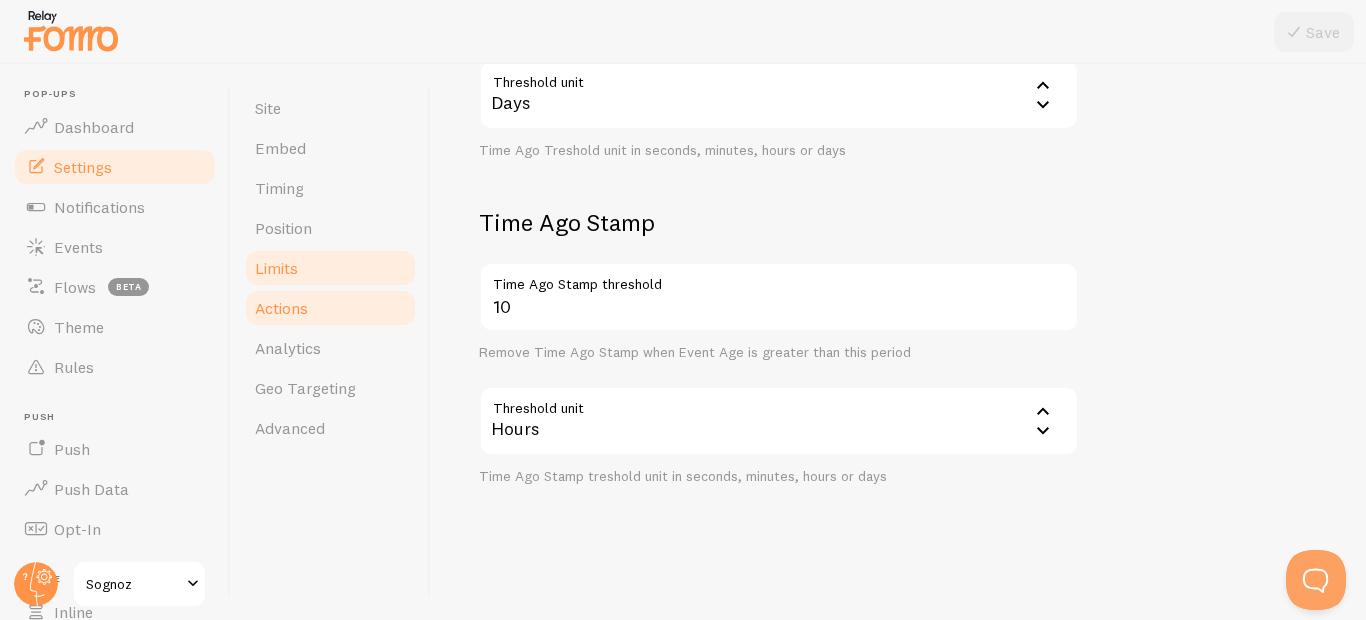 click on "Actions" at bounding box center (281, 308) 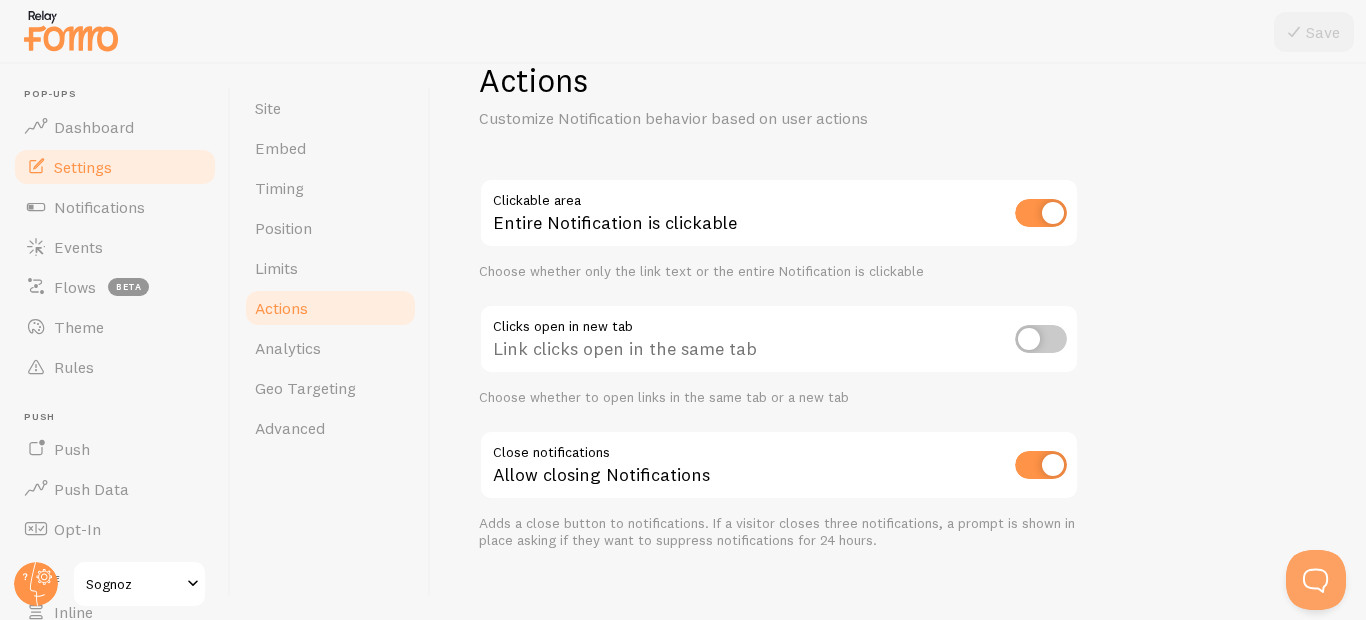 scroll, scrollTop: 78, scrollLeft: 0, axis: vertical 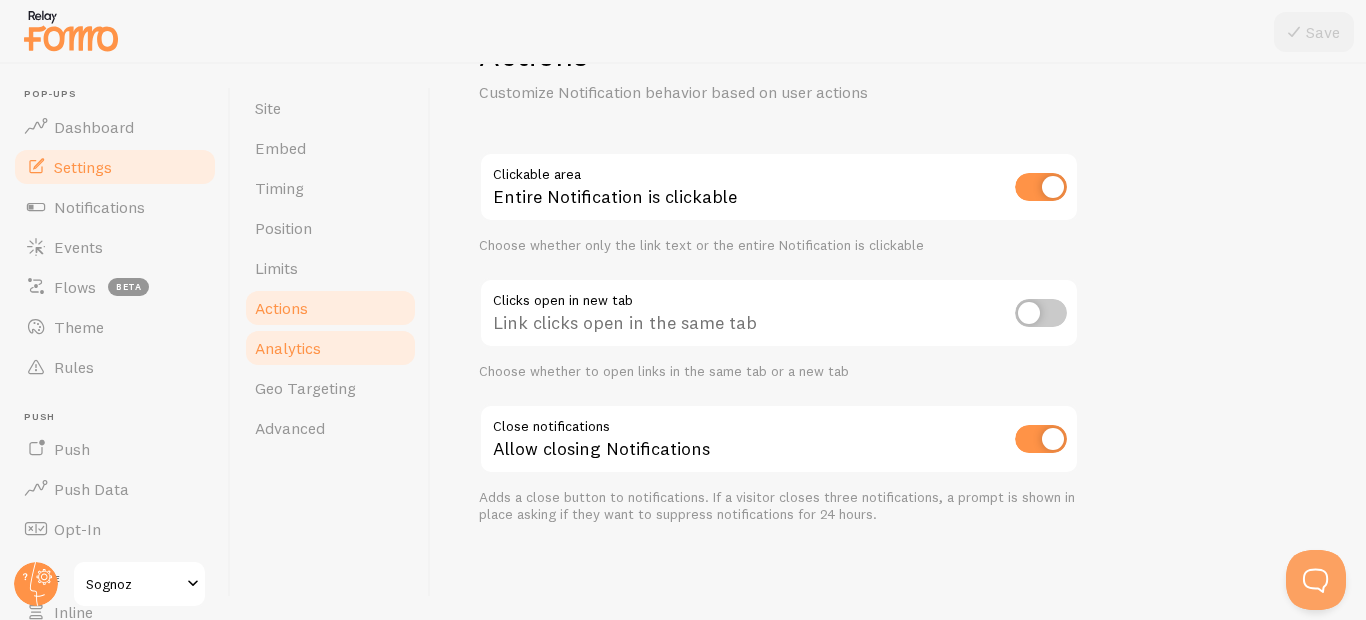 click on "Analytics" at bounding box center [288, 348] 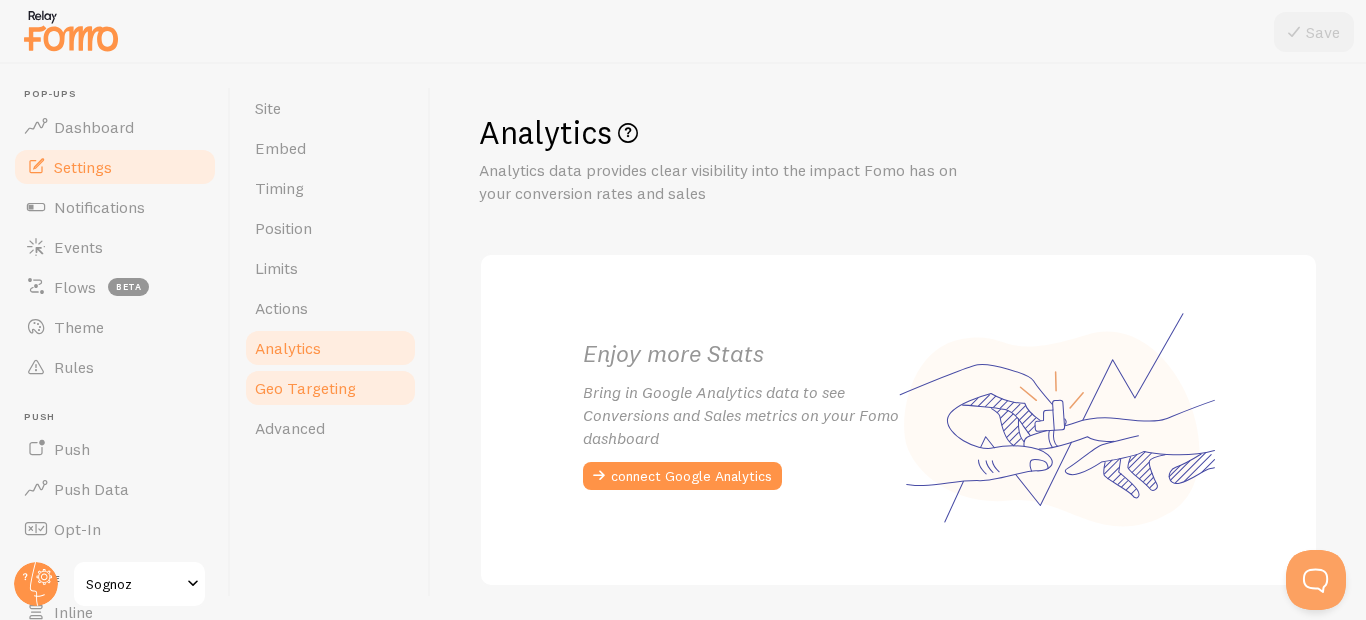 click on "Geo Targeting" at bounding box center (305, 388) 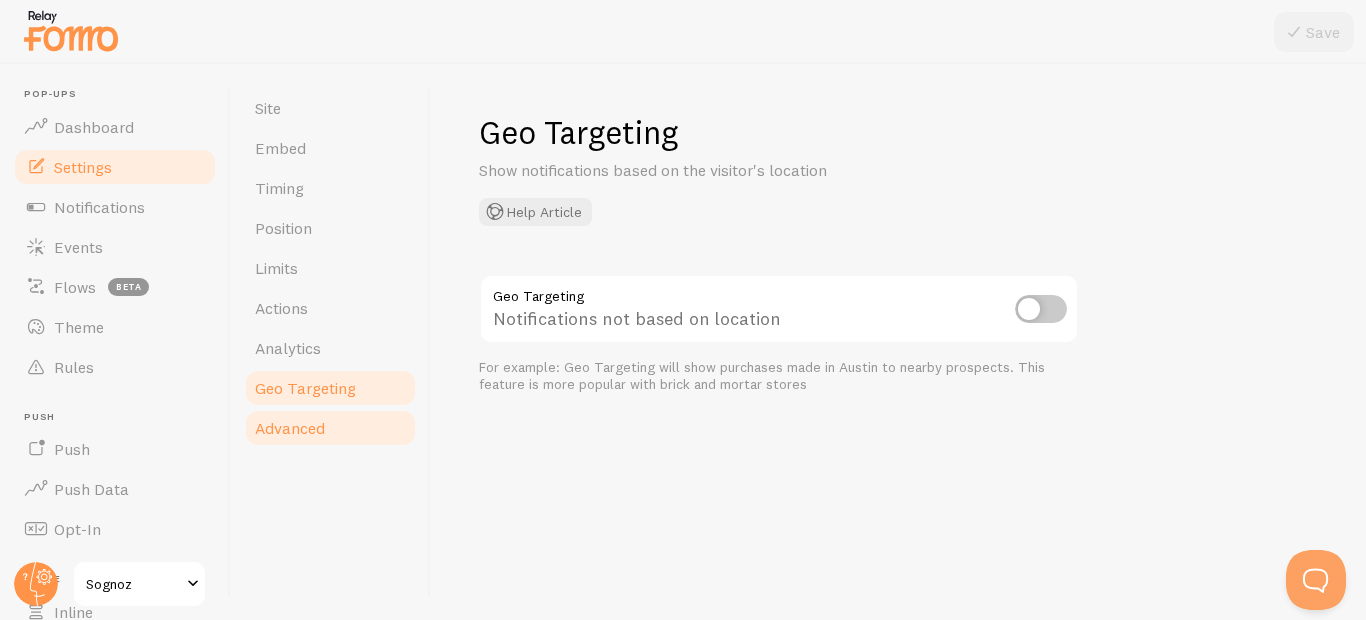 click on "Advanced" at bounding box center [290, 428] 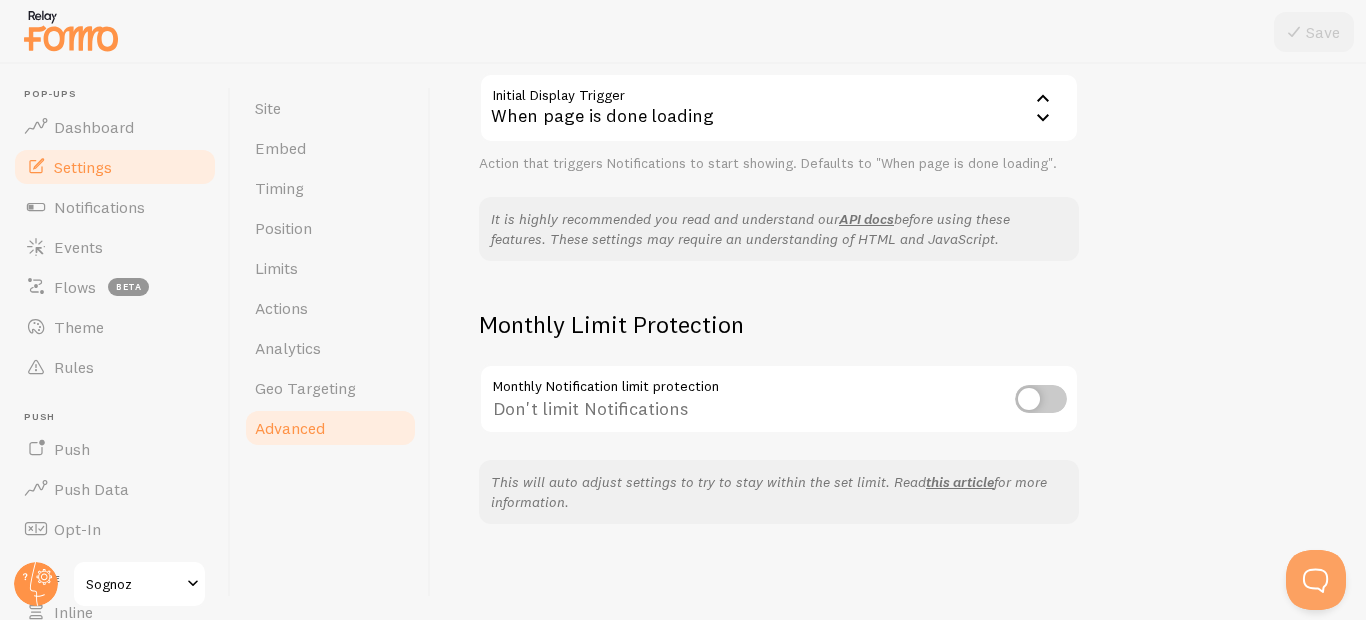 scroll, scrollTop: 60, scrollLeft: 0, axis: vertical 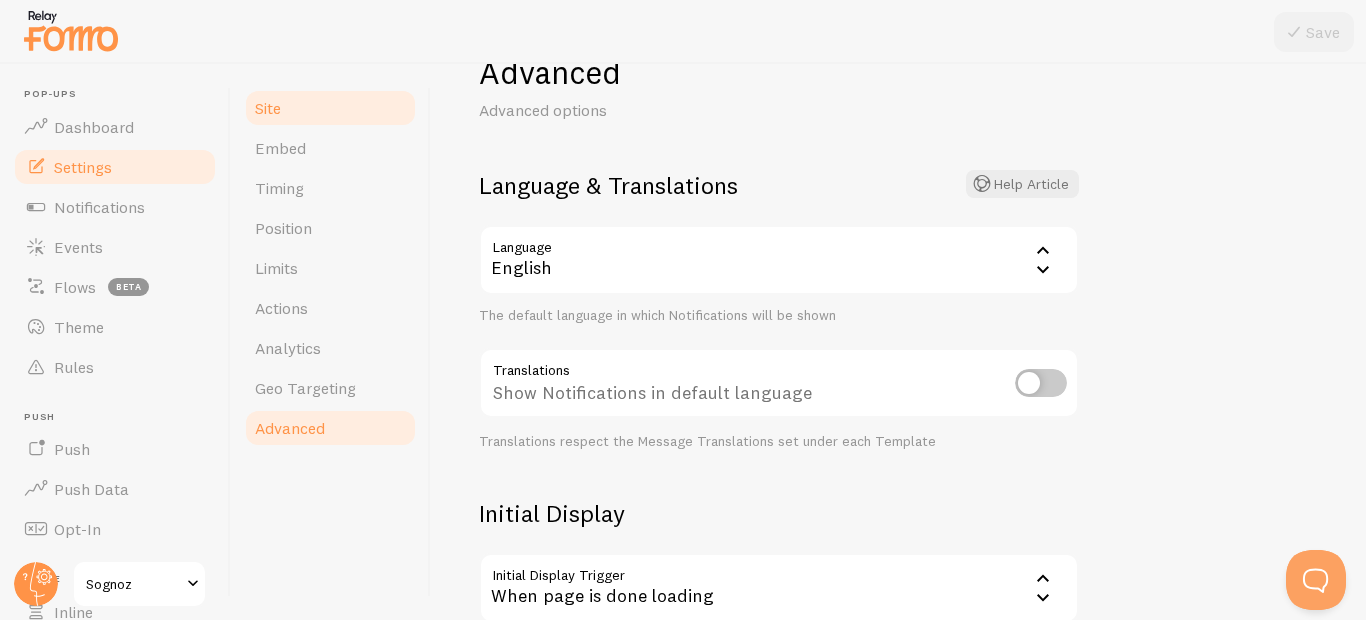 click on "Site" at bounding box center [268, 108] 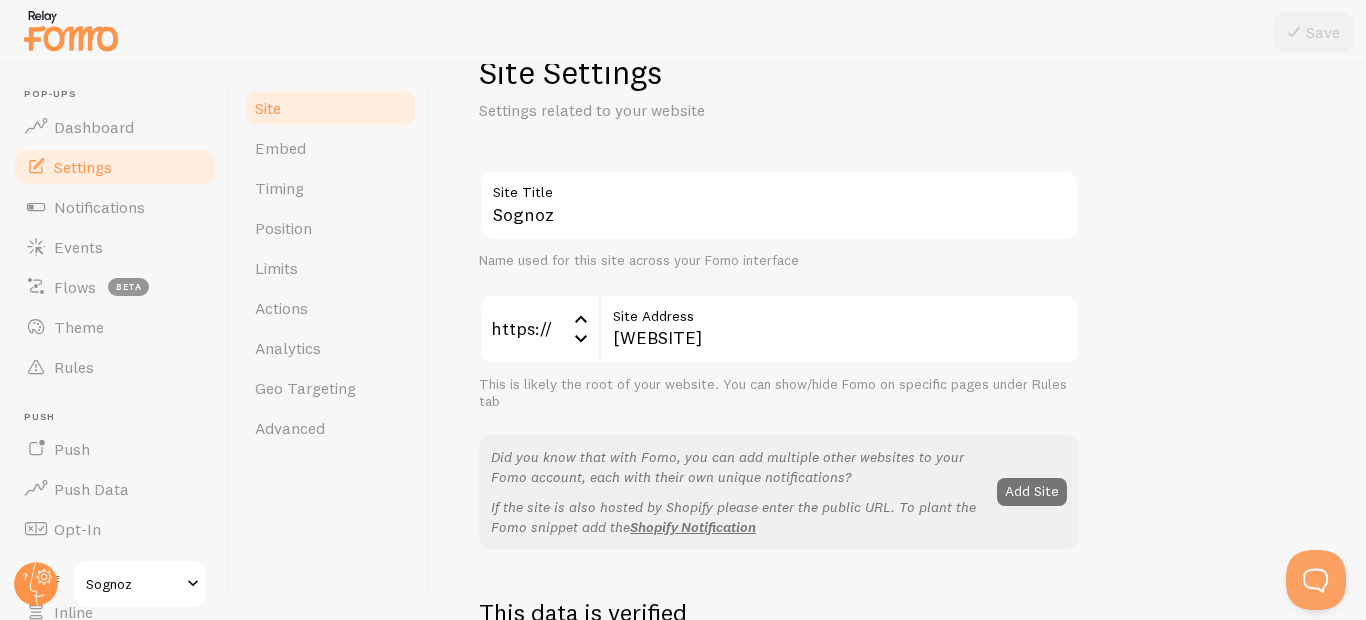 scroll, scrollTop: 0, scrollLeft: 0, axis: both 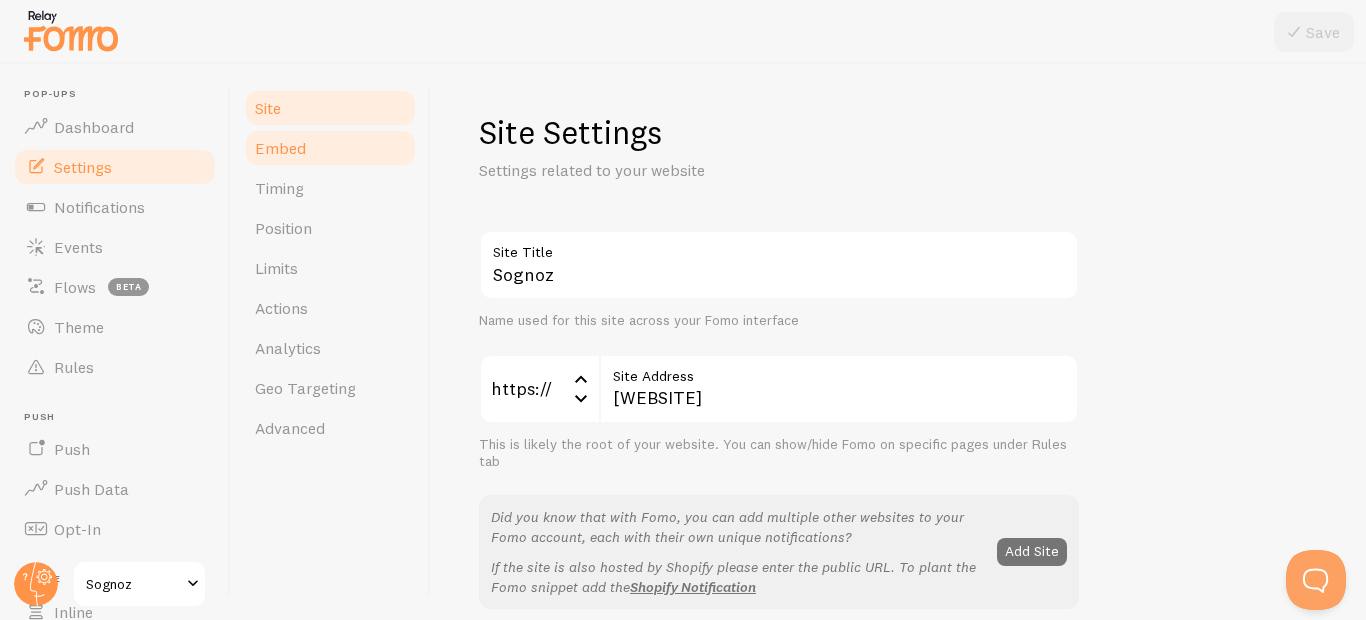 click on "Embed" at bounding box center [330, 148] 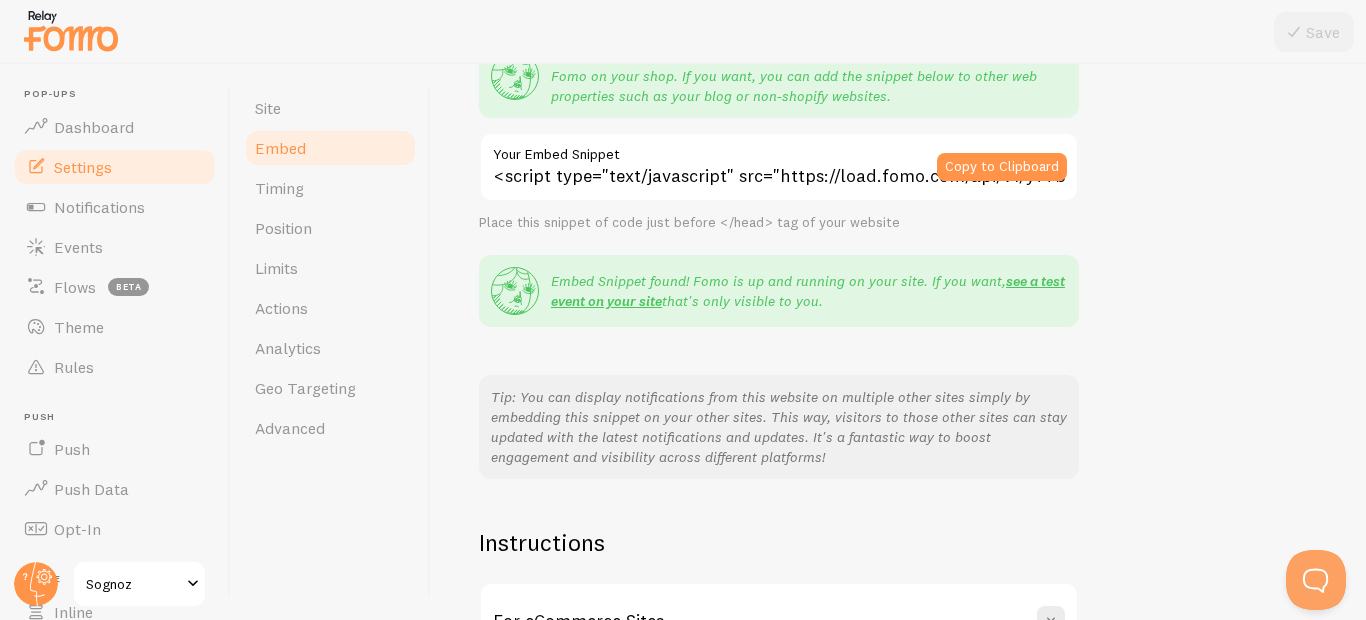 scroll, scrollTop: 240, scrollLeft: 0, axis: vertical 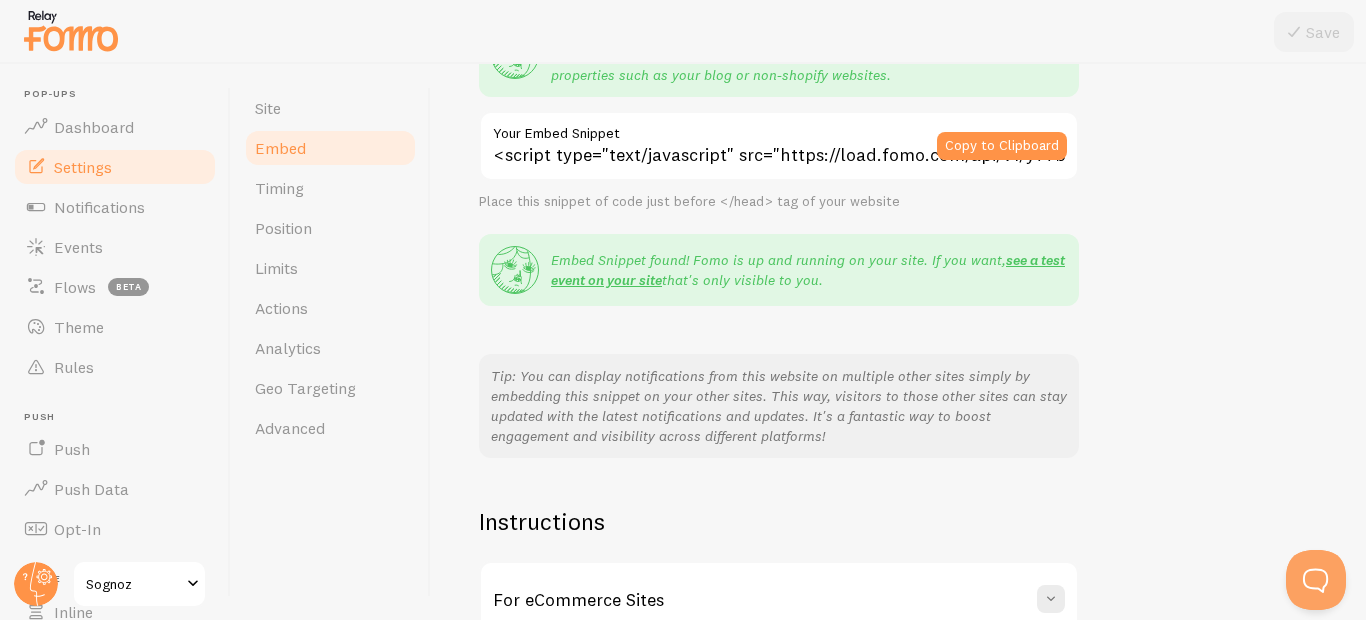 click on "<script type="text/javascript" src="https://load.fomo.com/api/v1/y77bsGNoXEdCj-XovuIRjw/load.js" async></script>" at bounding box center (779, 146) 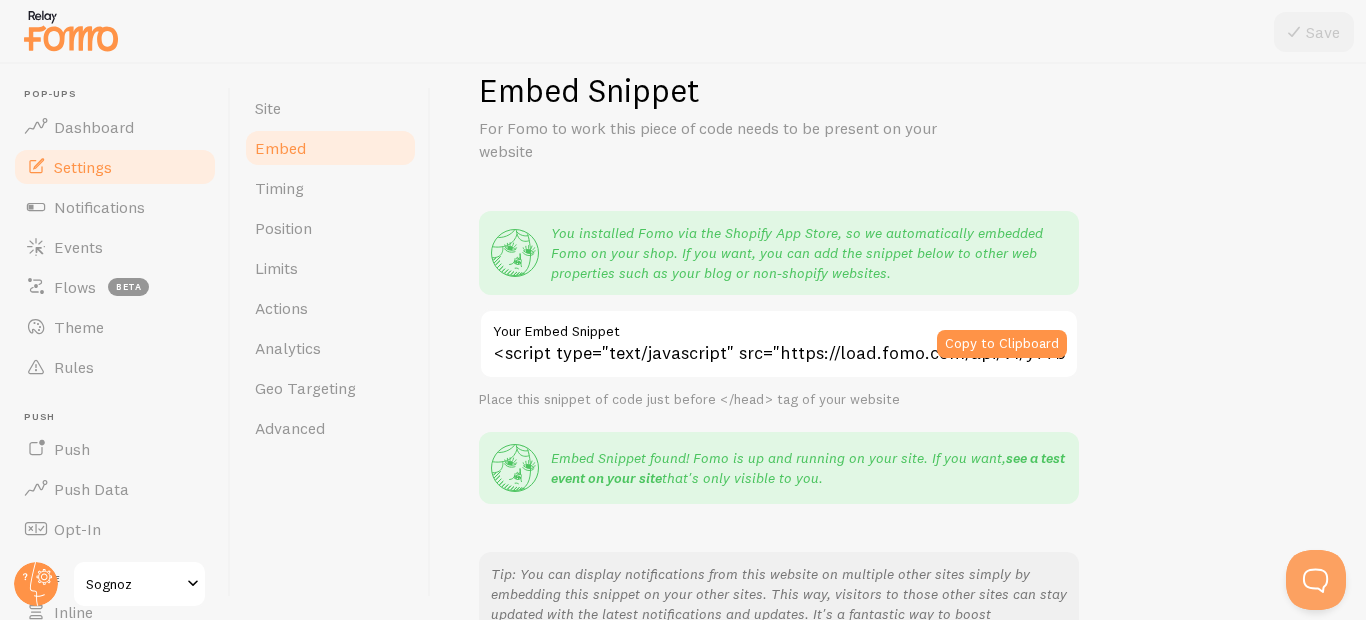 scroll, scrollTop: 0, scrollLeft: 0, axis: both 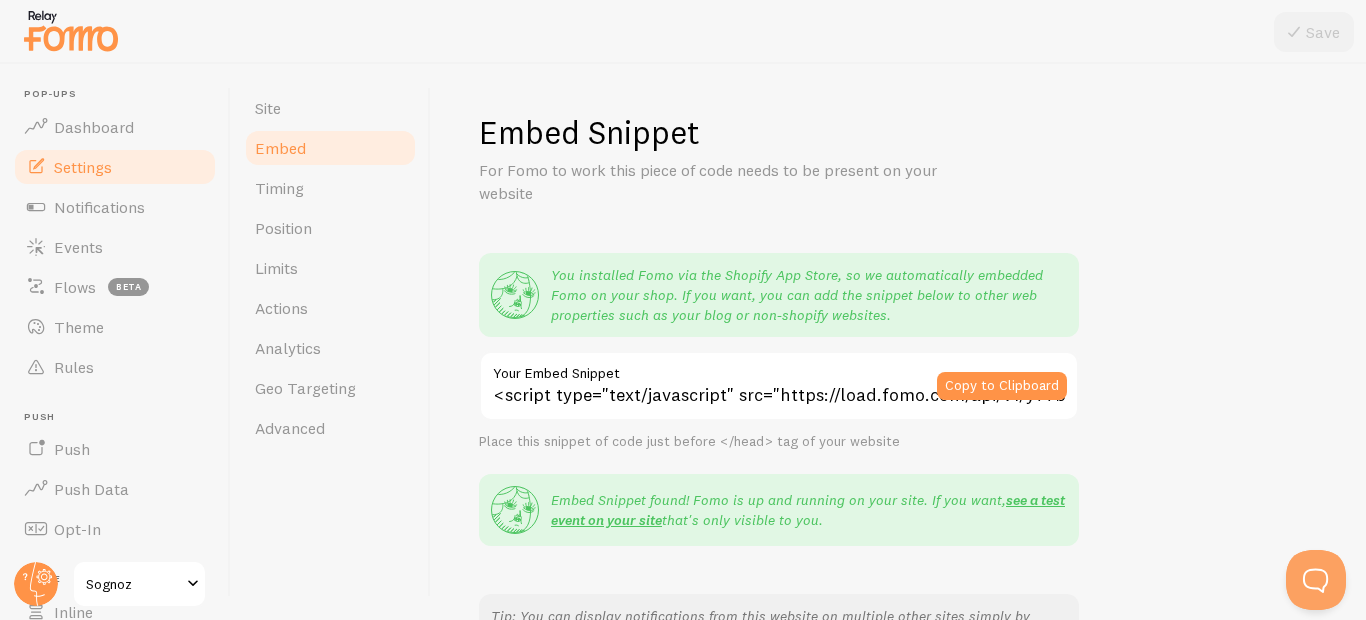 click on "You installed Fomo via the Shopify App Store, so we automatically embedded Fomo on your shop. If you want, you can add the snippet below to other web properties such as your blog or non-shopify websites." at bounding box center (809, 295) 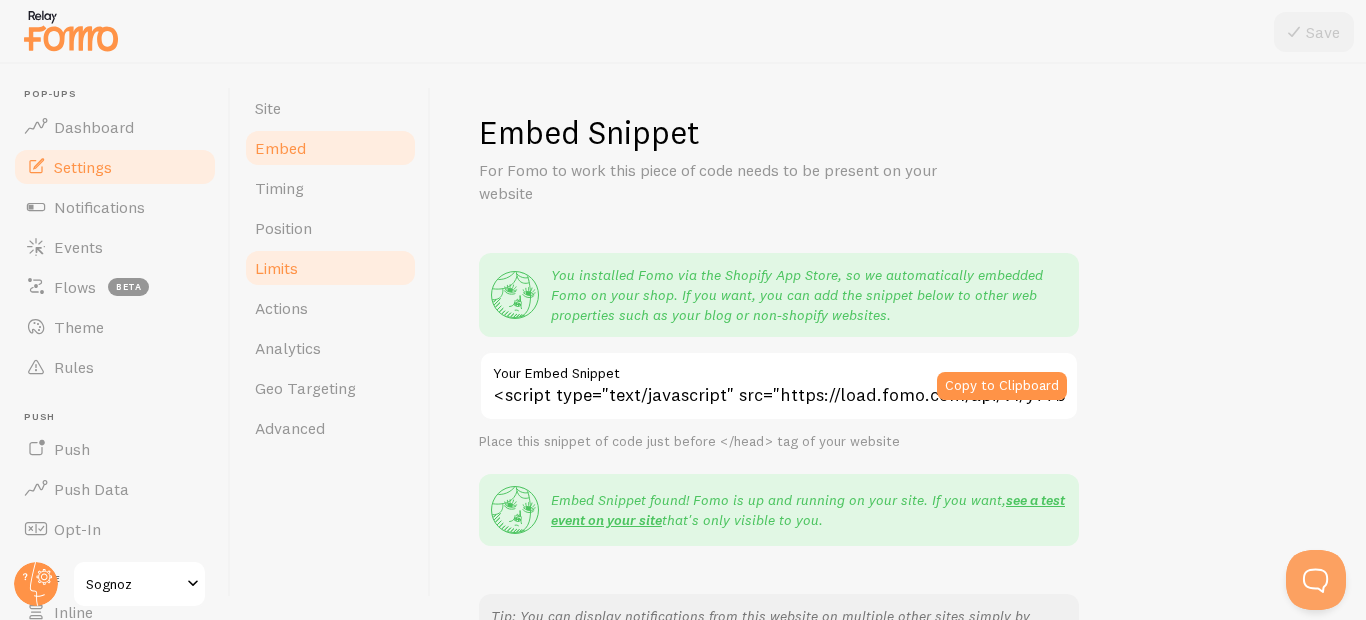 click on "Limits" at bounding box center (276, 268) 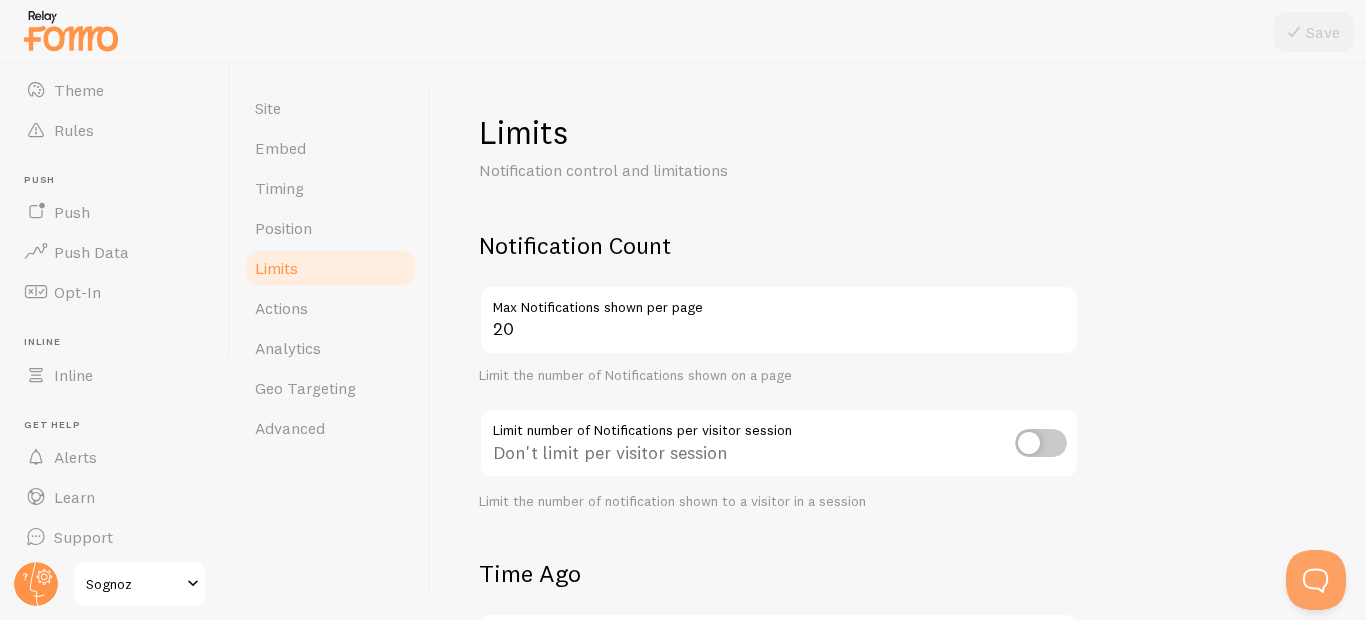 scroll, scrollTop: 246, scrollLeft: 0, axis: vertical 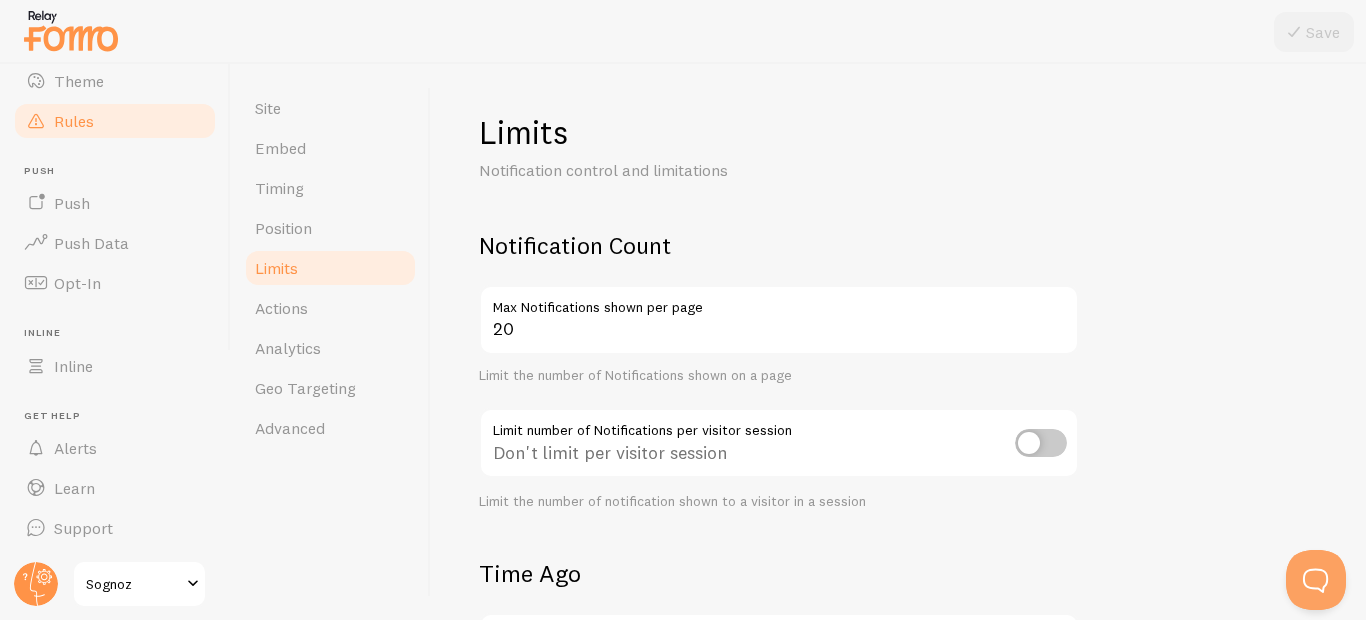 click on "Rules" at bounding box center (115, 121) 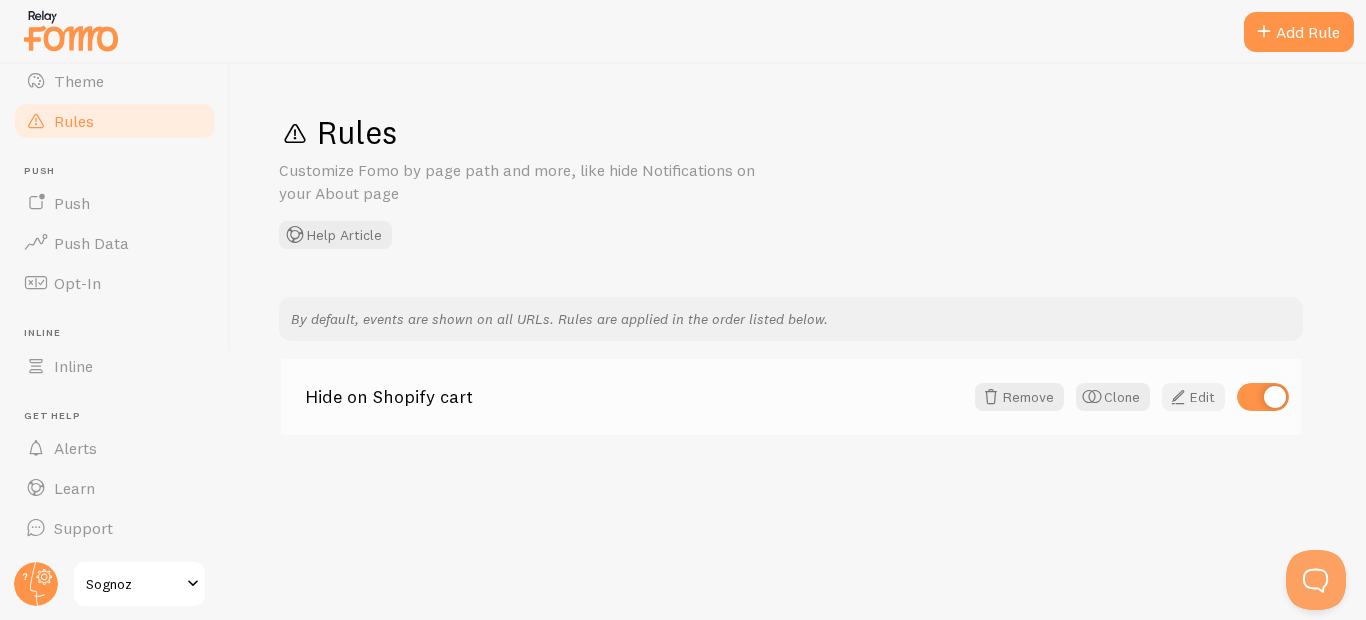 click on "Edit" at bounding box center (1193, 397) 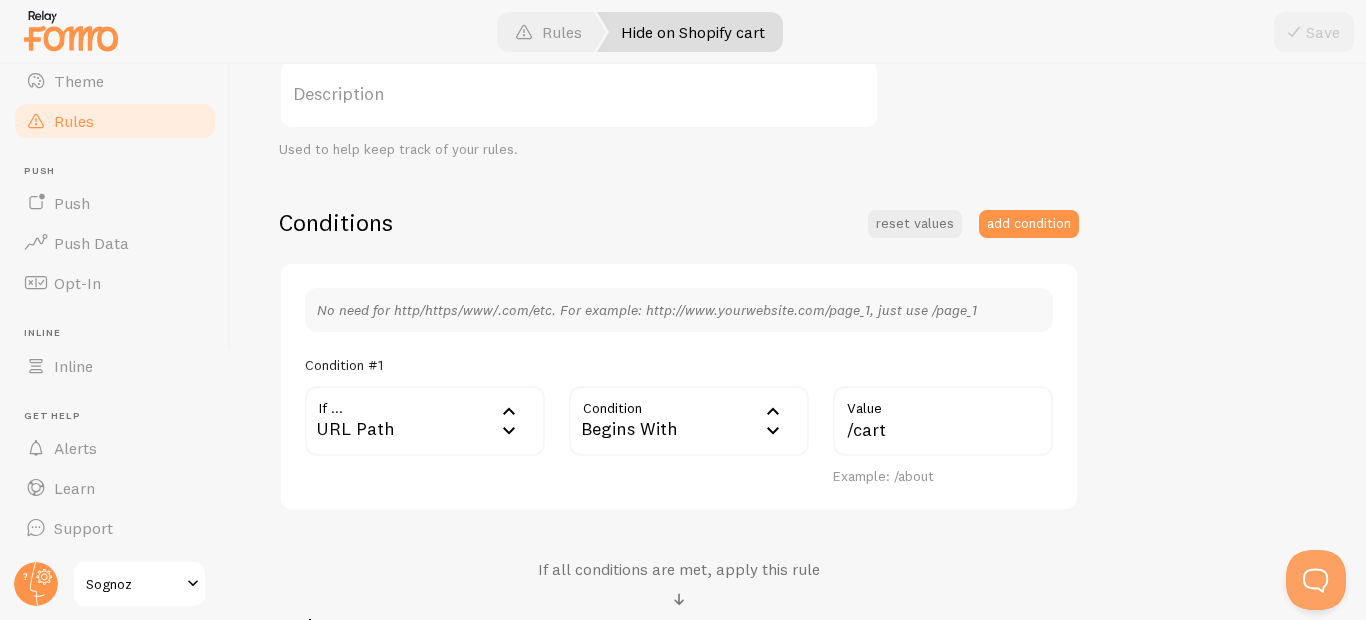 scroll, scrollTop: 360, scrollLeft: 0, axis: vertical 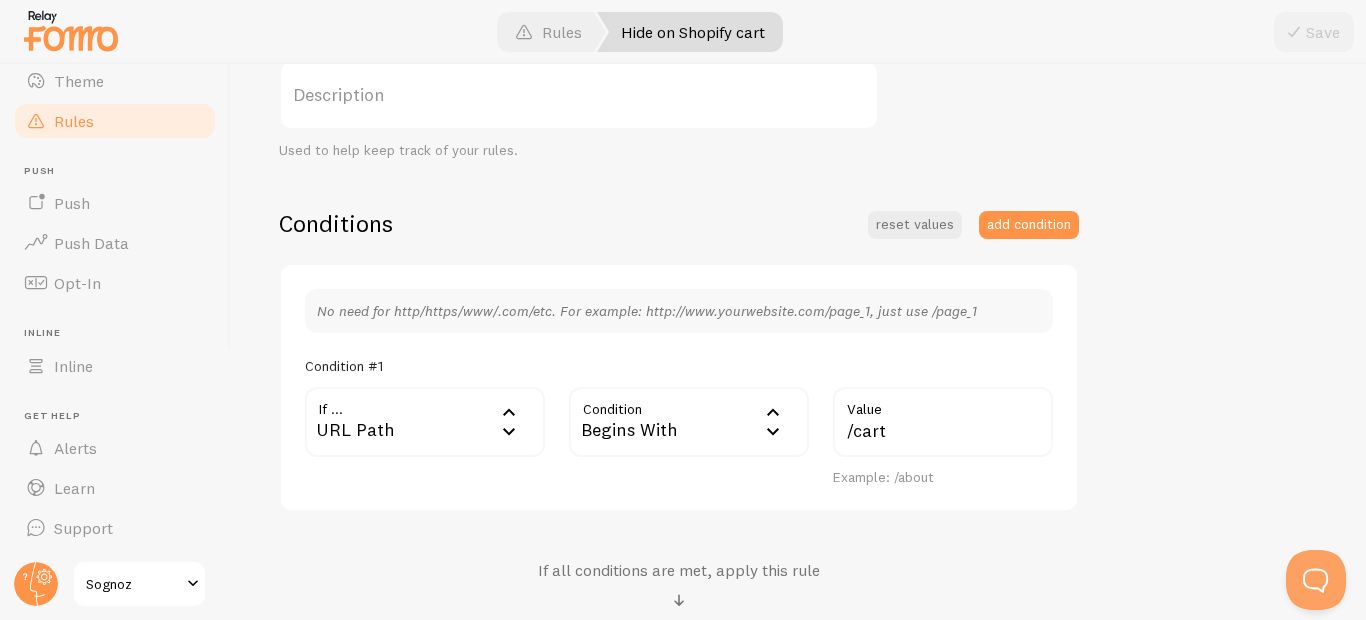 click 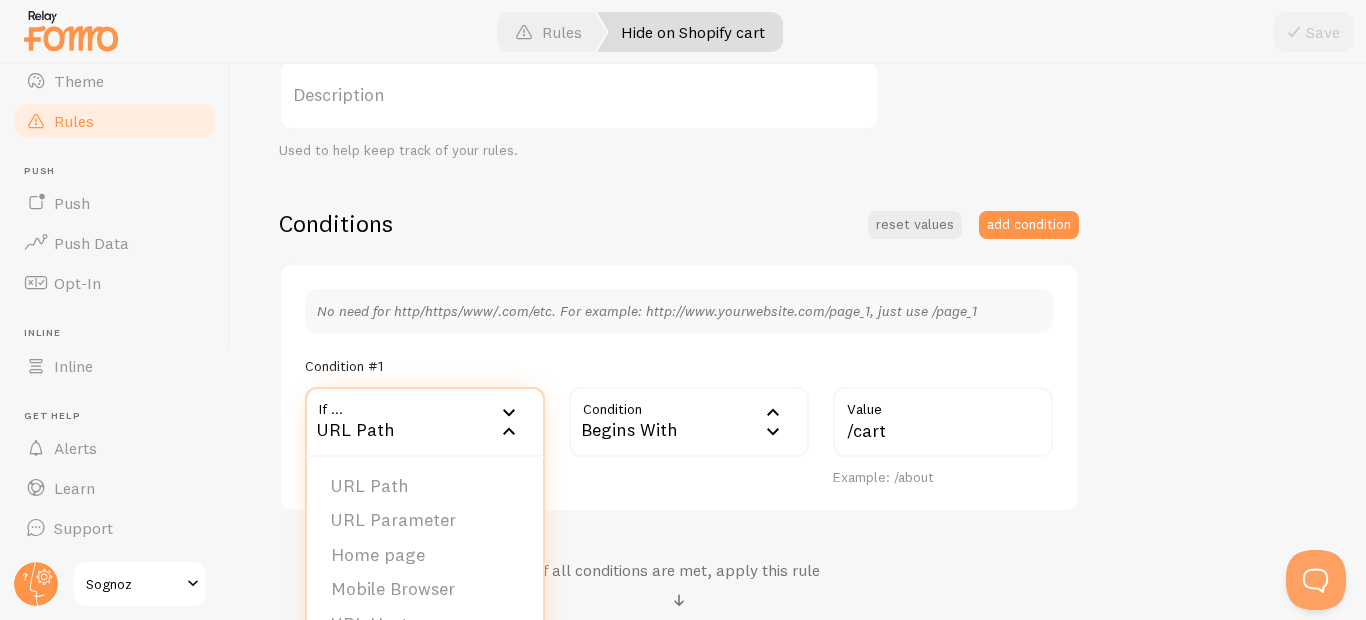 click 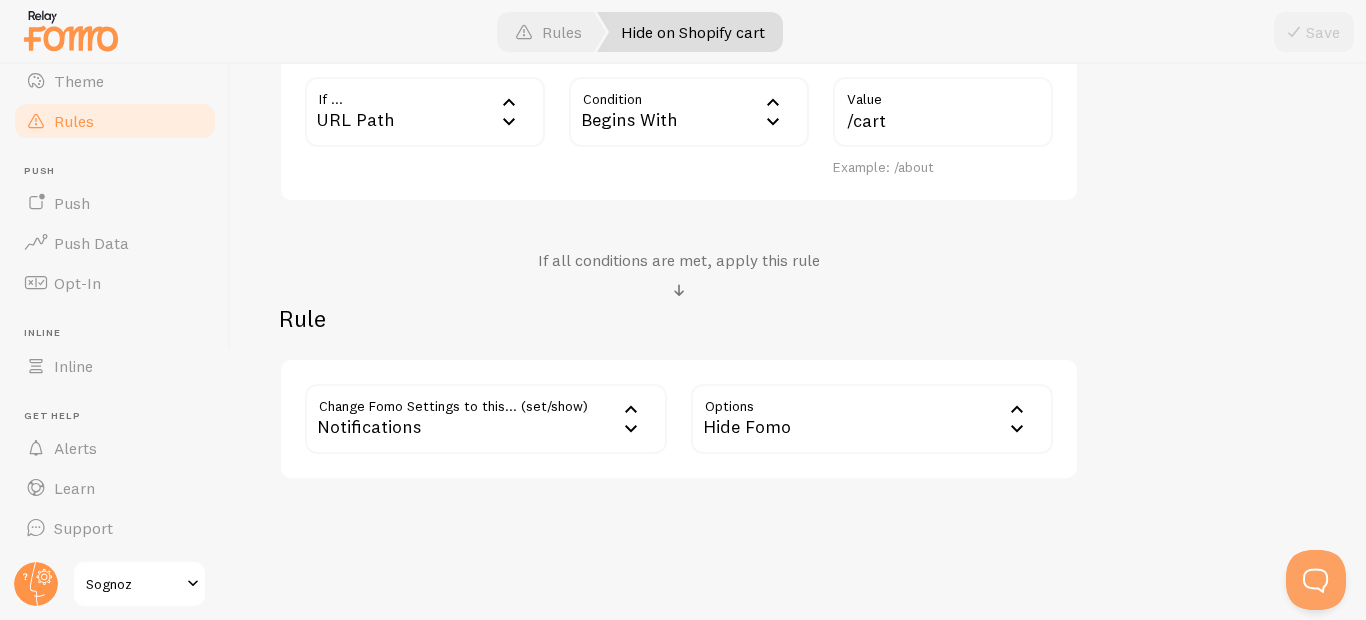 scroll, scrollTop: 706, scrollLeft: 0, axis: vertical 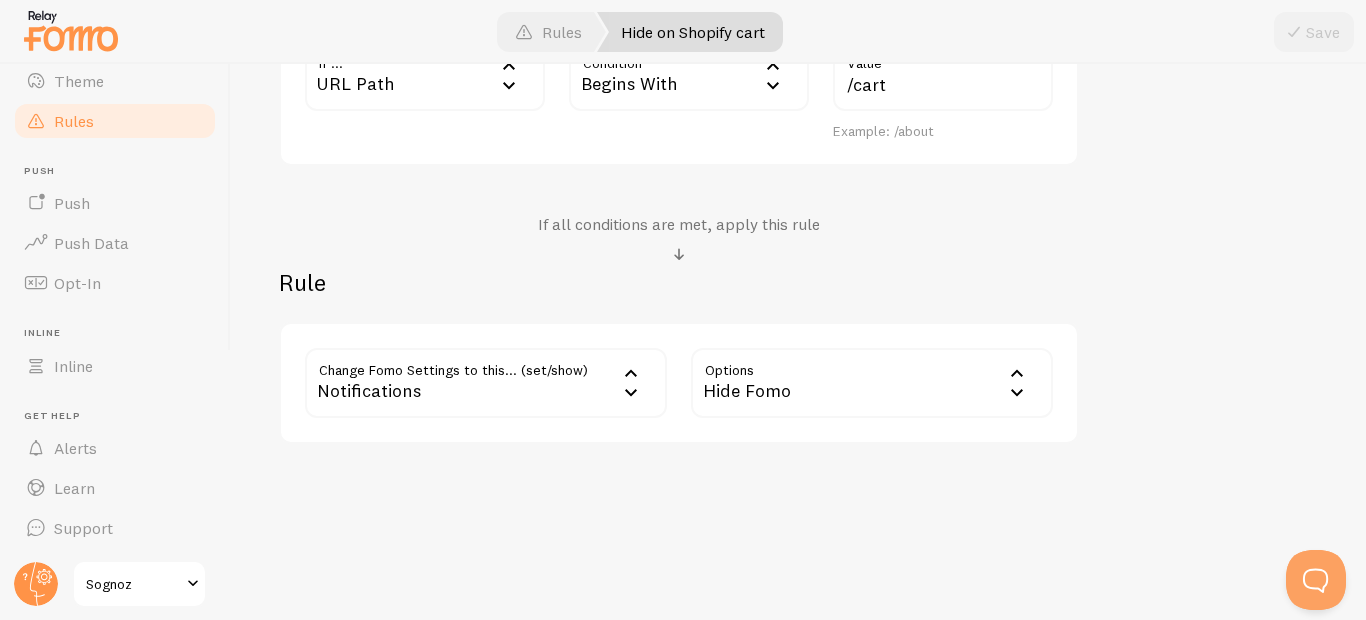 click on "Hide Fomo" at bounding box center (872, 383) 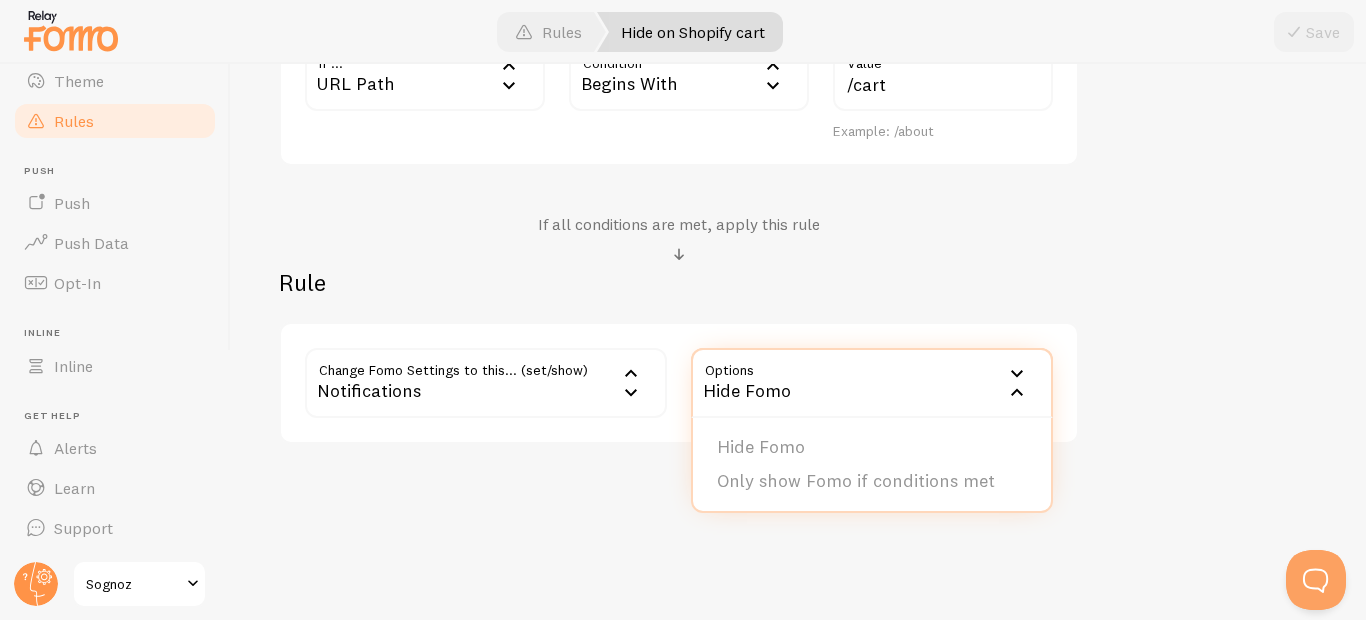 click 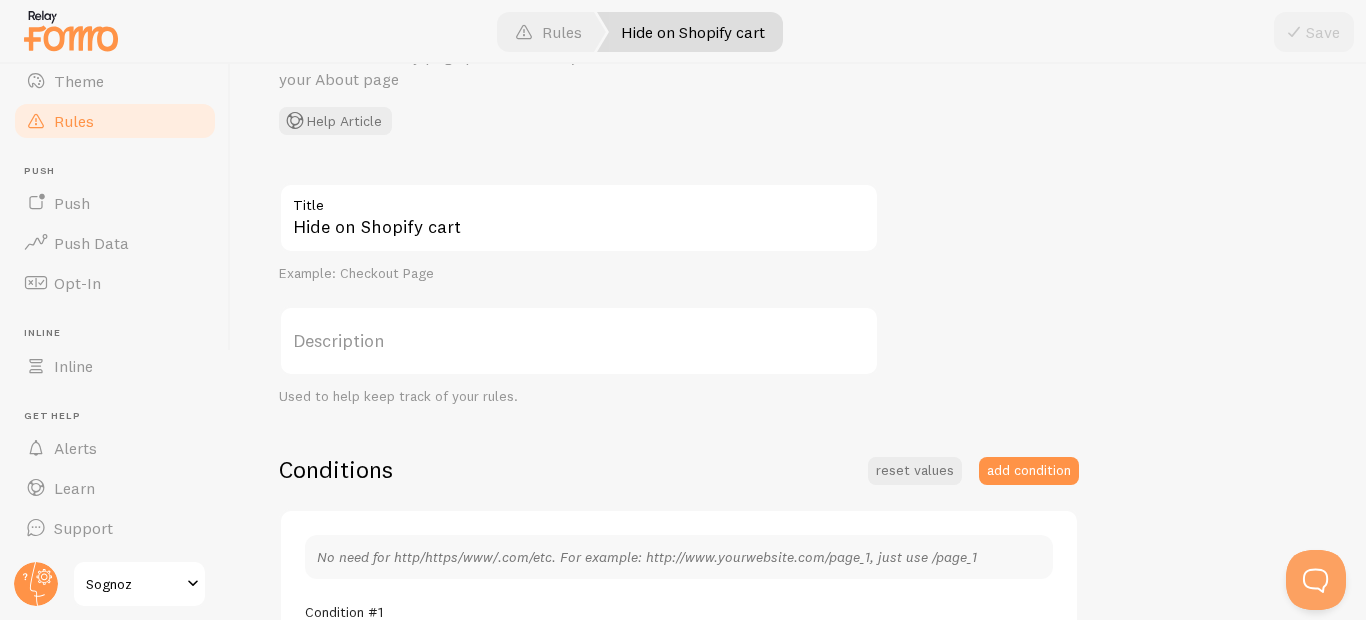 scroll, scrollTop: 240, scrollLeft: 0, axis: vertical 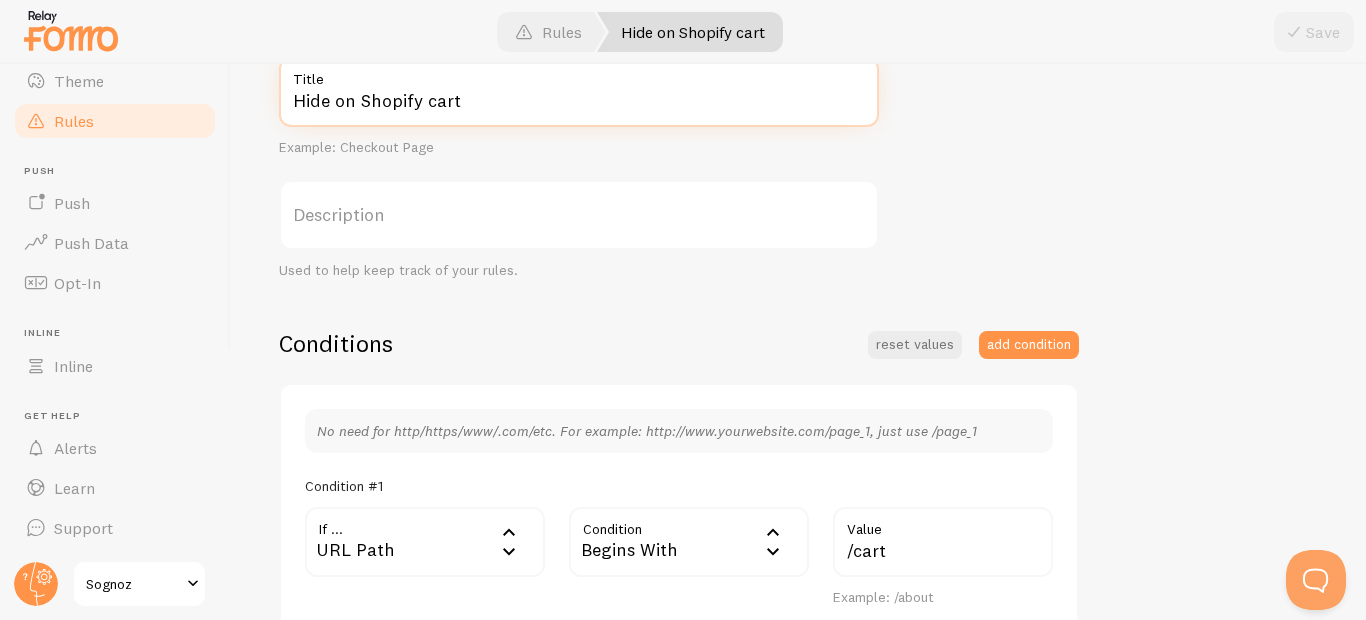 click on "Hide on Shopify cart" at bounding box center [579, 92] 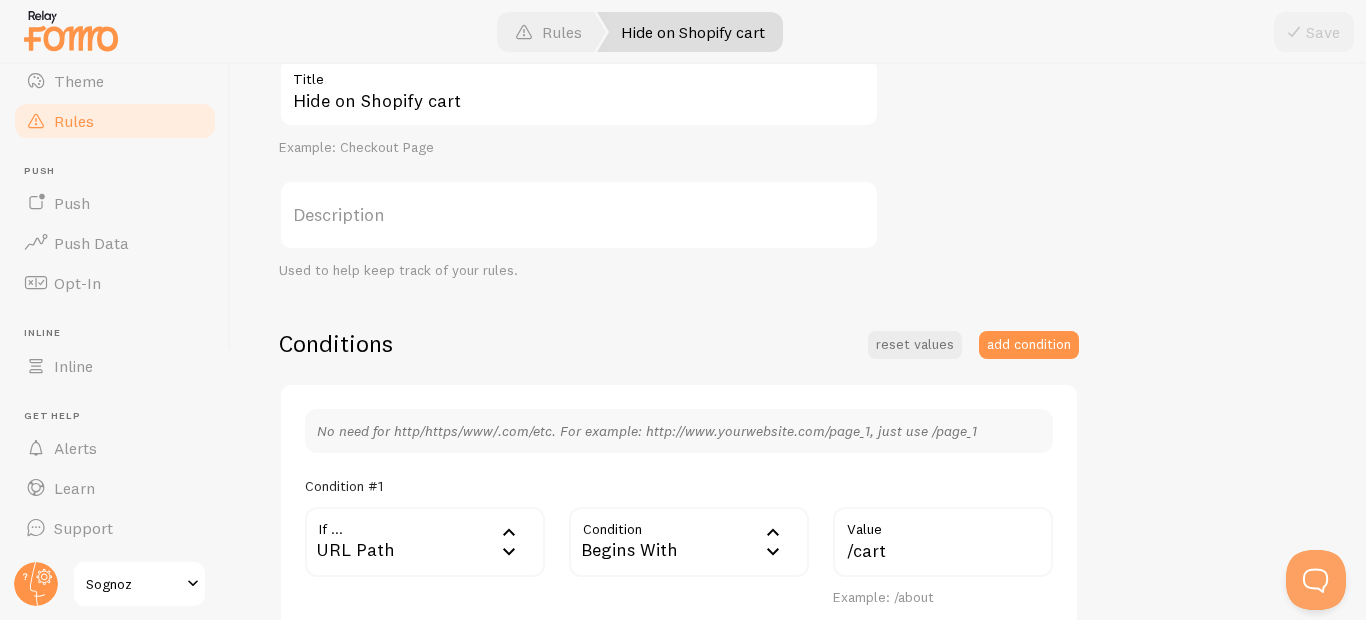 click on "Description" at bounding box center (579, 215) 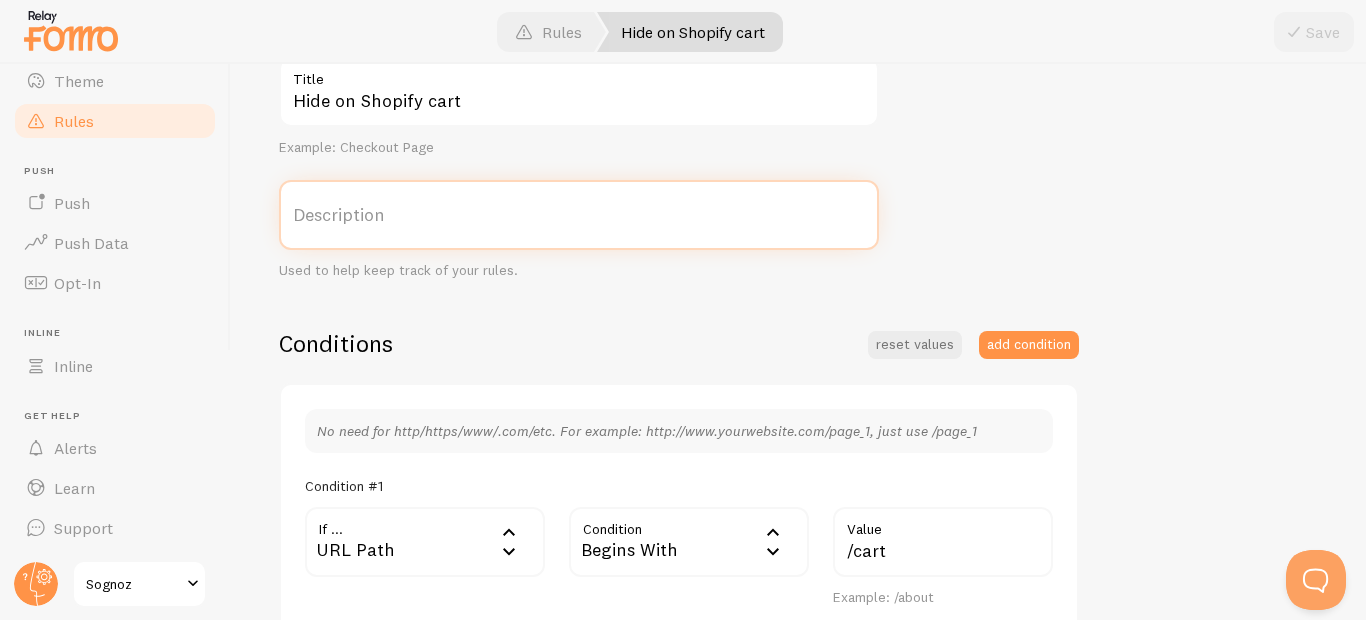 click on "Description" at bounding box center (579, 215) 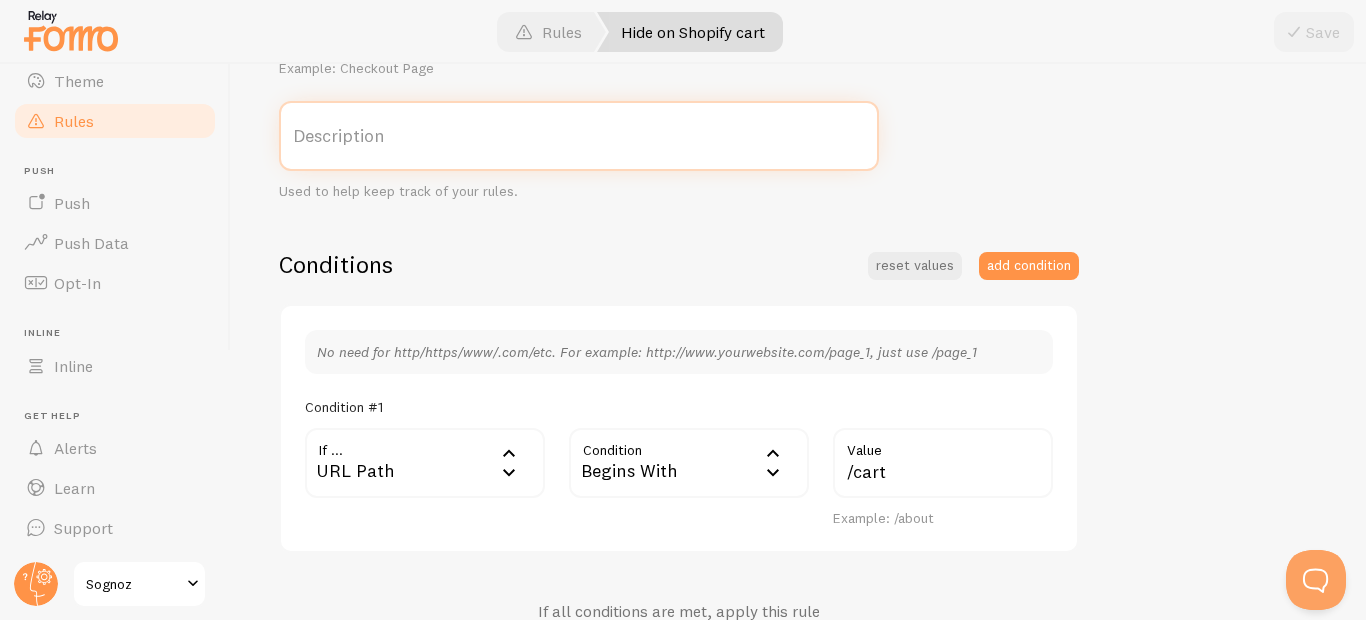 scroll, scrollTop: 360, scrollLeft: 0, axis: vertical 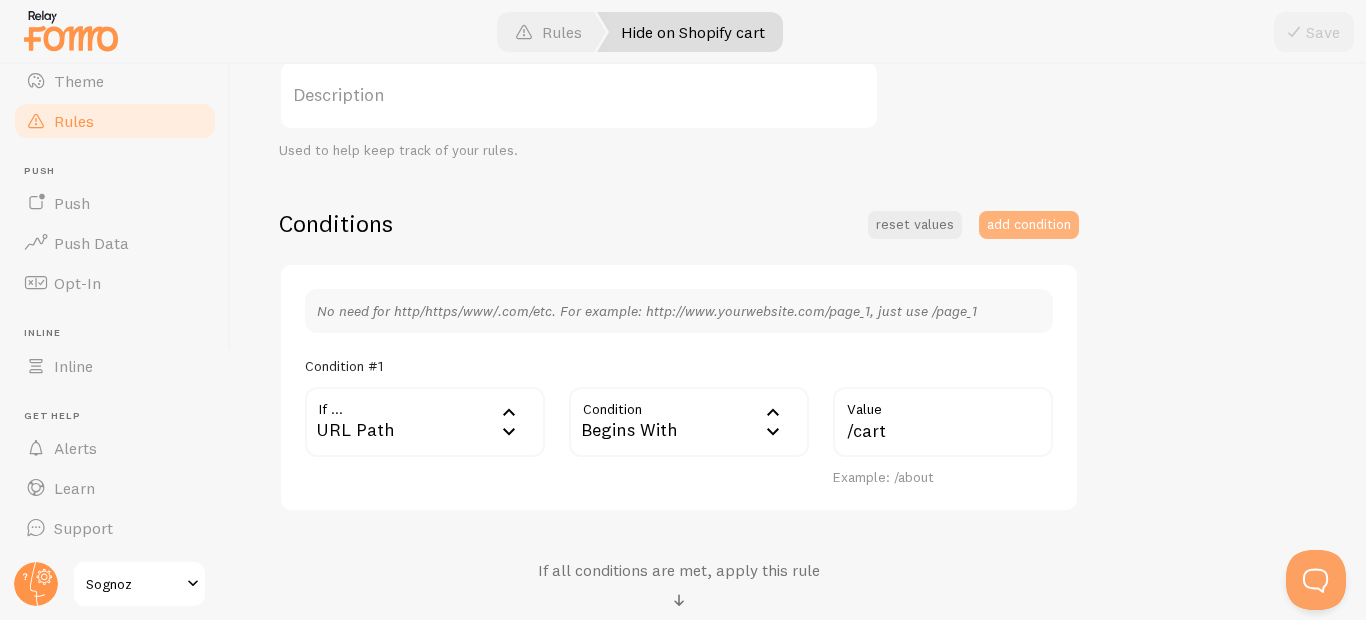 click on "add condition" at bounding box center [1029, 225] 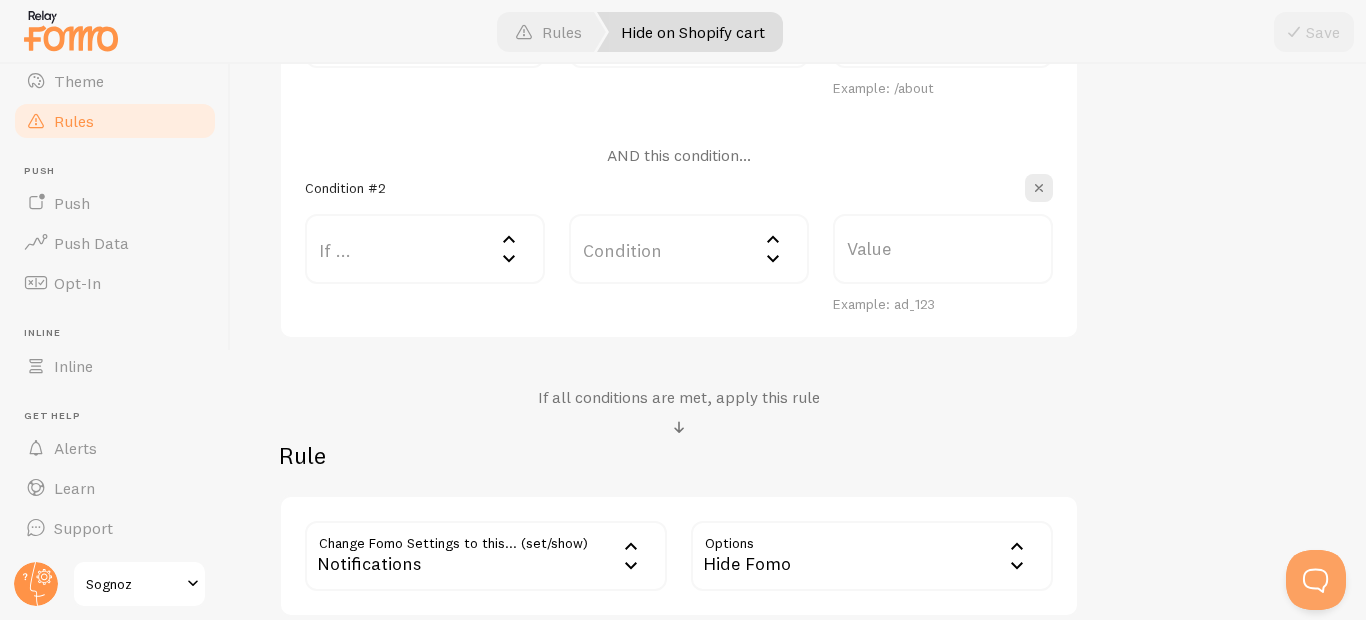scroll, scrollTop: 600, scrollLeft: 0, axis: vertical 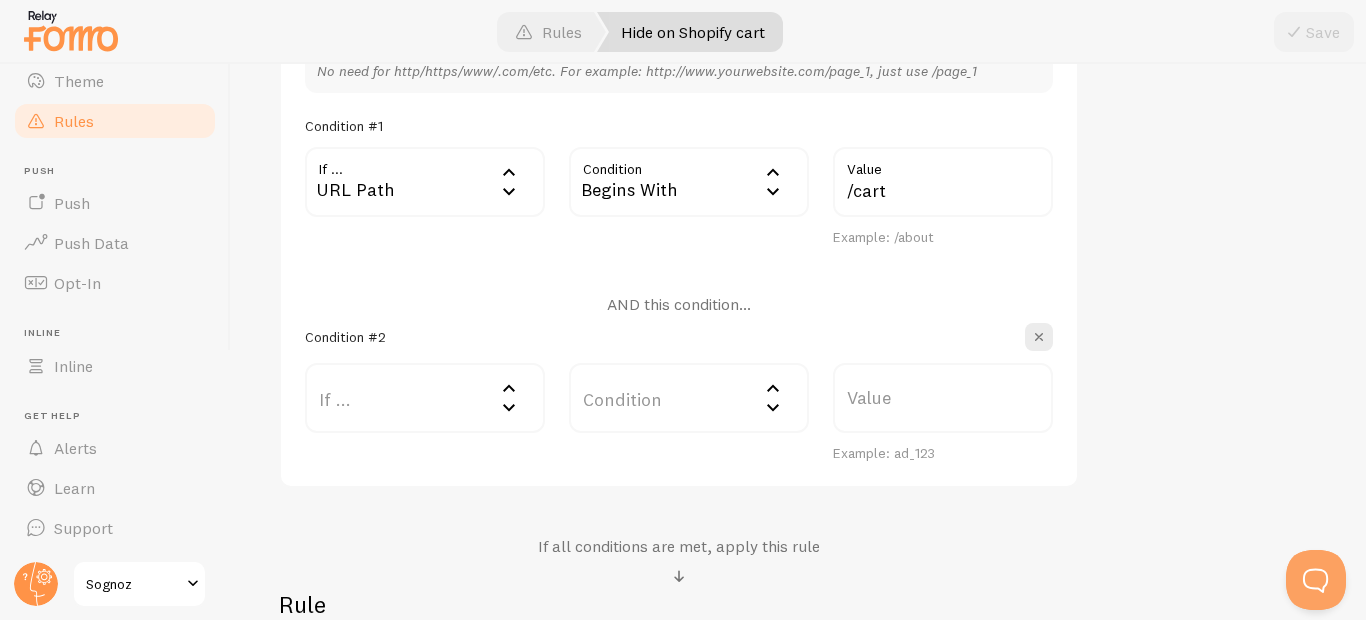 click on "If ..." at bounding box center (425, 398) 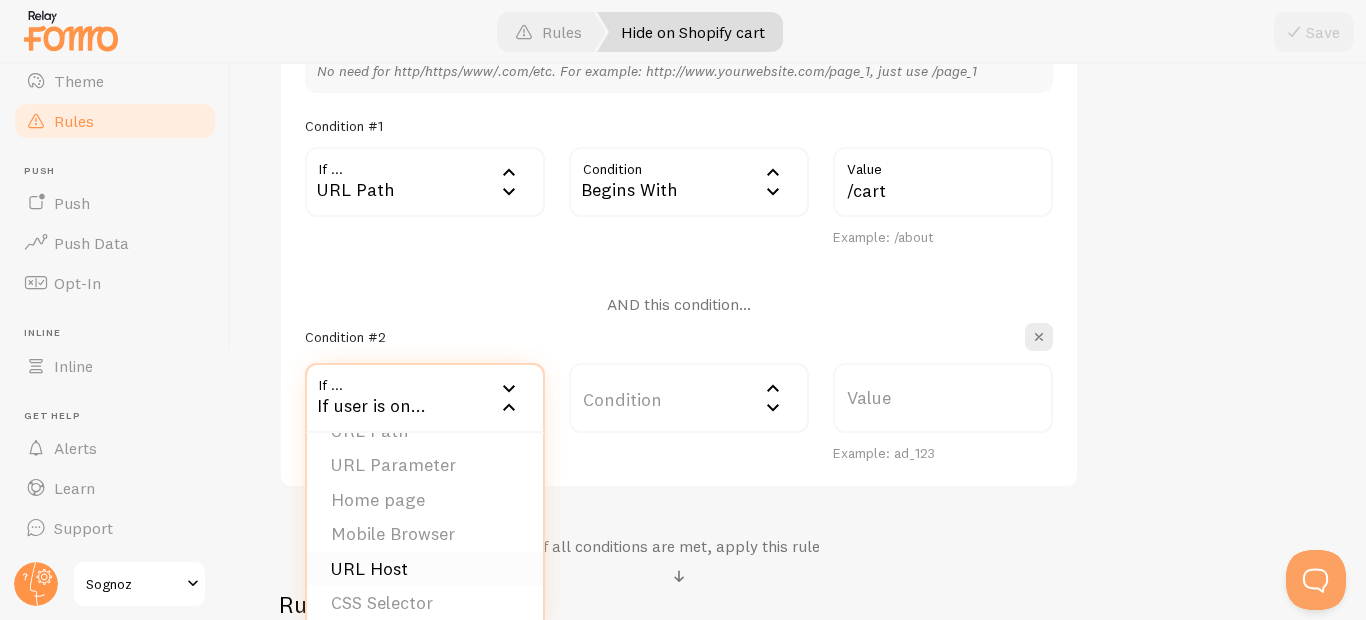 scroll, scrollTop: 0, scrollLeft: 0, axis: both 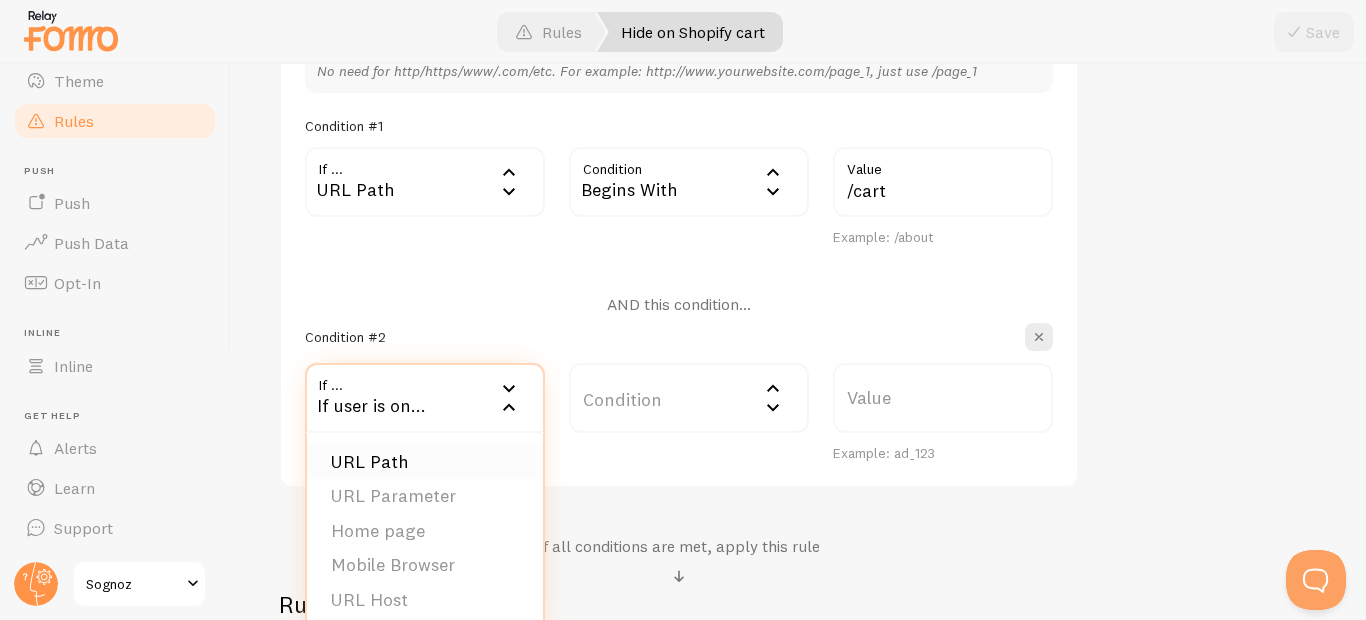 click on "URL Path" at bounding box center (425, 462) 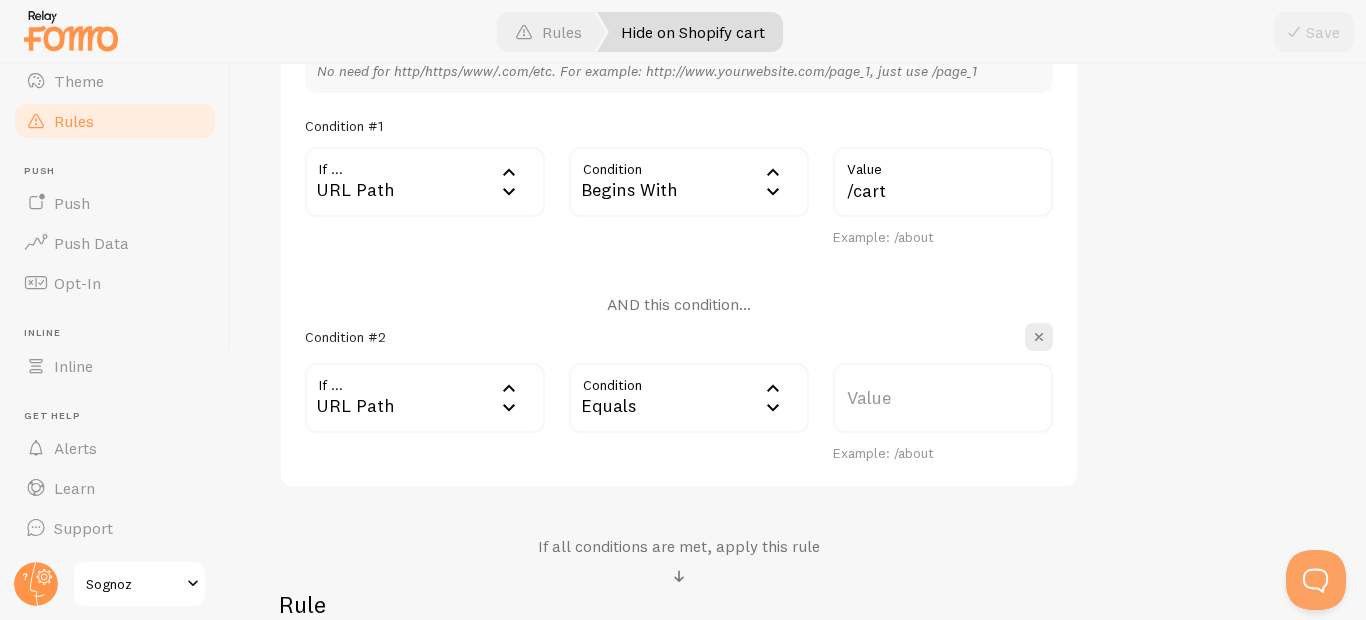 click on "Equals" at bounding box center (689, 398) 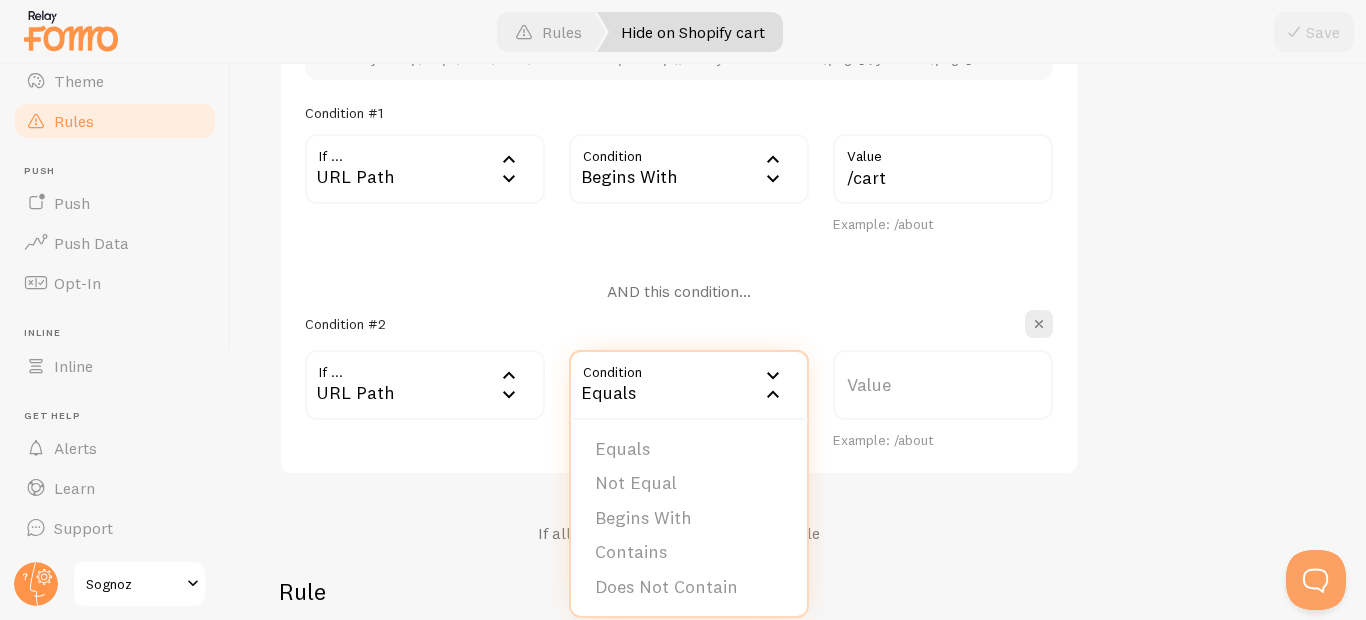 scroll, scrollTop: 600, scrollLeft: 0, axis: vertical 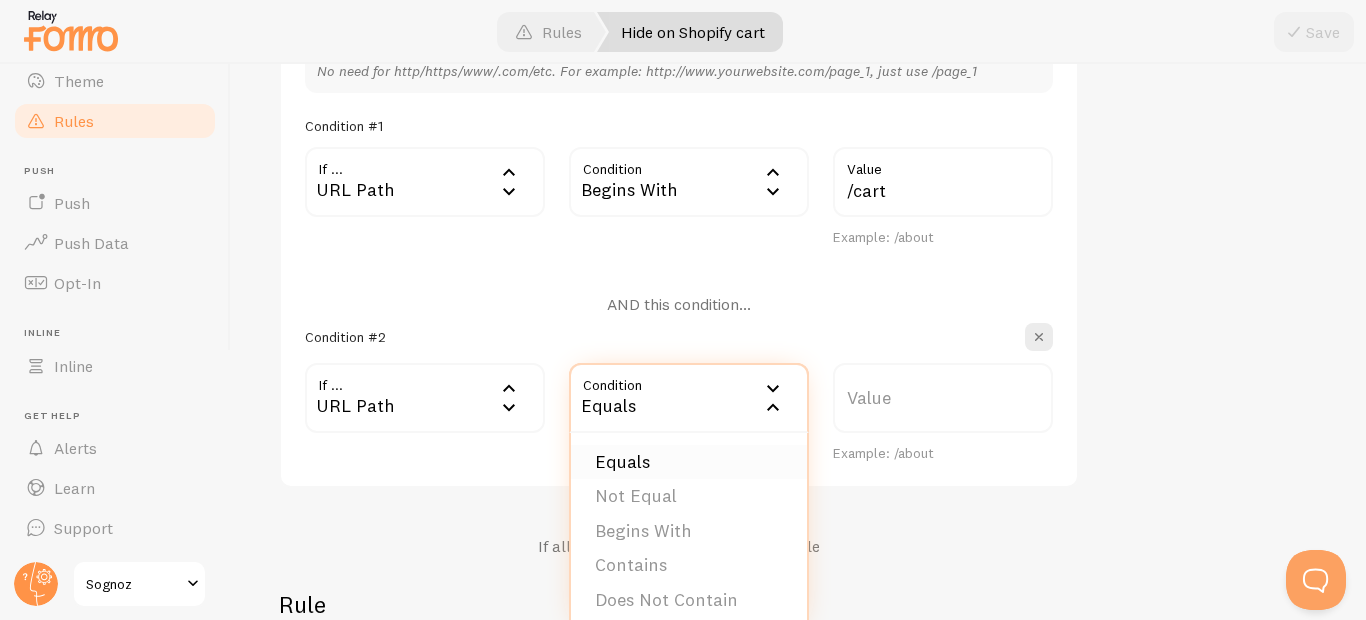 click on "Equals" at bounding box center [689, 462] 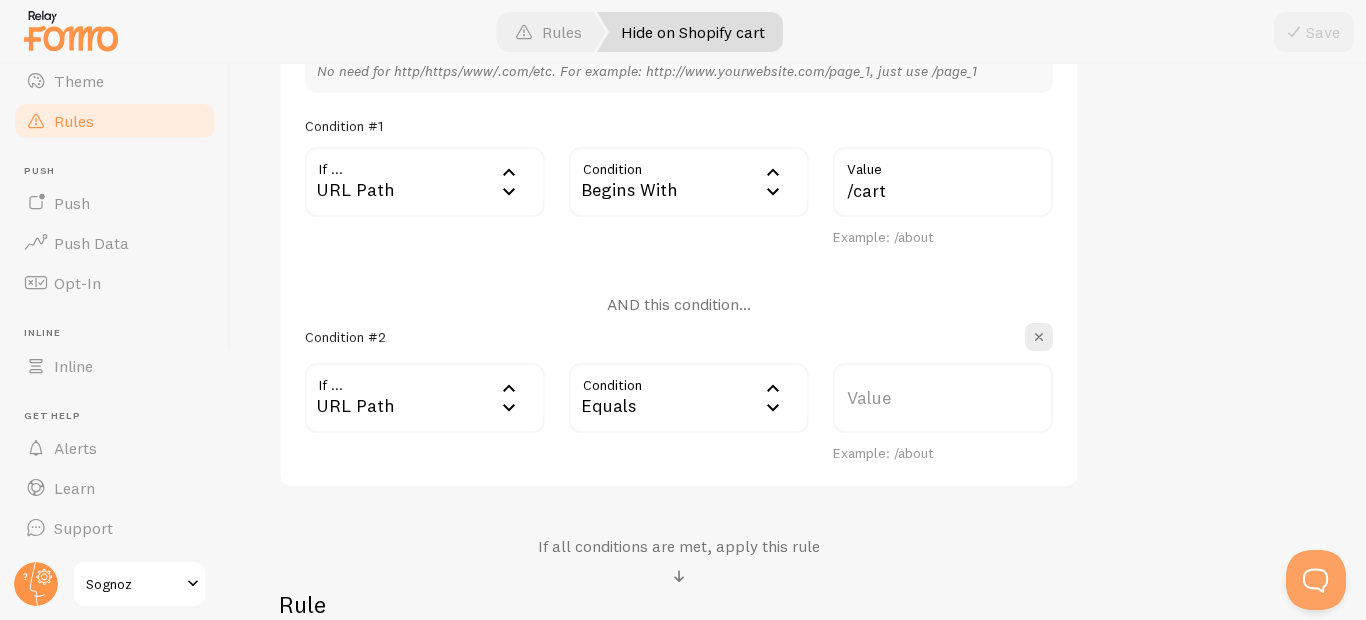 click on "URL Path" at bounding box center [425, 398] 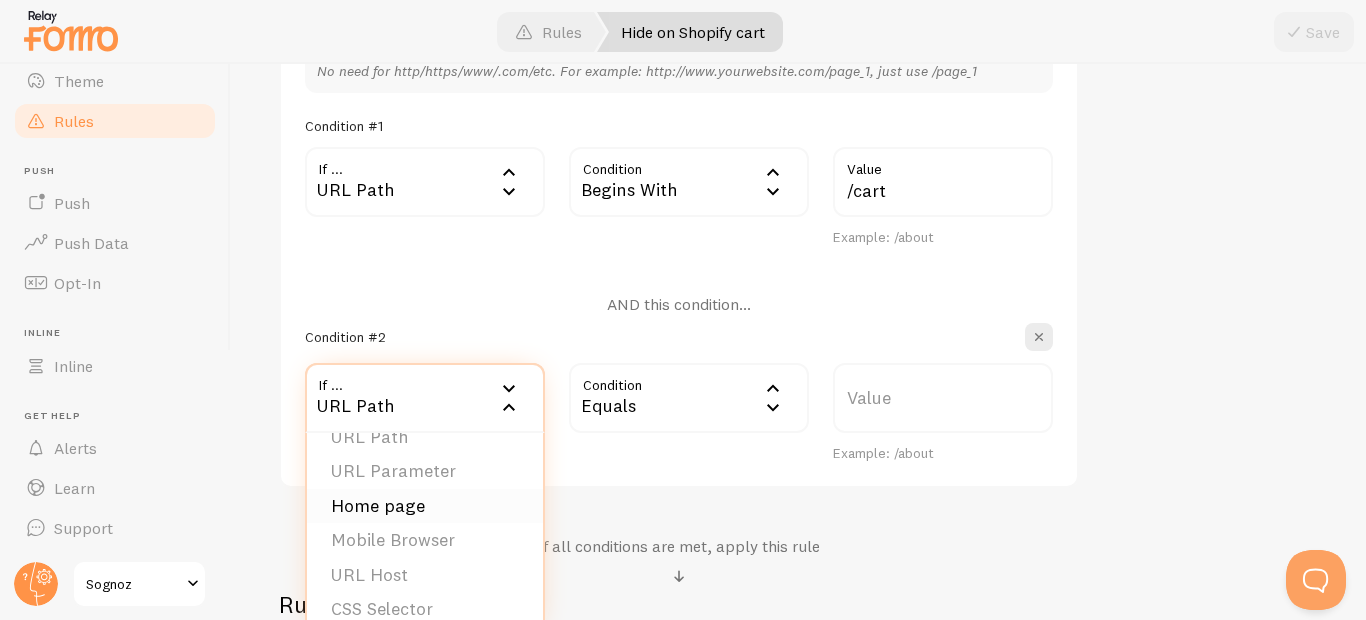 scroll, scrollTop: 31, scrollLeft: 0, axis: vertical 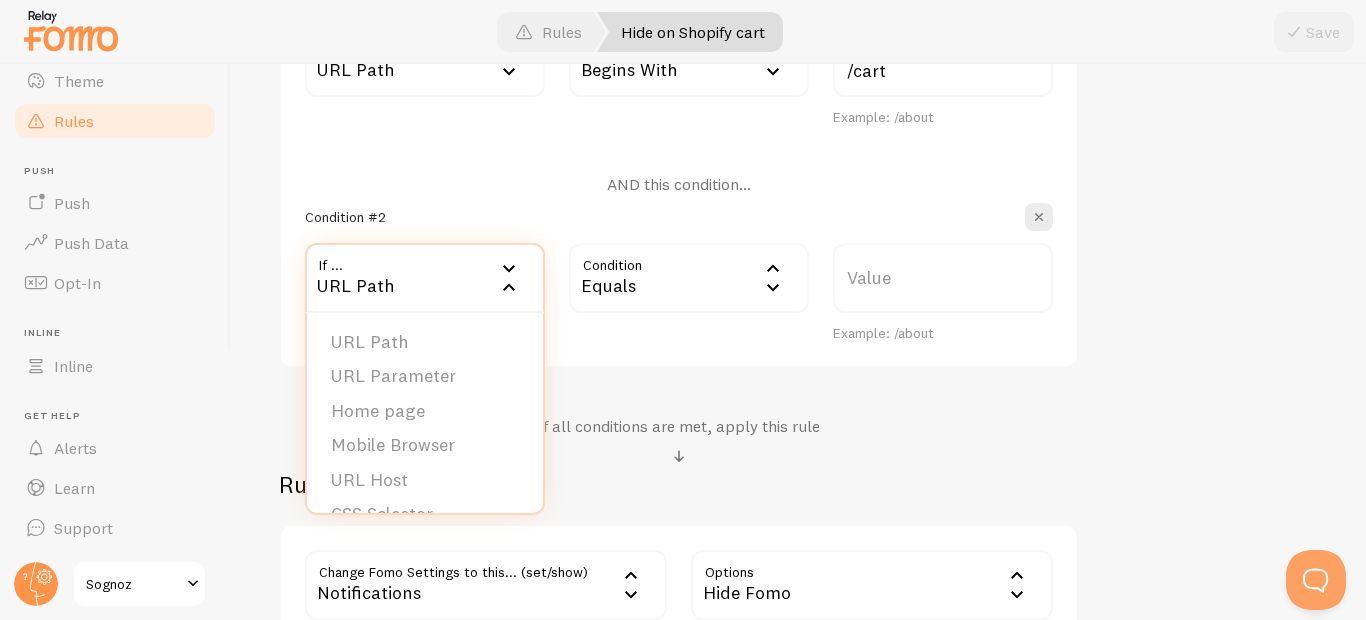 click on "Conditions
reset values
add condition
No need for http/https/www/.com/etc. For example: http://www.yourwebsite.com/page_1, just use /page_1       Condition #1     If ...   url   URL Path       URL Path  URL Parameter  Home page  Mobile Browser  URL Host  CSS Selector        Condition   beginsWith   Begins With       Equals  Not Equal  Begins With  Contains  Does Not Contain        /cart   Value       Example: /about     AND this condition...   Condition #2     If ...   url   URL Path       URL Path  URL Parameter  Home page  Mobile Browser  URL Host  CSS Selector        Condition   equals   Equals       Equals  Not Equal  Begins With  Contains  Does Not Contain          Value       Example: /about     If all conditions are met, apply this rule     Rule   Change Fomo Settings to this... (set/show)   show   Notifications       Notifications  Do Not Show Template  Only Show Template  Max per page  Initial Delay  Display Interval  Loop notifications  Links to open in new tab  Position  Mobile Position  Entire notification clickable      Options   false   Hide Fomo       Hide Fomo  Only show Fomo if conditions met" at bounding box center [679, 247] 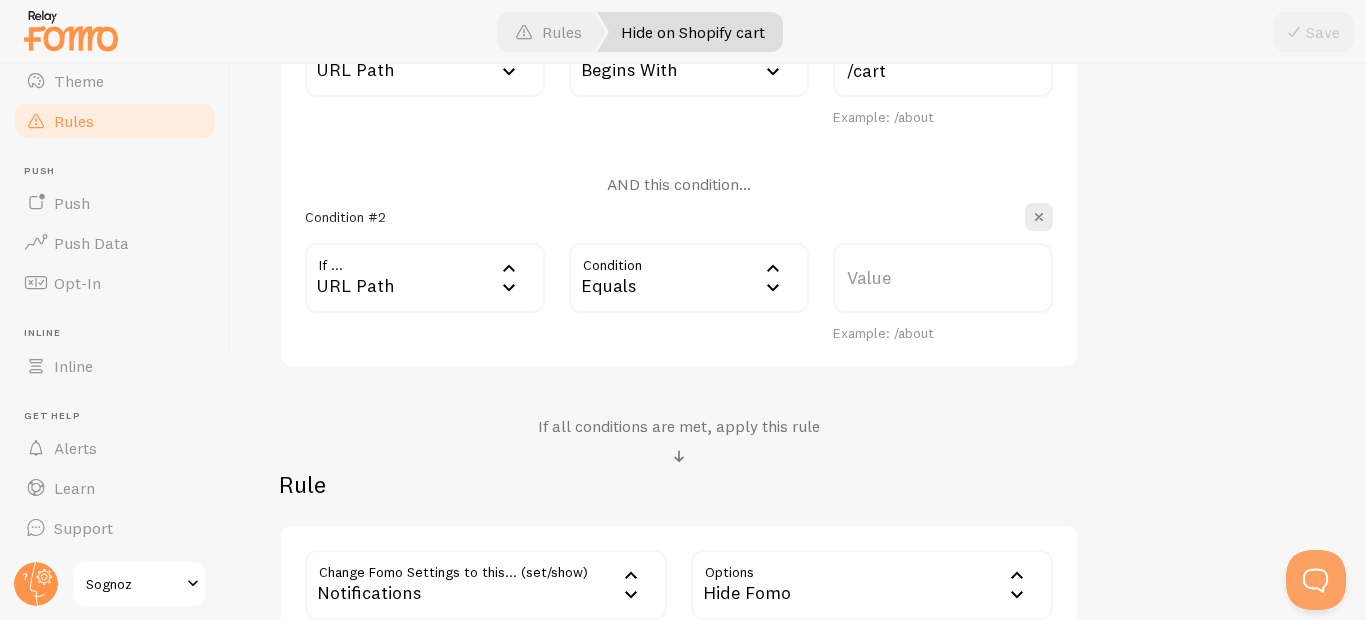 click on "Value" at bounding box center (943, 278) 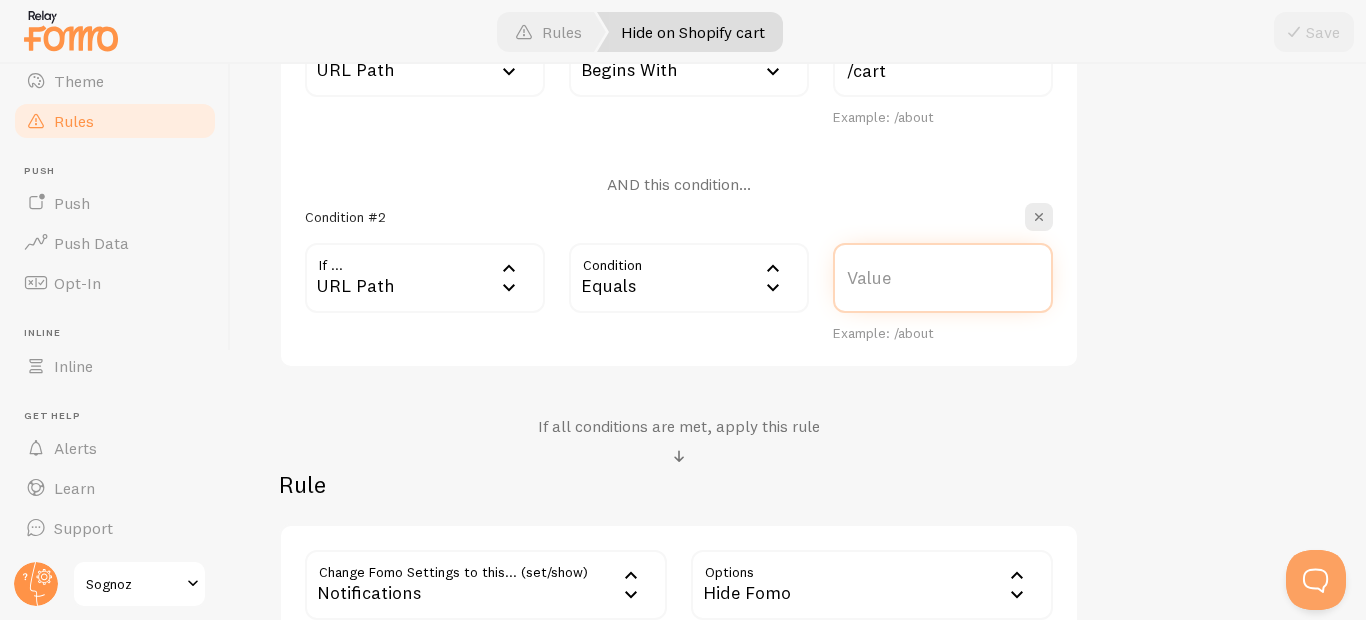 click on "Value" at bounding box center (943, 278) 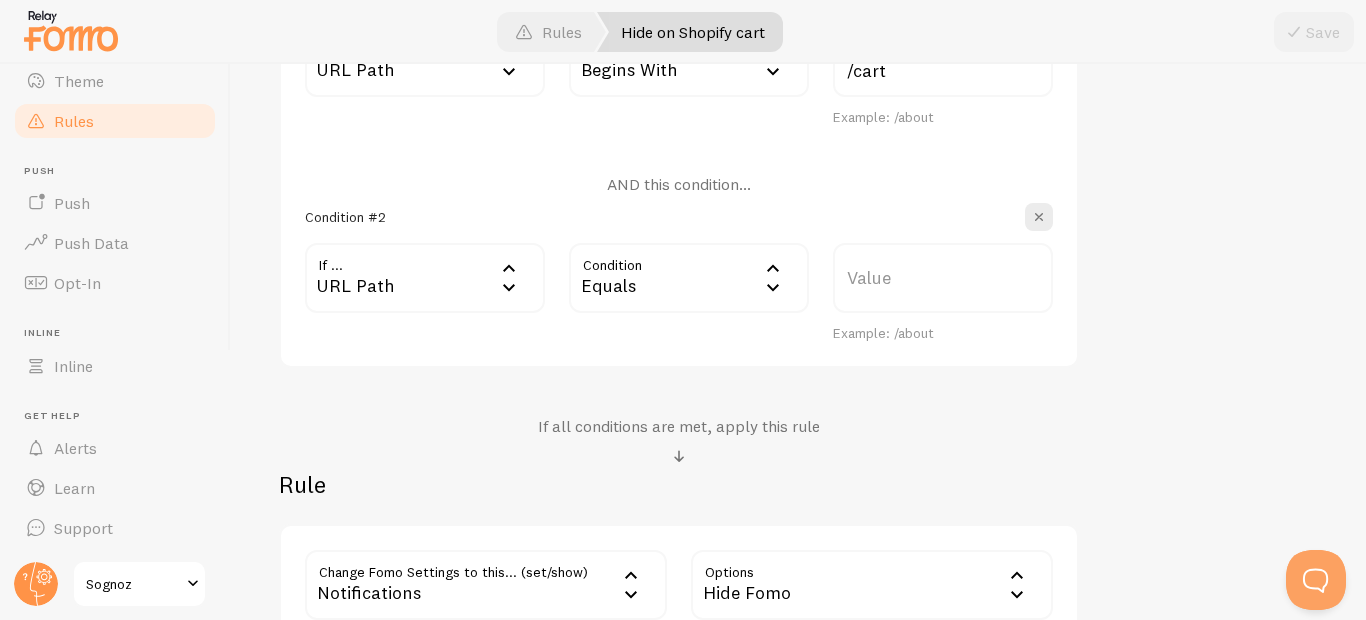 click on "Value" at bounding box center [943, 278] 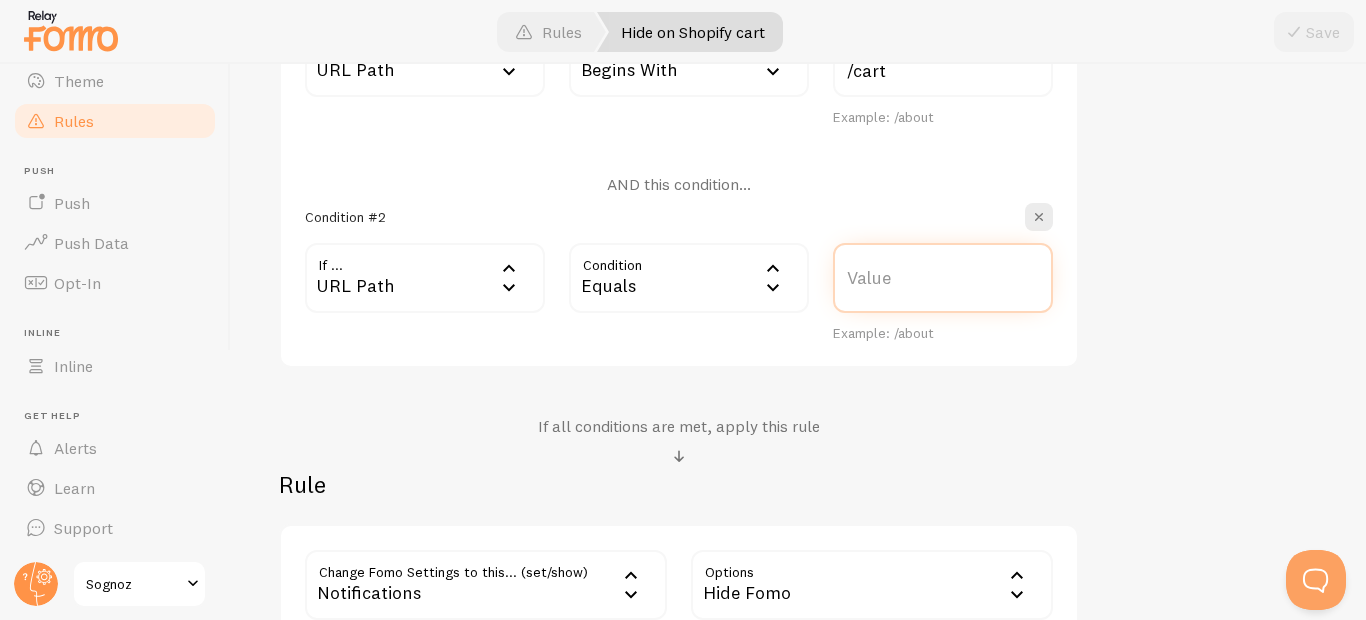 click on "Value" at bounding box center [943, 278] 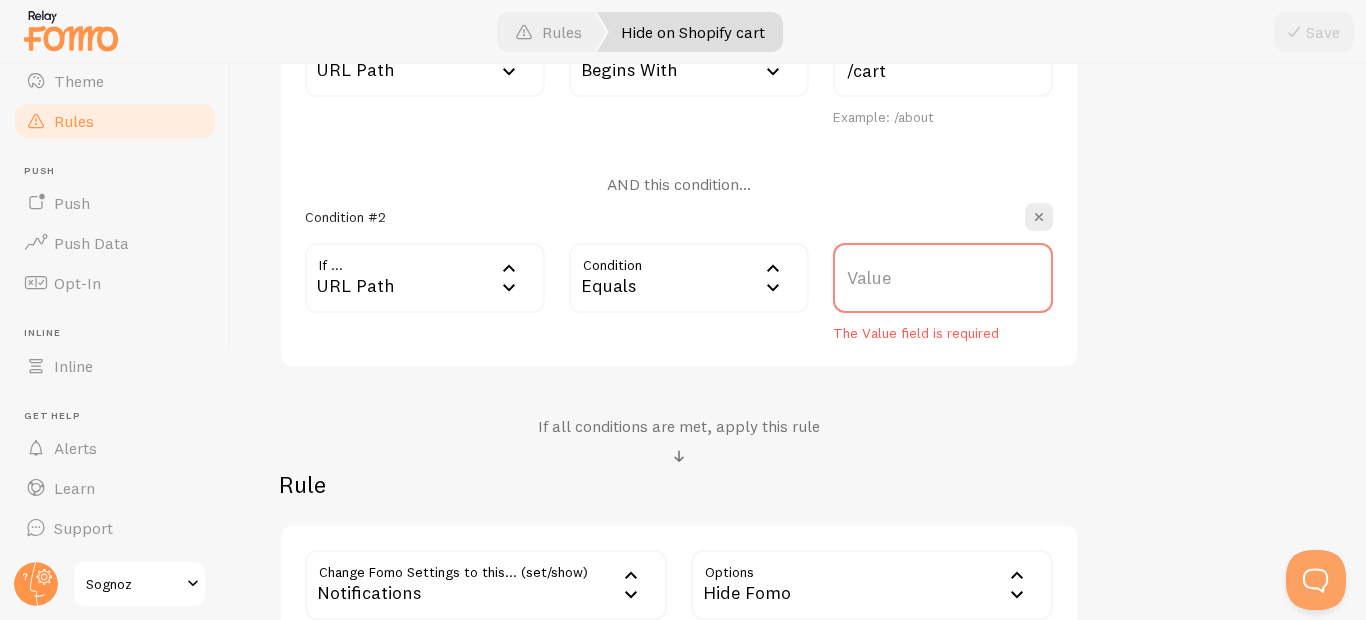 click on "Value" at bounding box center (943, 278) 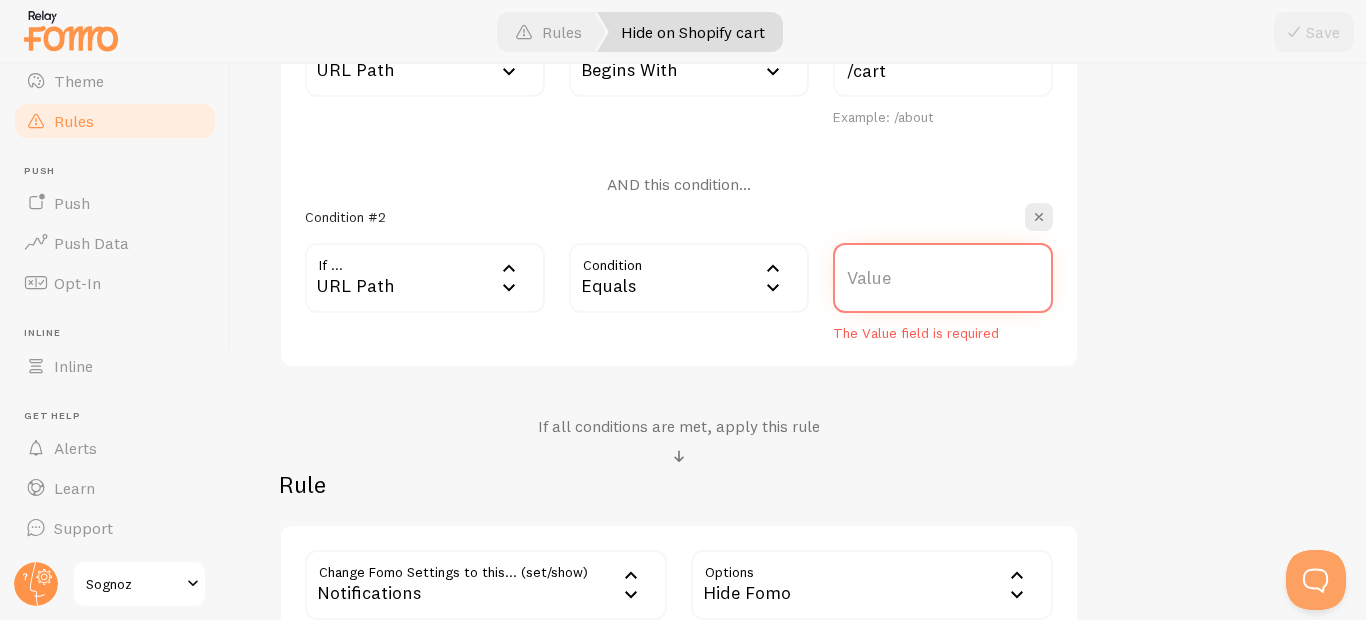 click on "Value" at bounding box center (943, 278) 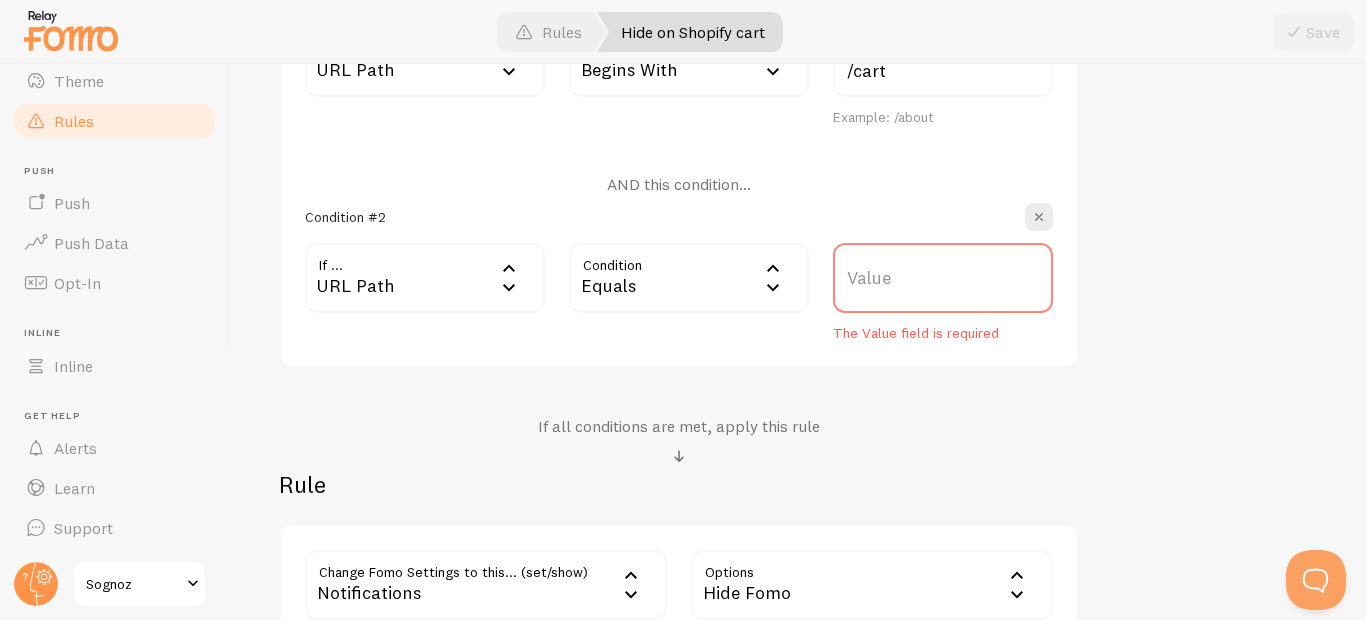 click on "Value" at bounding box center (943, 278) 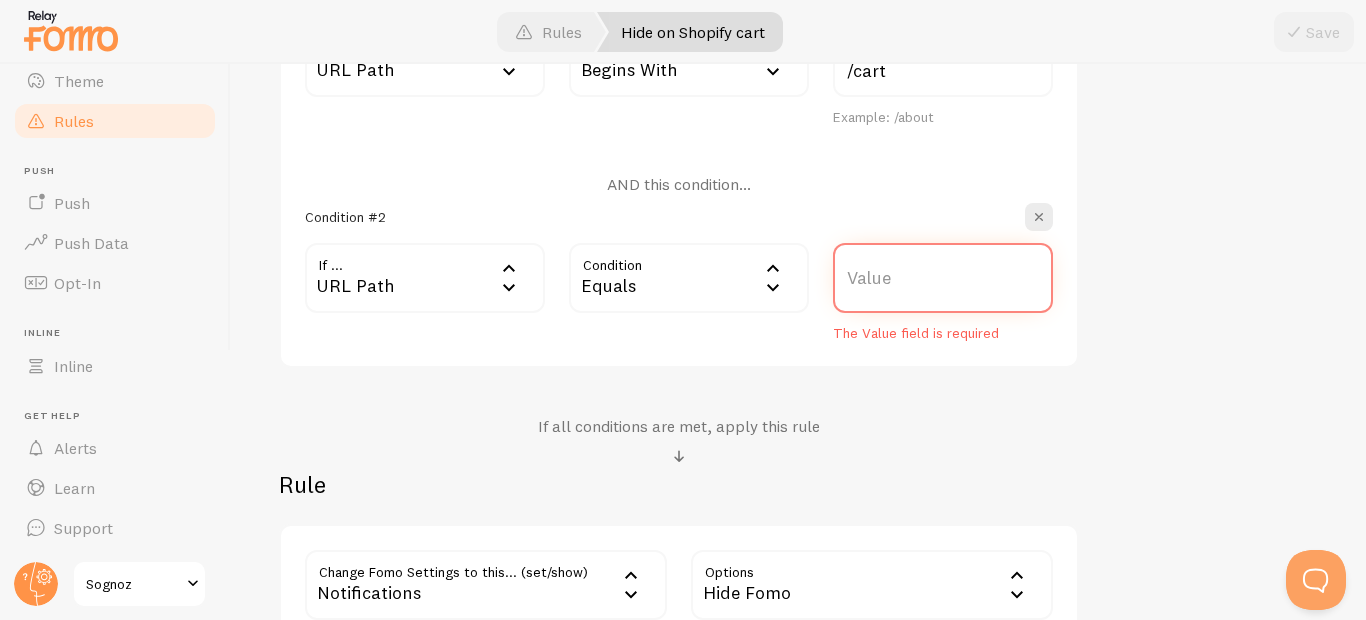 click on "Value" at bounding box center [943, 278] 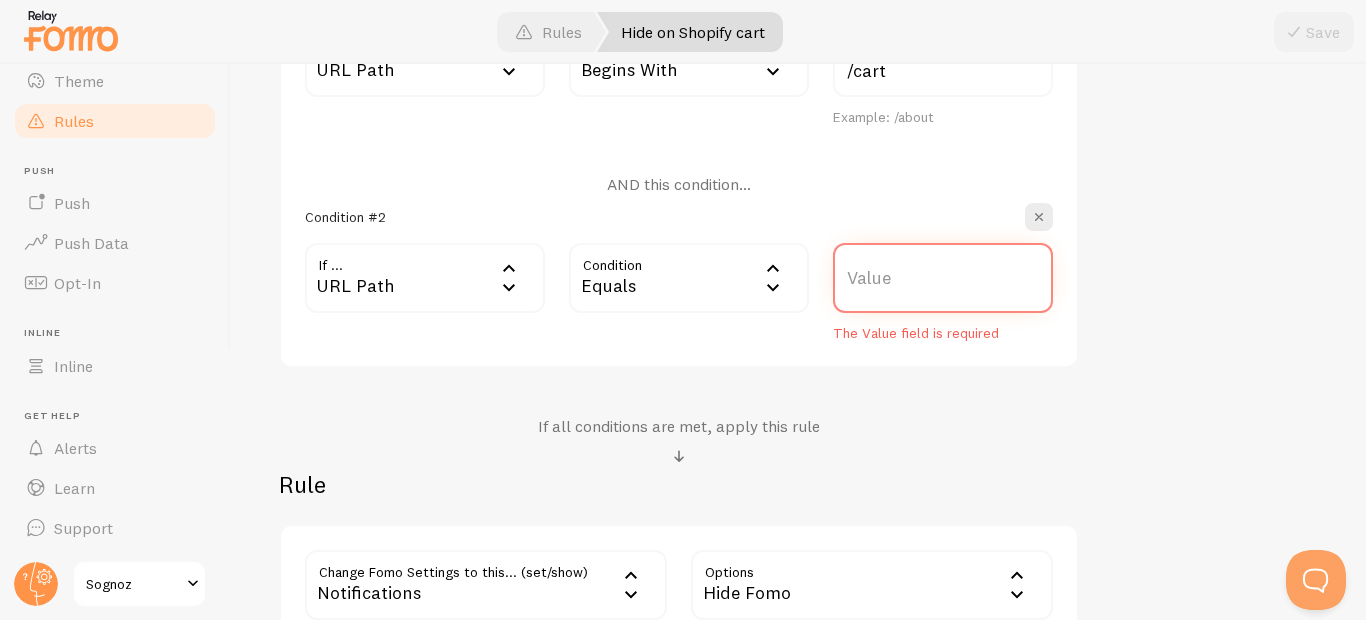 paste on "https://sognoz.com/collections/rakhi-collection" 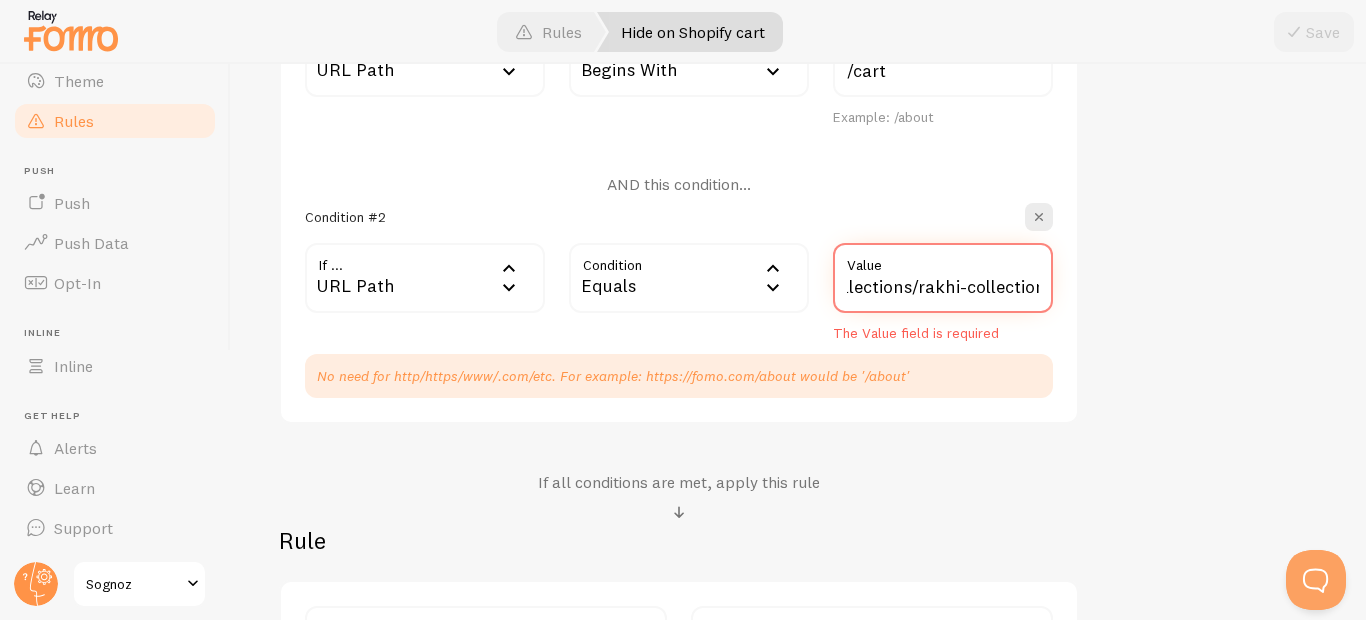 scroll, scrollTop: 0, scrollLeft: 0, axis: both 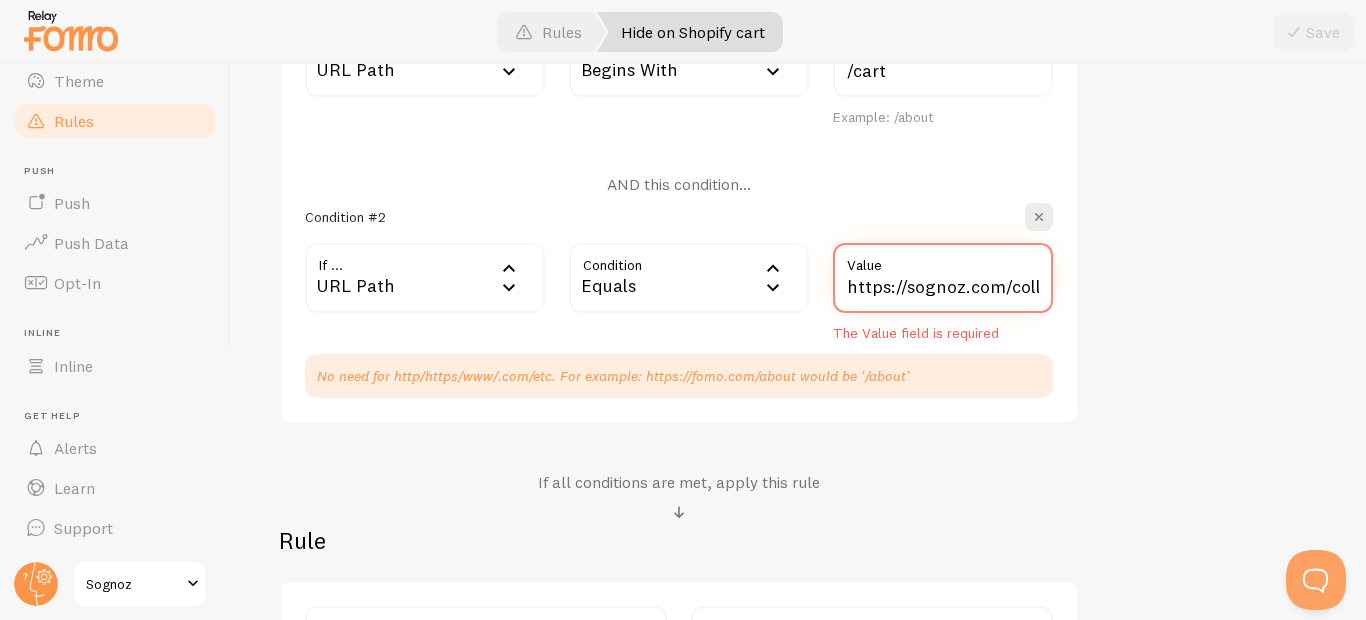 drag, startPoint x: 870, startPoint y: 287, endPoint x: 761, endPoint y: 285, distance: 109.01835 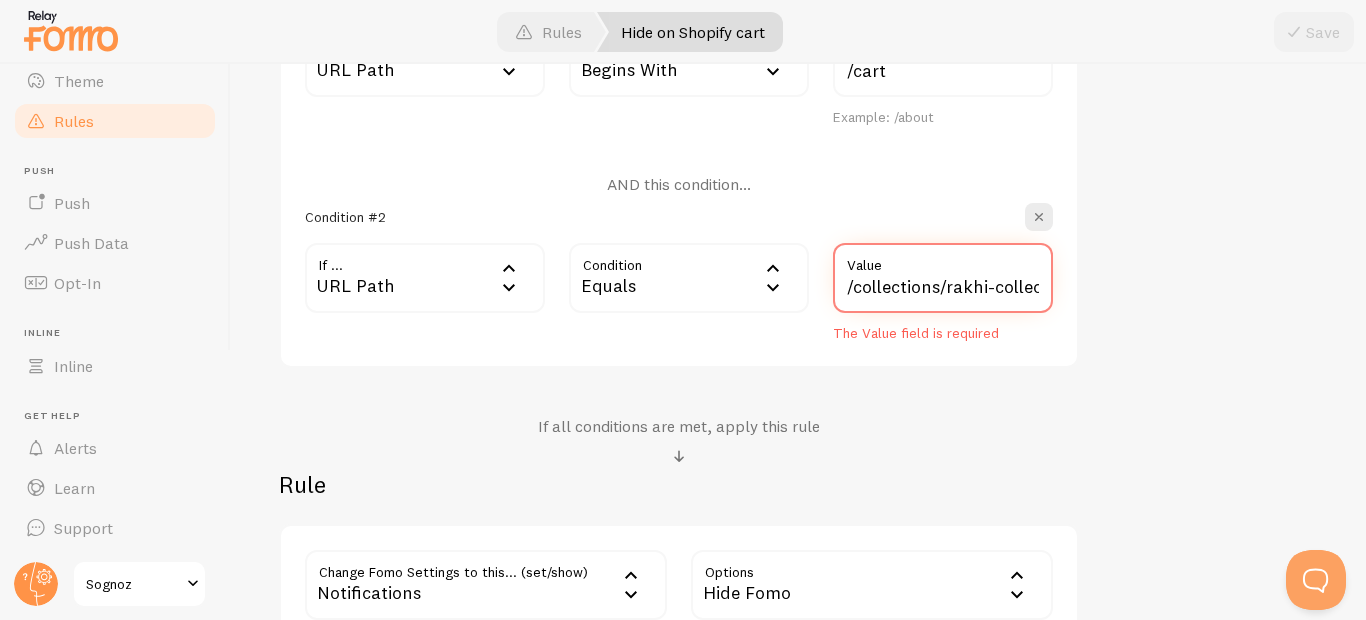 type on "/collections/rakhi-collection" 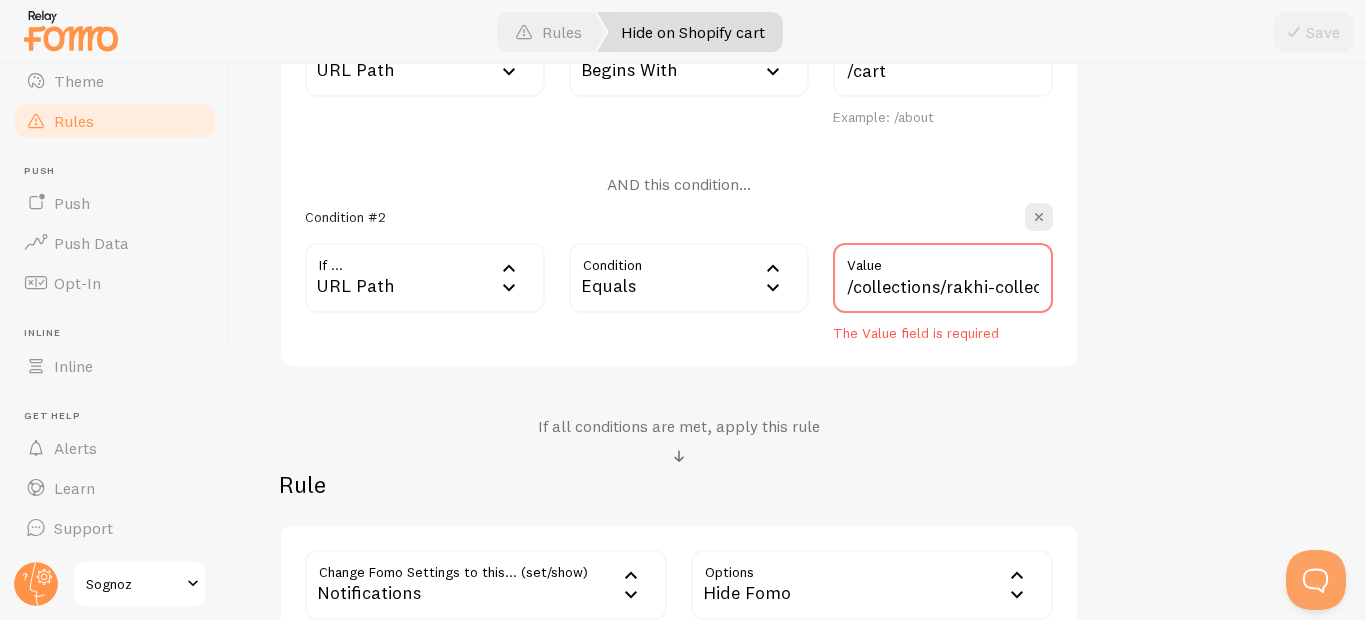 click on "Hide on Shopify cart   Title       Example: Checkout Page       Description       Used to help keep track of your rules.   Conditions
reset values
add condition
No need for http/https/www/.com/etc. For example: http://www.yourwebsite.com/page_1, just use /page_1       Condition #1     If ...   url   URL Path       URL Path  URL Parameter  Home page  Mobile Browser  URL Host  CSS Selector        Condition   beginsWith   Begins With       Equals  Not Equal  Begins With  Contains  Does Not Contain        /cart   Value       Example: /about     AND this condition...   Condition #2     If ...   url   URL Path       URL Path  URL Parameter  Home page  Mobile Browser  URL Host  CSS Selector        Condition   equals   Equals       Equals  Not Equal  Begins With  Contains  Does Not Contain        /collections/rakhi-collection   Value     The Value field is required       If all conditions are met, apply this rule     Rule" at bounding box center (798, 111) 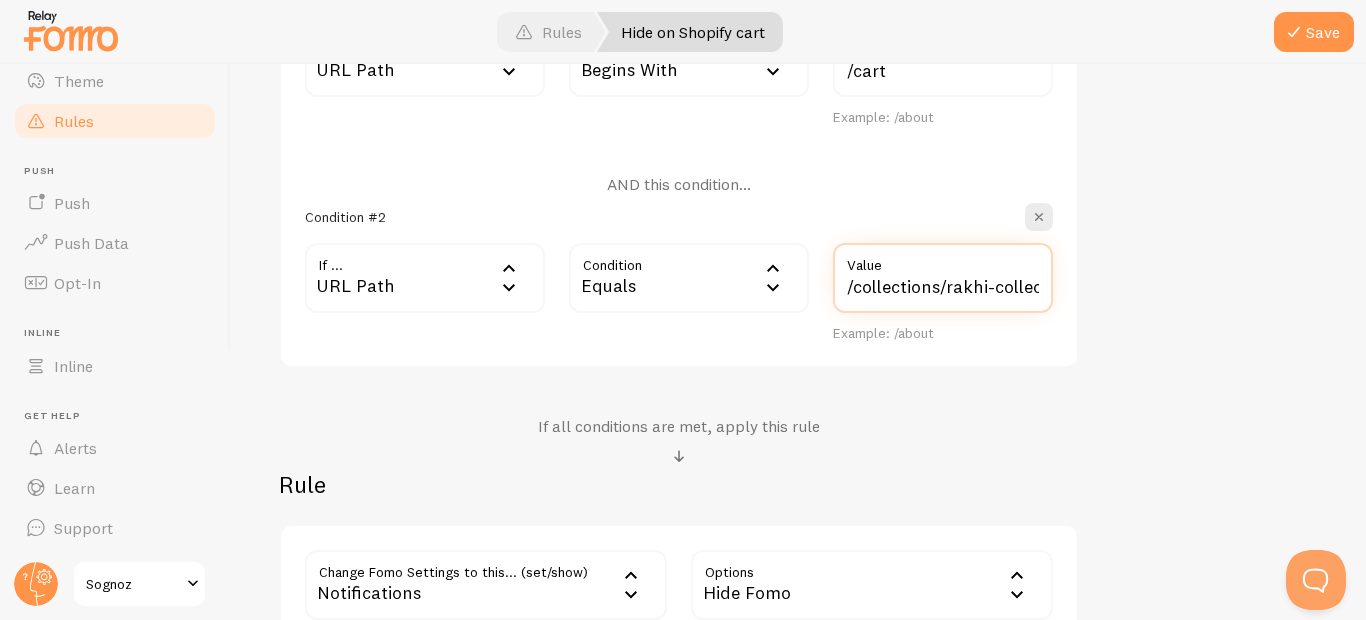 scroll, scrollTop: 0, scrollLeft: 34, axis: horizontal 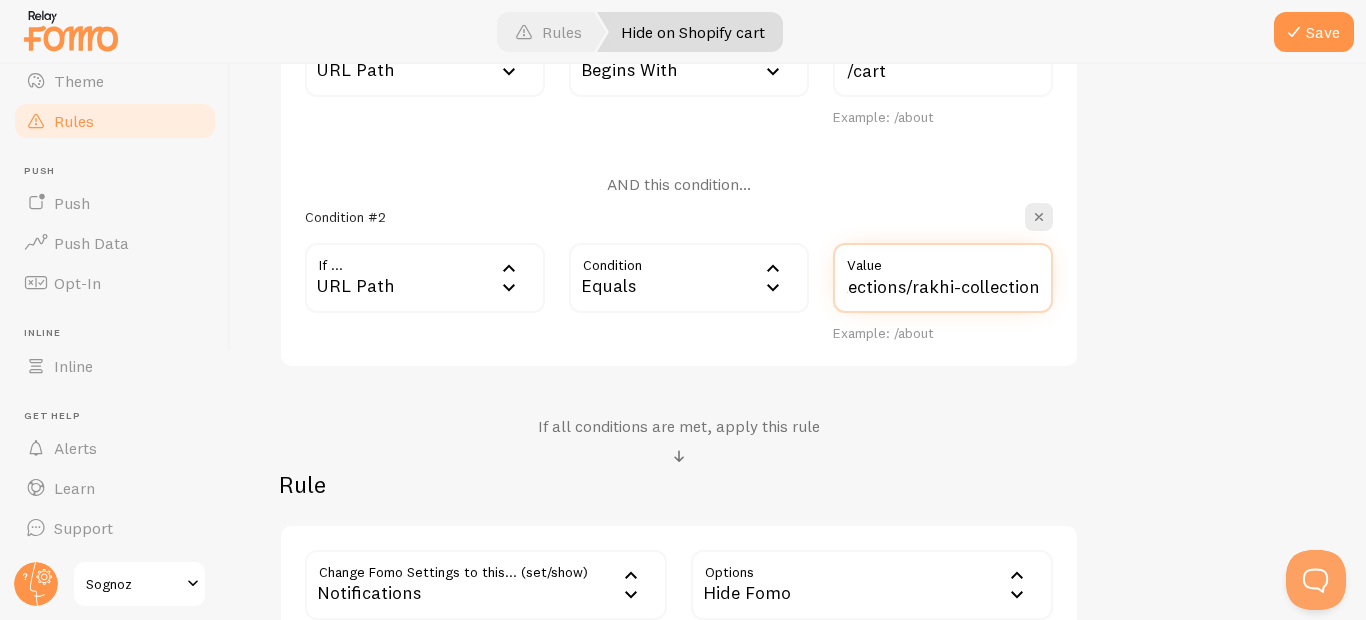 drag, startPoint x: 944, startPoint y: 285, endPoint x: 1124, endPoint y: 295, distance: 180.27756 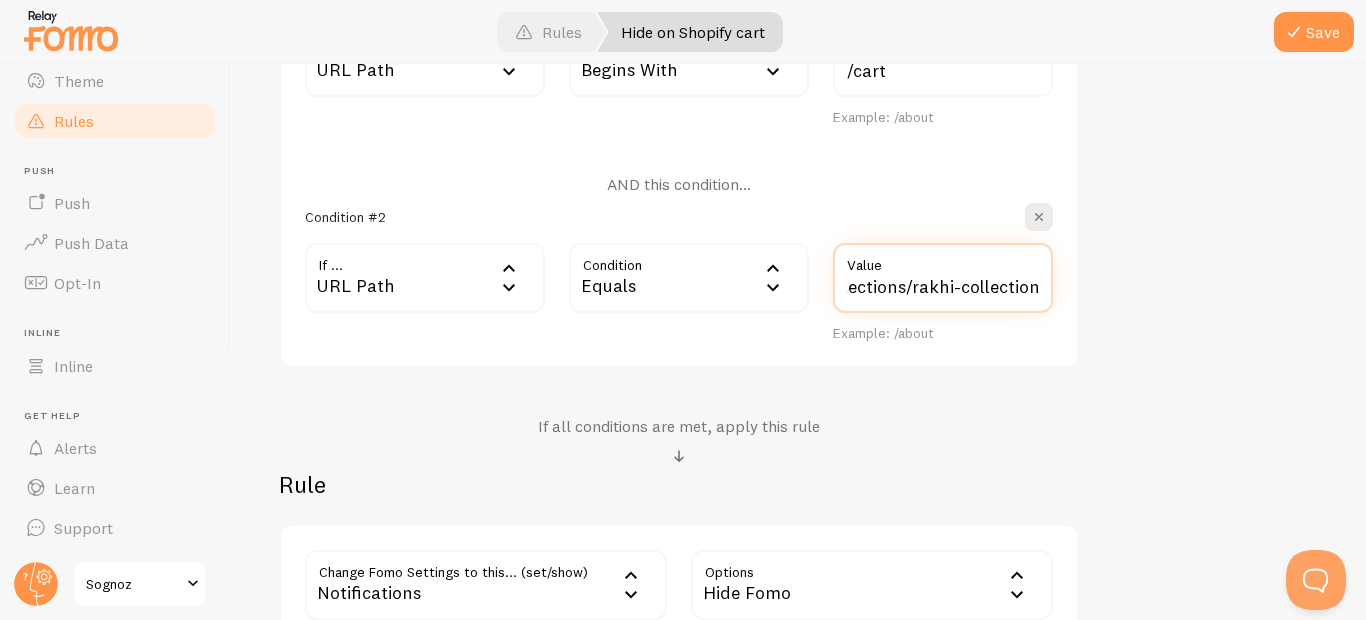 click on "Hide on Shopify cart   Title       Example: Checkout Page       Description       Used to help keep track of your rules.   Conditions
reset values
add condition
No need for http/https/www/.com/etc. For example: http://www.yourwebsite.com/page_1, just use /page_1       Condition #1     If ...   url   URL Path       URL Path  URL Parameter  Home page  Mobile Browser  URL Host  CSS Selector        Condition   beginsWith   Begins With       Equals  Not Equal  Begins With  Contains  Does Not Contain        /cart   Value       Example: /about     AND this condition...   Condition #2     If ...   url   URL Path       URL Path  URL Parameter  Home page  Mobile Browser  URL Host  CSS Selector        Condition   equals   Equals       Equals  Not Equal  Begins With  Contains  Does Not Contain        /collections/rakhi-collection   Value       Example: /about     If all conditions are met, apply this rule     Rule     show" at bounding box center [798, 111] 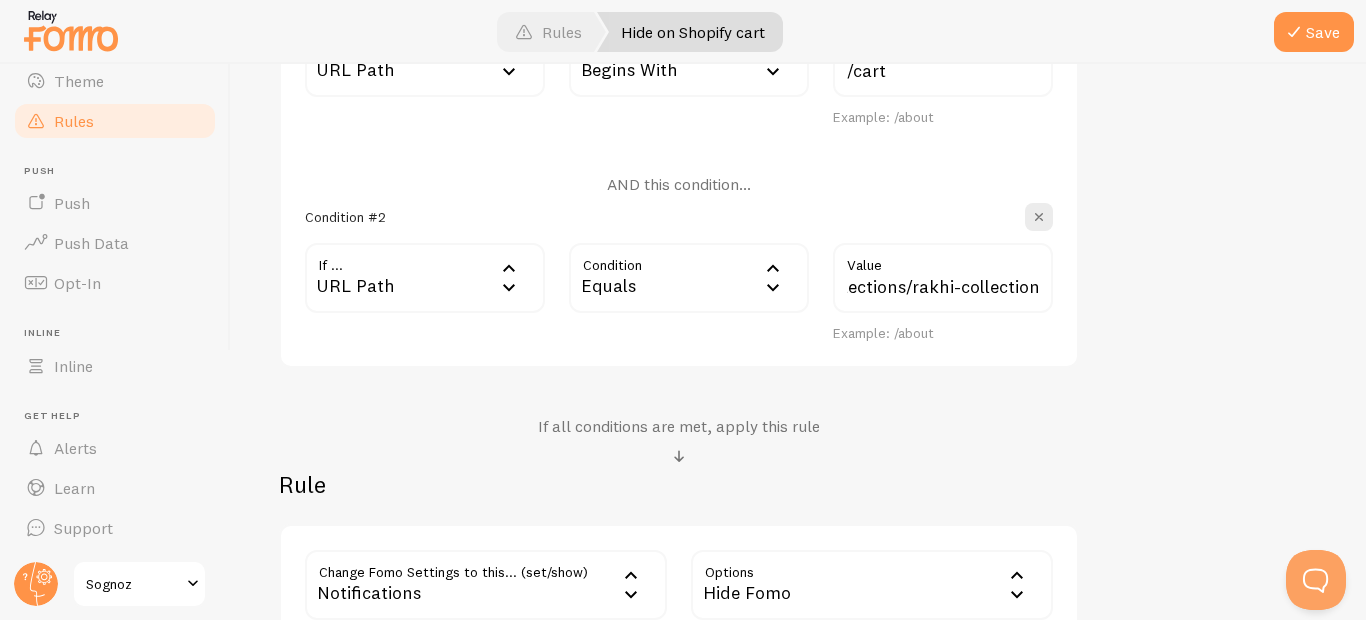 click on "Hide on Shopify cart   Title       Example: Checkout Page       Description       Used to help keep track of your rules.   Conditions
reset values
add condition
No need for http/https/www/.com/etc. For example: http://www.yourwebsite.com/page_1, just use /page_1       Condition #1     If ...   url   URL Path       URL Path  URL Parameter  Home page  Mobile Browser  URL Host  CSS Selector        Condition   beginsWith   Begins With       Equals  Not Equal  Begins With  Contains  Does Not Contain        /cart   Value       Example: /about     AND this condition...   Condition #2     If ...   url   URL Path       URL Path  URL Parameter  Home page  Mobile Browser  URL Host  CSS Selector        Condition   equals   Equals       Equals  Not Equal  Begins With  Contains  Does Not Contain        /collections/rakhi-collection   Value       Example: /about     If all conditions are met, apply this rule     Rule     show" at bounding box center (798, 111) 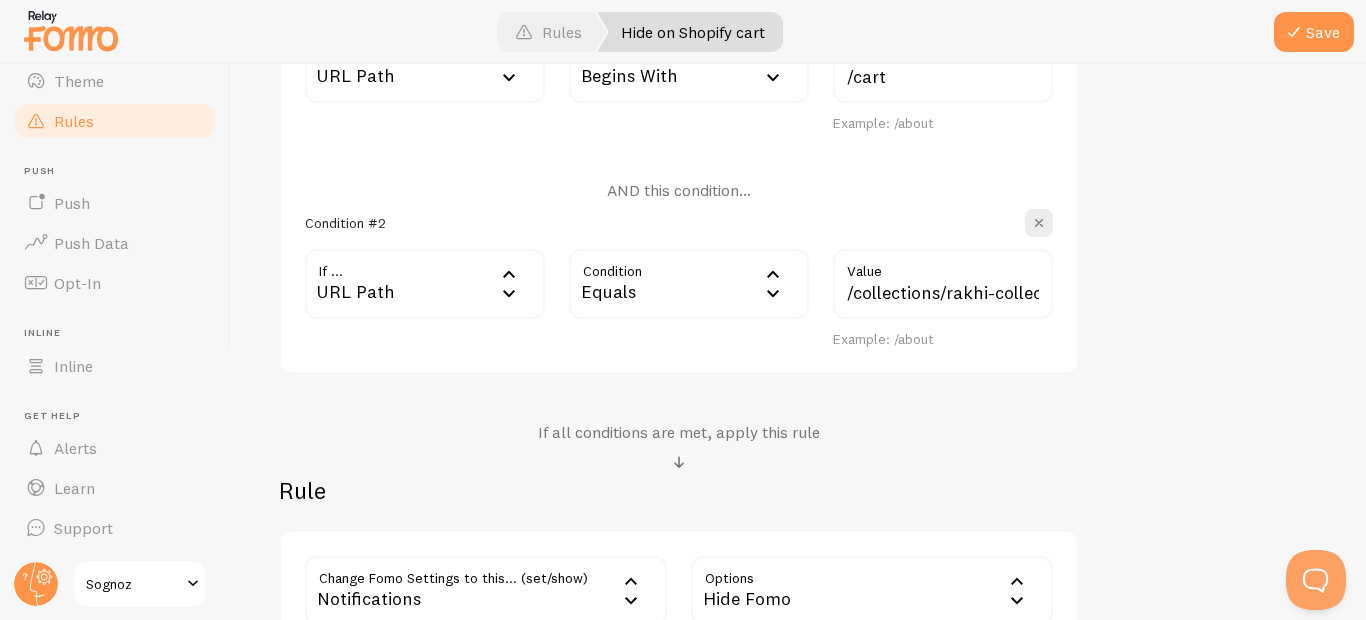 scroll, scrollTop: 840, scrollLeft: 0, axis: vertical 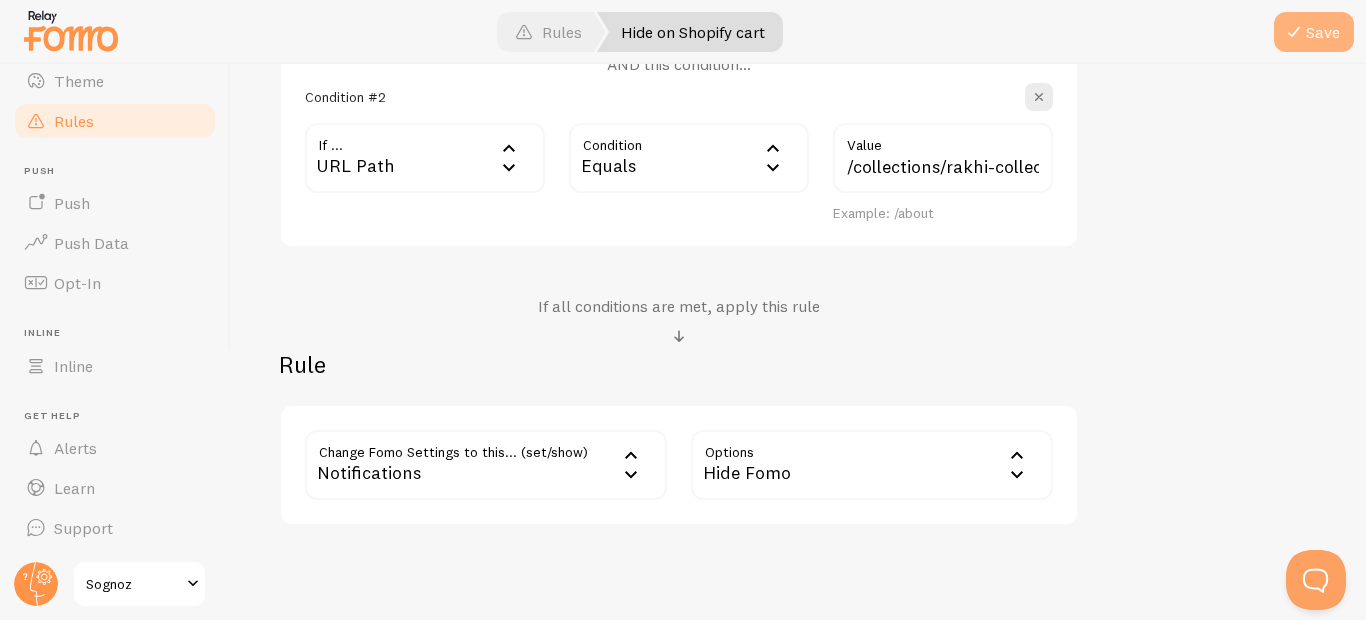 click at bounding box center (1294, 32) 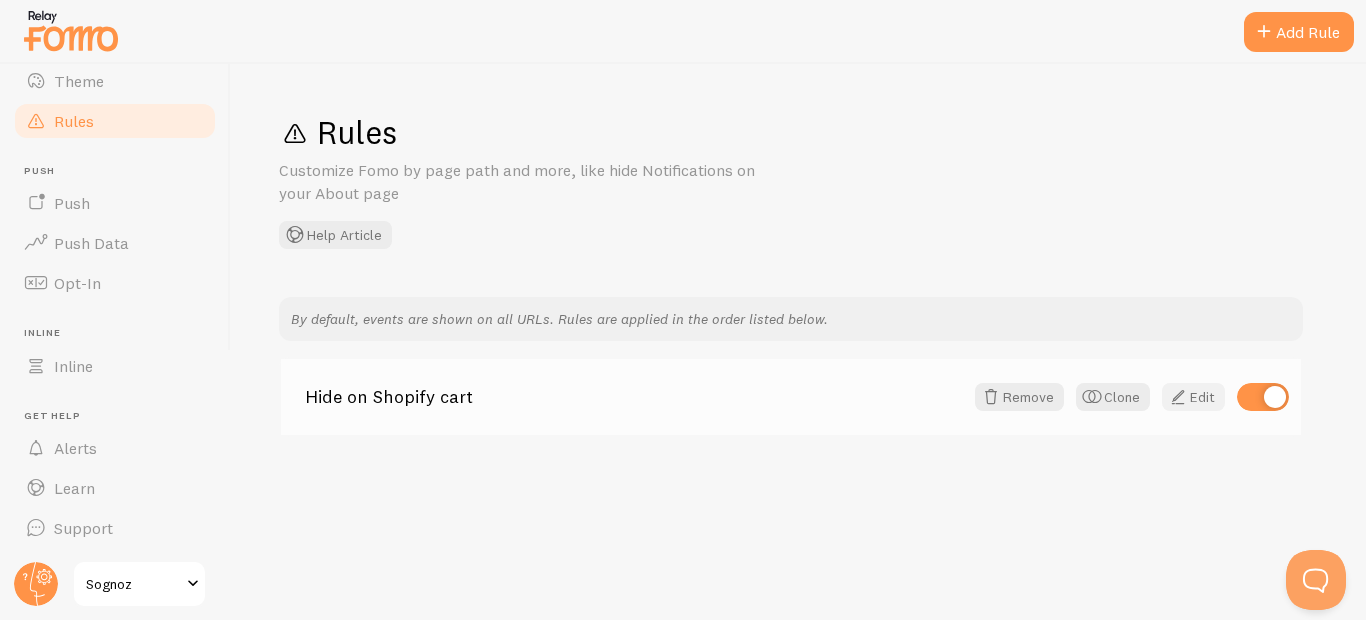 click on "Edit" at bounding box center (1193, 397) 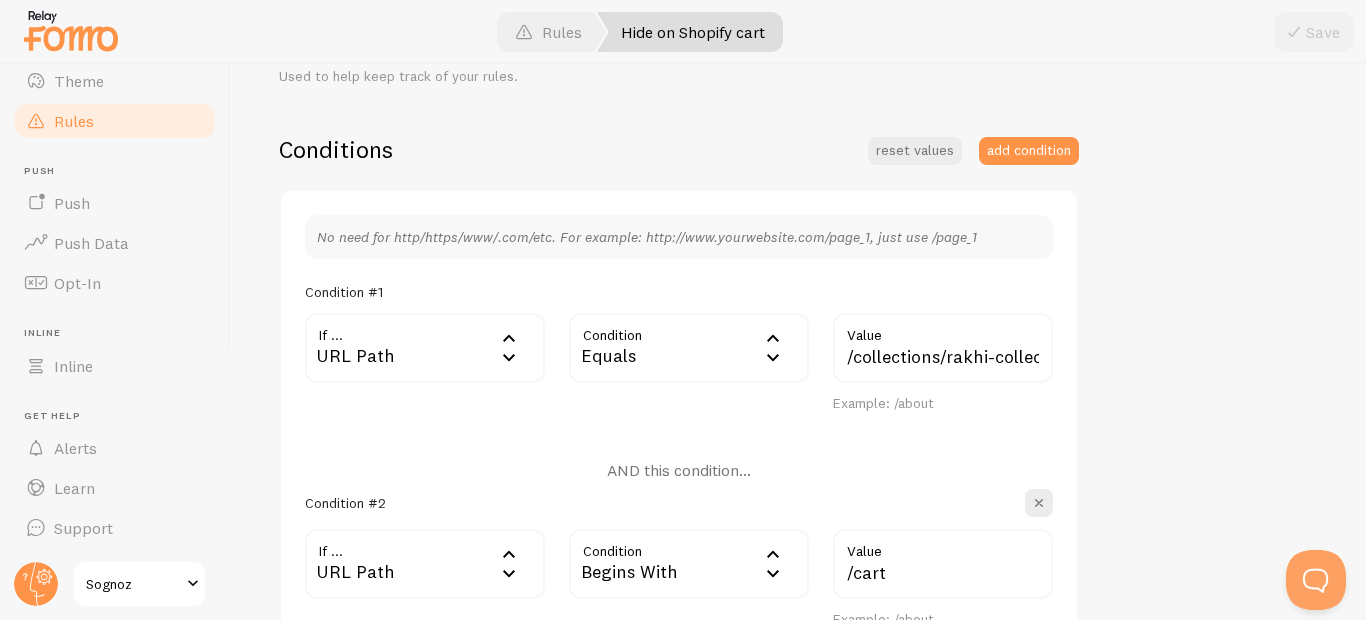 scroll, scrollTop: 442, scrollLeft: 0, axis: vertical 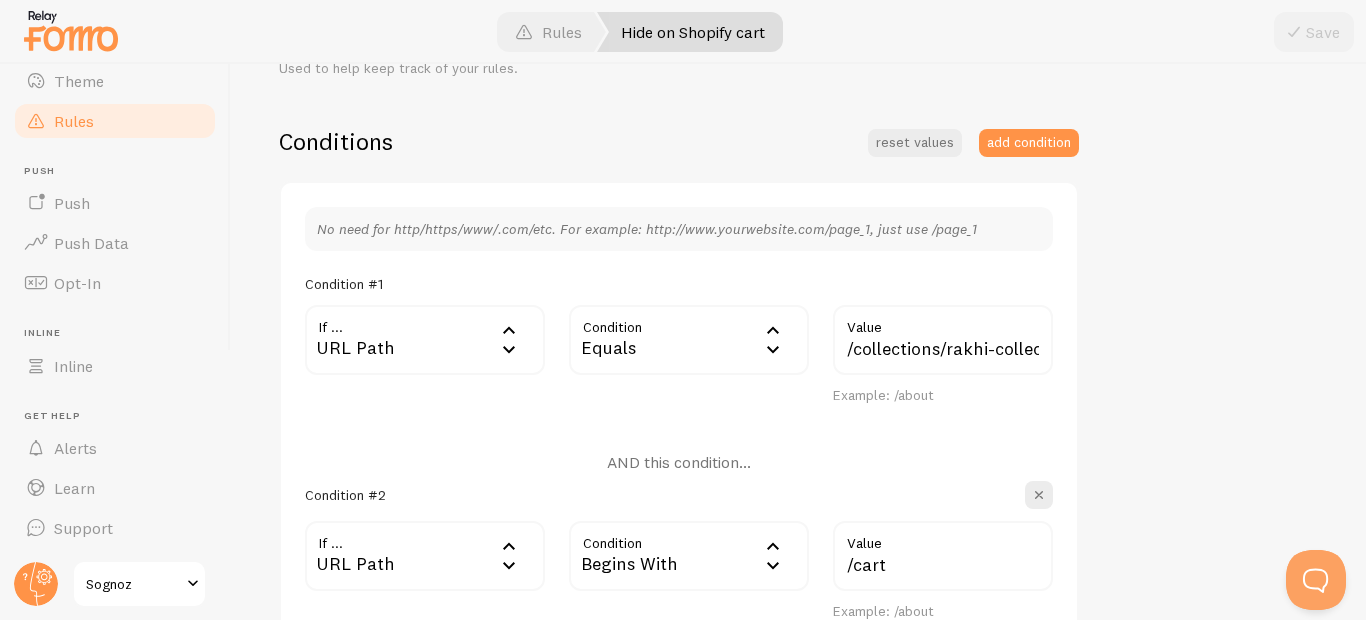 click on "Equals" at bounding box center [689, 340] 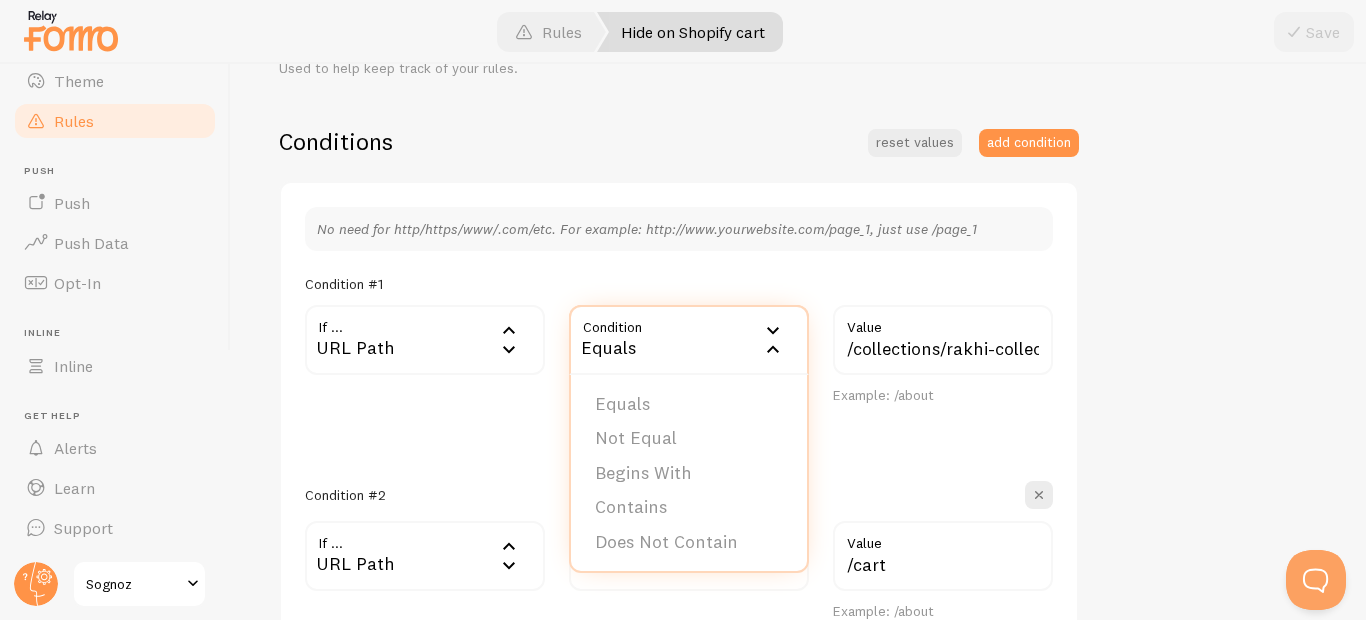 click on "Equals" at bounding box center (689, 340) 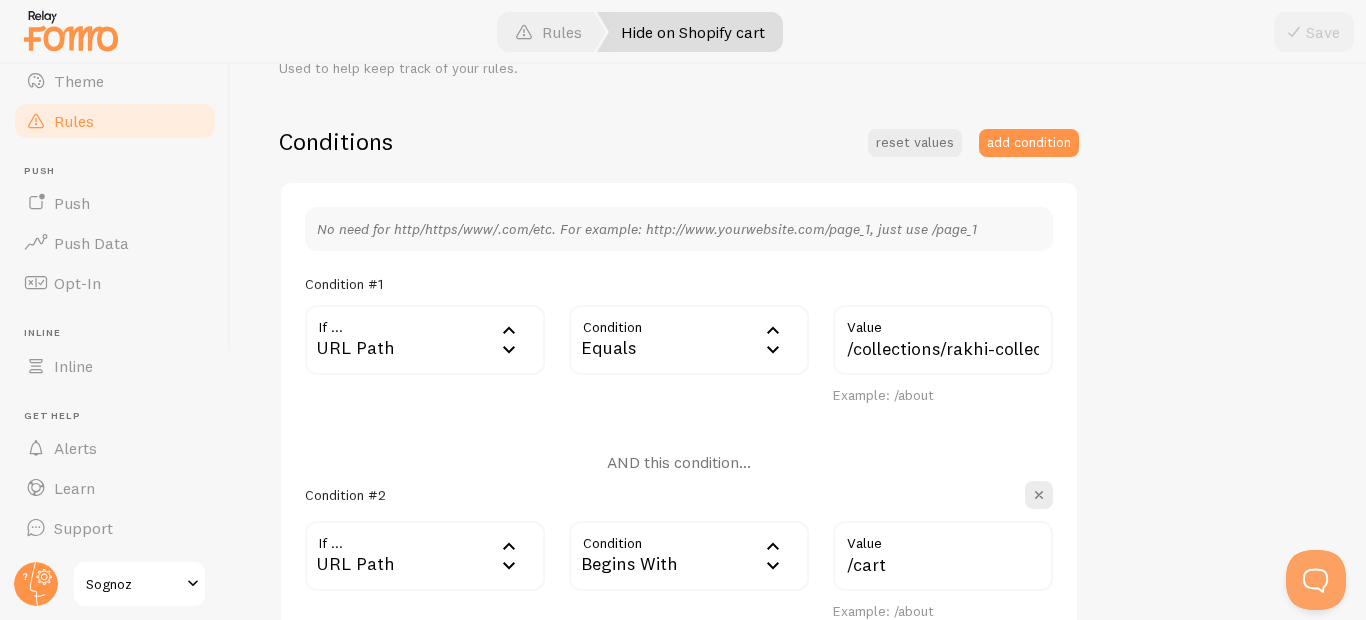 click on "Equals" at bounding box center [689, 340] 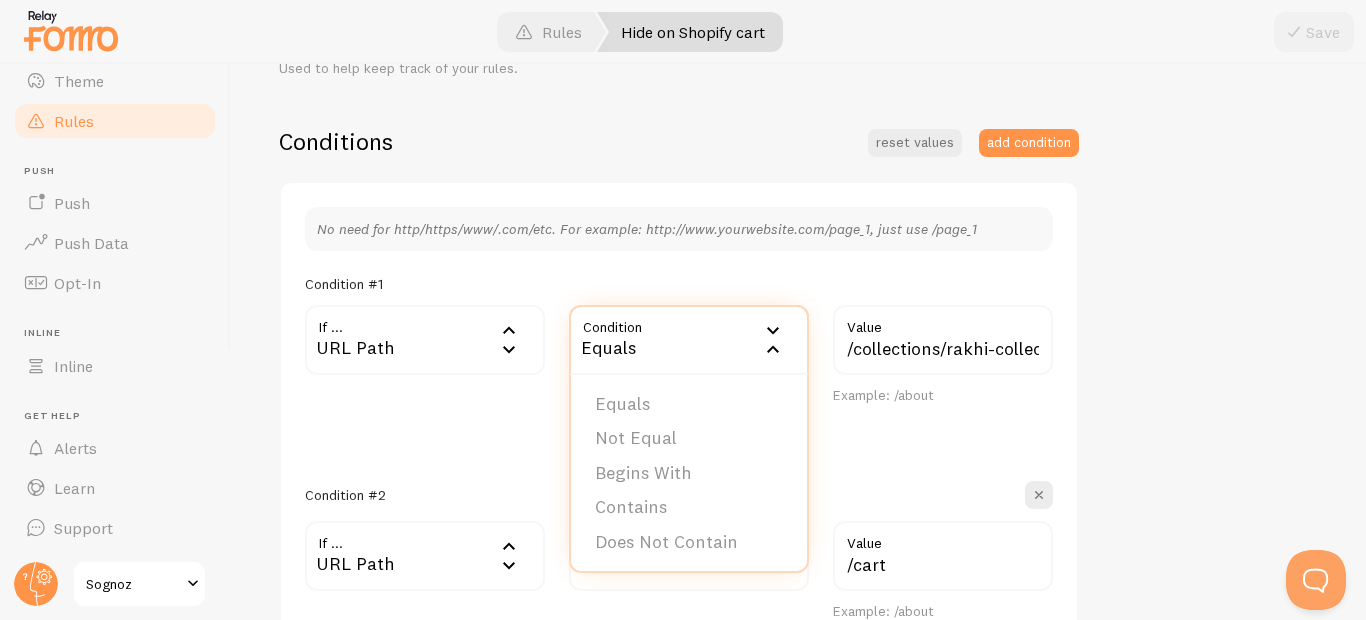 click on "Equals" at bounding box center (689, 340) 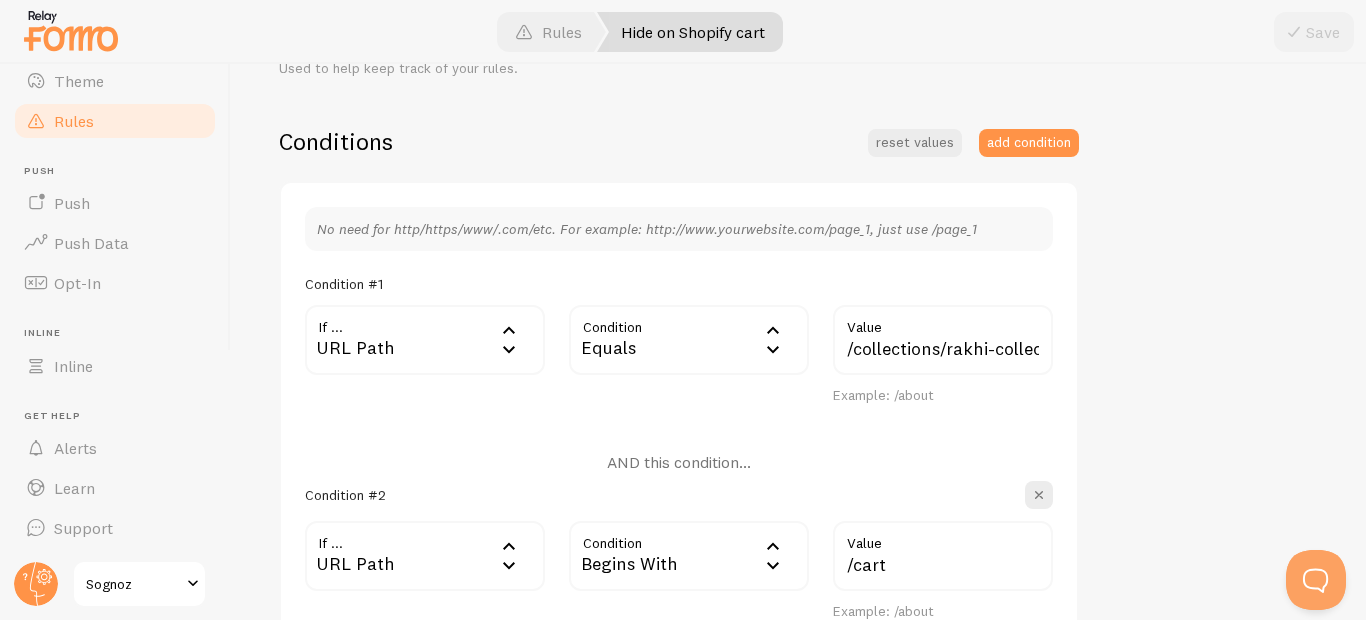 click on "URL Path" at bounding box center (425, 340) 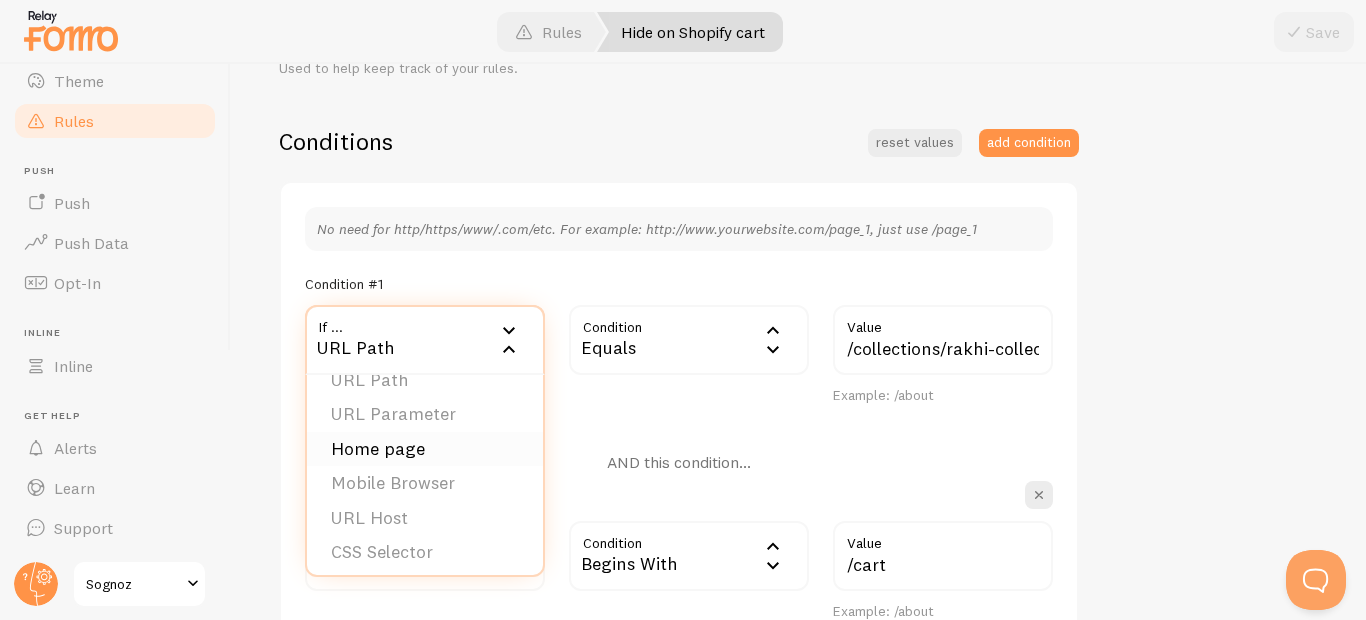 scroll, scrollTop: 31, scrollLeft: 0, axis: vertical 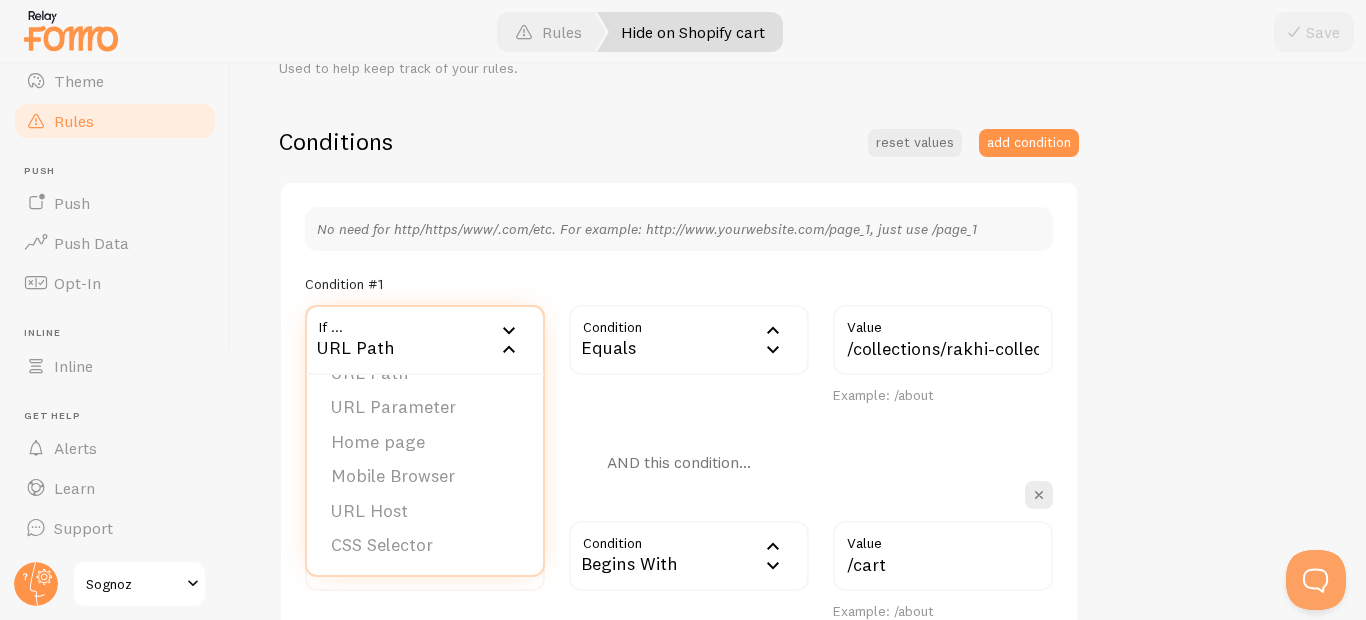 click on "Hide on Shopify cart   Title       Example: Checkout Page       Description       Used to help keep track of your rules.   Conditions
reset values
add condition
No need for http/https/www/.com/etc. For example: http://www.yourwebsite.com/page_1, just use /page_1       Condition #1     If ...   url   URL Path       URL Path  URL Parameter  Home page  Mobile Browser  URL Host  CSS Selector        Condition   equals   Equals       Equals  Not Equal  Begins With  Contains  Does Not Contain        /collections/rakhi-collection   Value       Example: /about     AND this condition...   Condition #2     If ...   url   URL Path       URL Path  URL Parameter  Home page  Mobile Browser  URL Host  CSS Selector        Condition   beginsWith   Begins With       Equals  Not Equal  Begins With  Contains  Does Not Contain        /cart   Value       Example: /about     If all conditions are met, apply this rule     Rule     show" at bounding box center [798, 389] 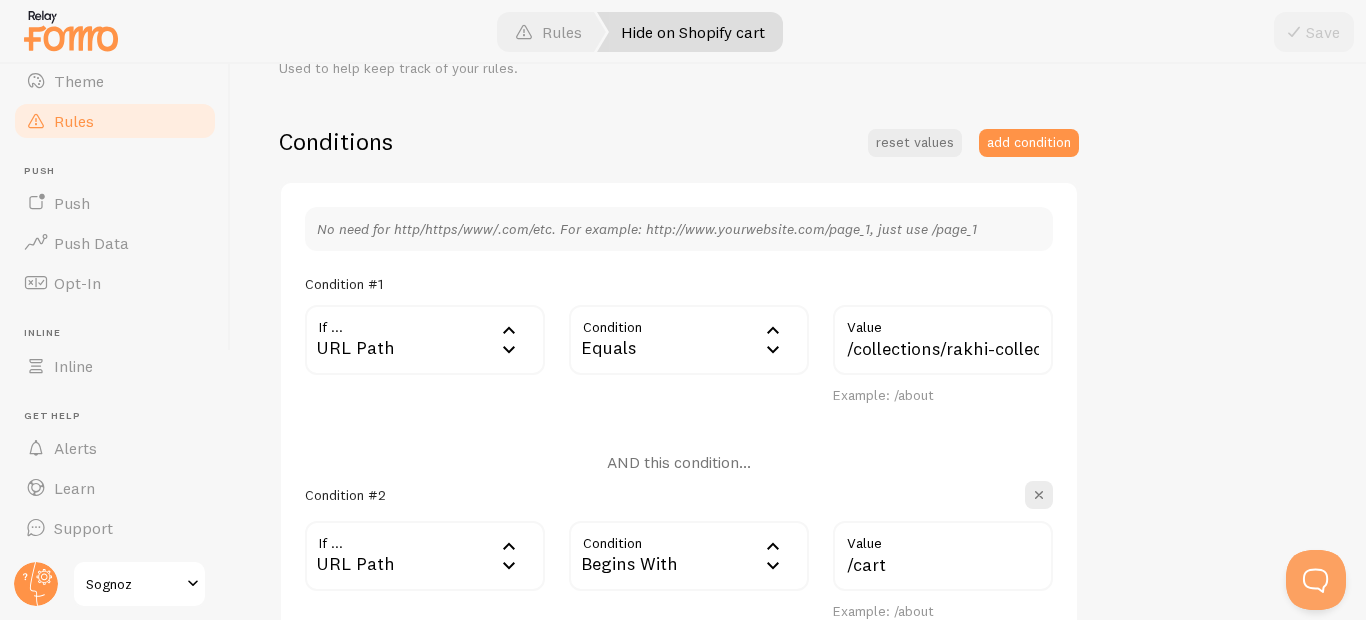 scroll, scrollTop: 322, scrollLeft: 0, axis: vertical 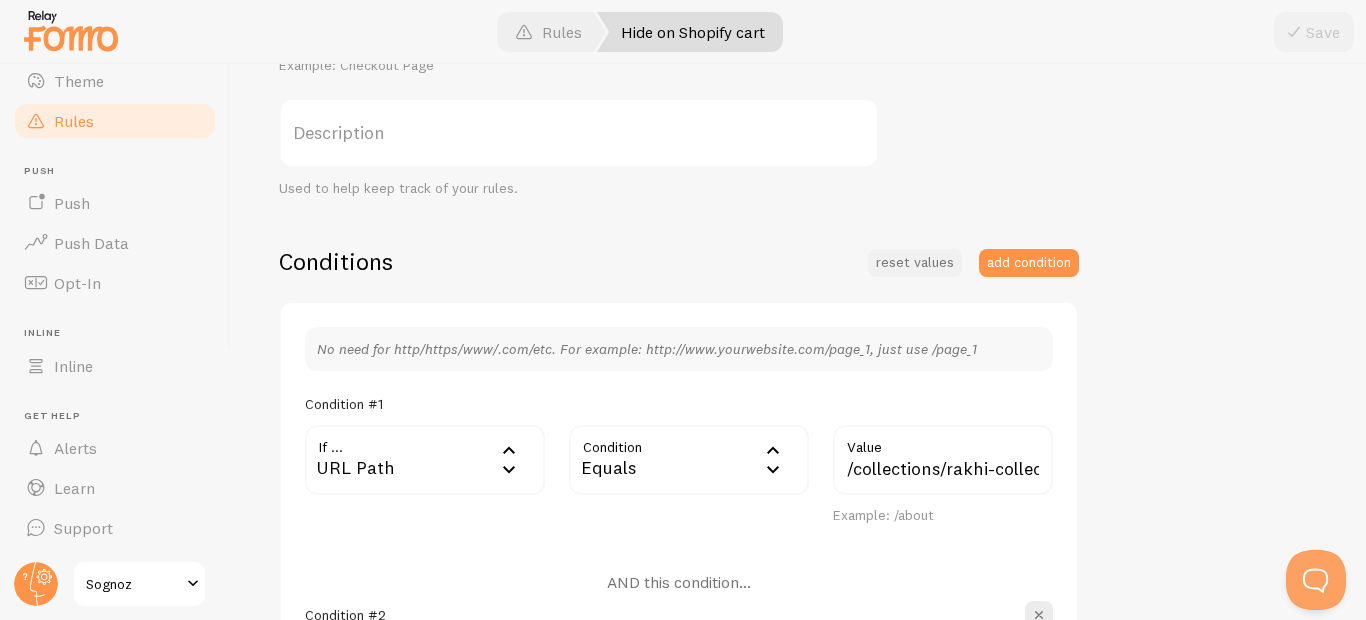 click on "reset values" at bounding box center [915, 263] 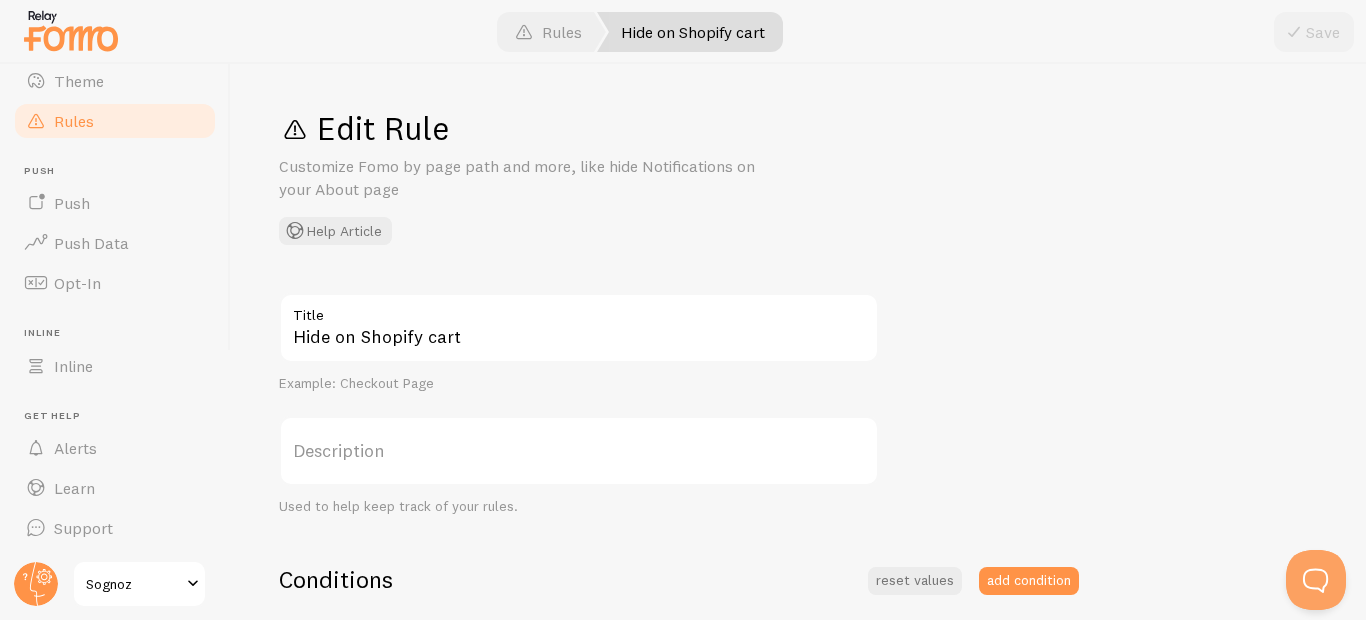 scroll, scrollTop: 0, scrollLeft: 0, axis: both 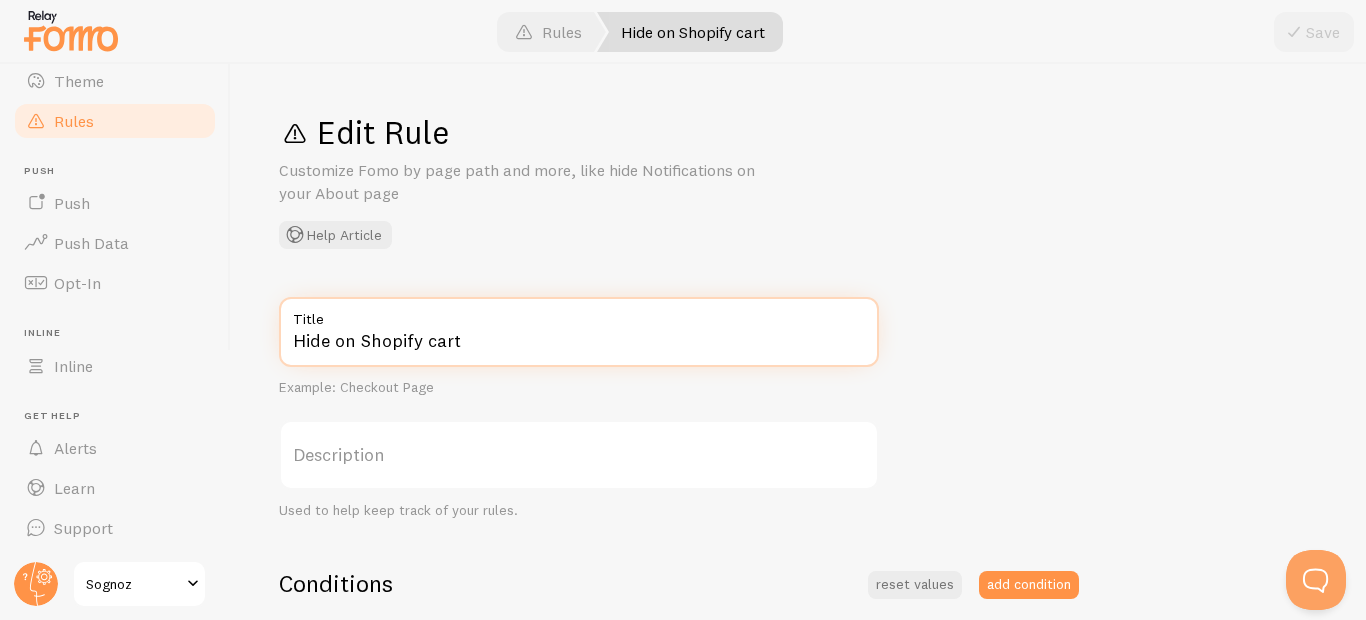click on "Hide on Shopify cart" at bounding box center [579, 332] 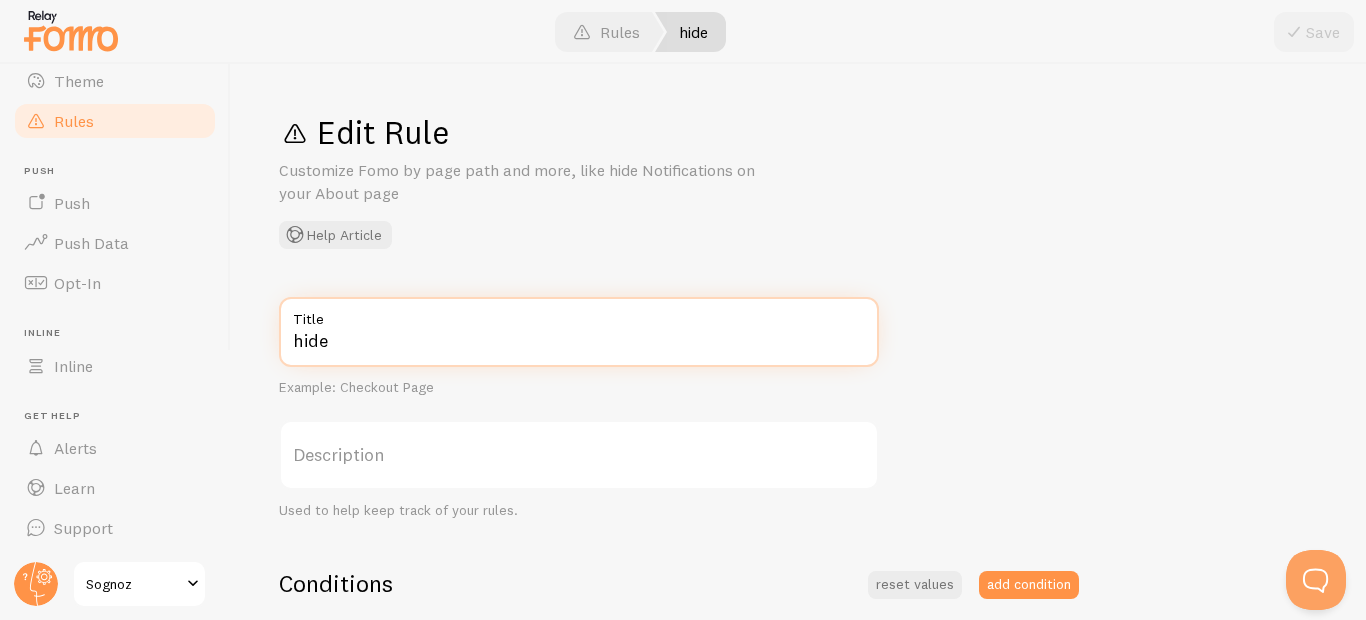 type on "Hide on Shopify cart" 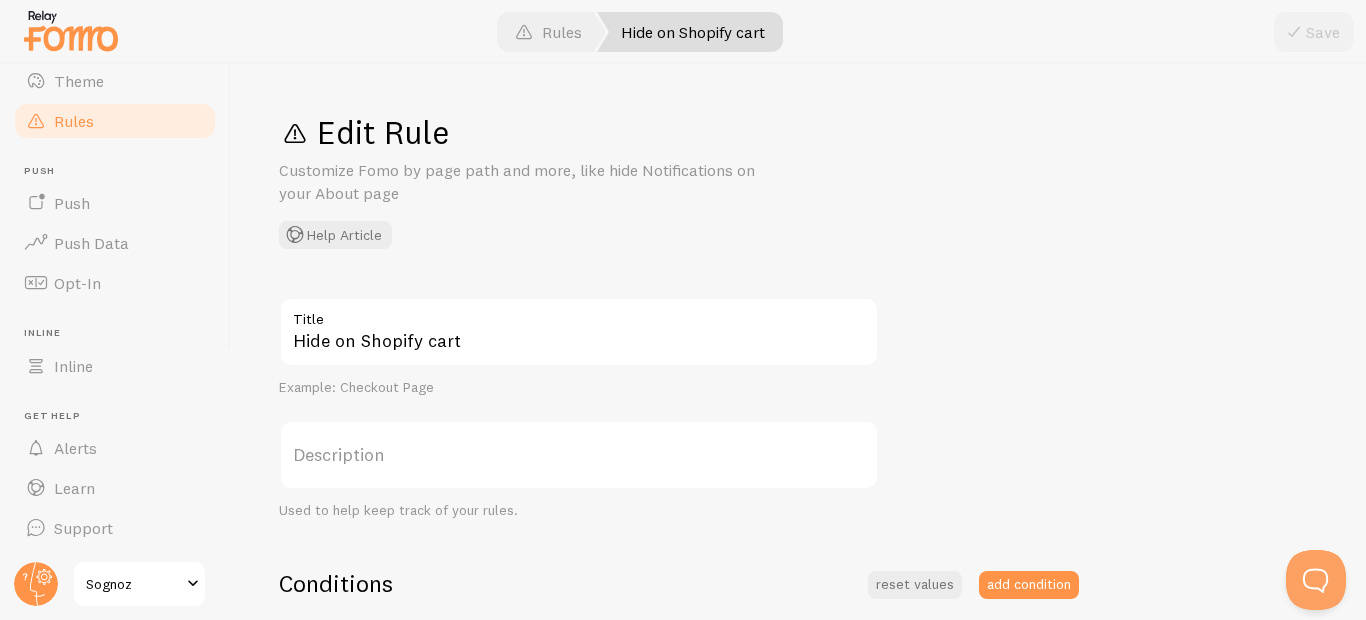 click on "Hide on Shopify cart   Title       Example: Checkout Page       Description       Used to help keep track of your rules.   Conditions
reset values
add condition
No need for http/https/www/.com/etc. For example: http://www.yourwebsite.com/page_1, just use /page_1       Condition #1     If ...     If user is on...       URL Path  URL Parameter  Home page  Mobile Browser  URL Host  CSS Selector        Condition     Condition       Equals  Not Equal  Begins With  Contains  Does Not Contain          Value       Example: ad_123     If all conditions are met, apply this rule     Rule   Change Fomo Settings to this... (set/show)   show   Notifications       Notifications  Do Not Show Template  Only Show Template  Max per page  Initial Delay  Display Interval  Loop notifications  Links to open in new tab  Position  Mobile Position  Entire notification clickable      Options   true   Only show Fomo if conditions met       Hide Fomo  Only show Fomo if conditions met" at bounding box center (798, 689) 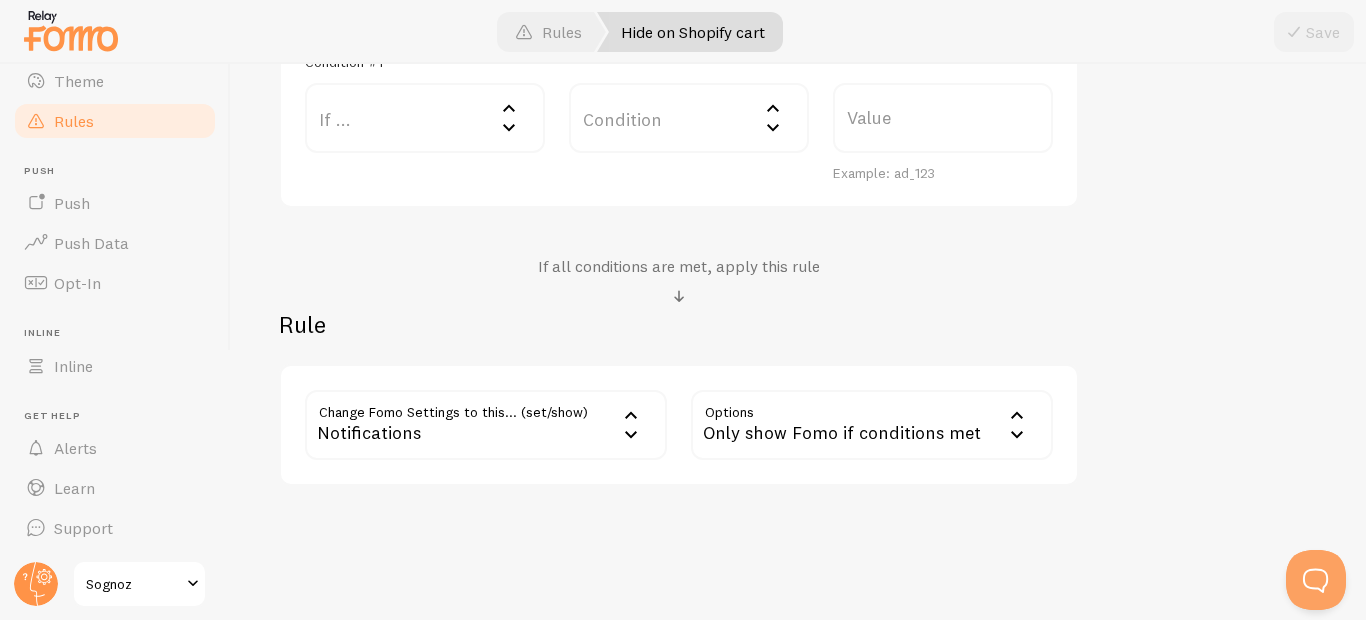 scroll, scrollTop: 600, scrollLeft: 0, axis: vertical 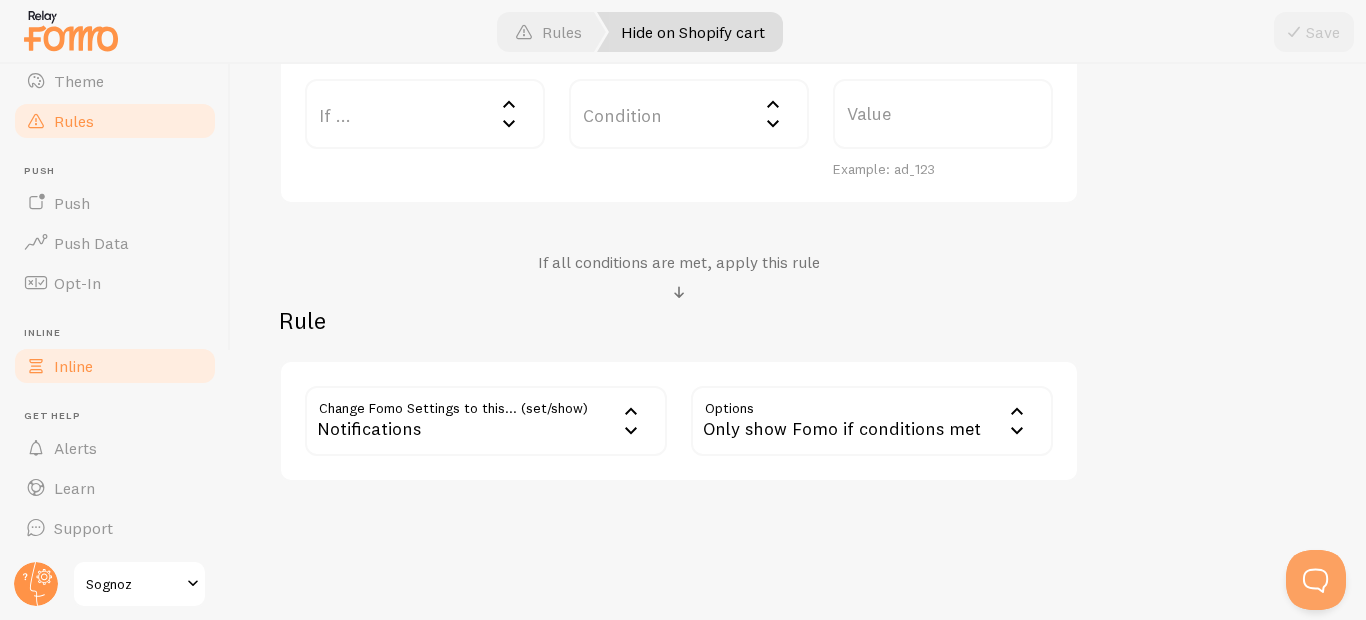 click on "Inline" at bounding box center (115, 366) 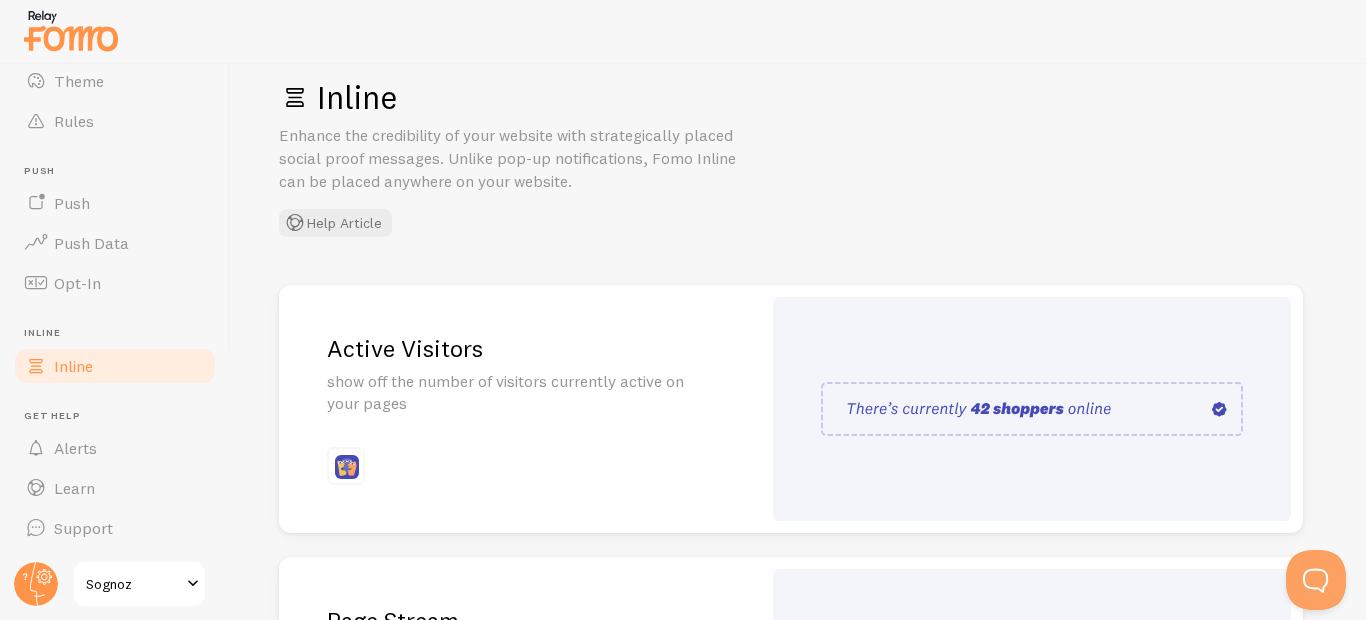 scroll, scrollTop: 0, scrollLeft: 0, axis: both 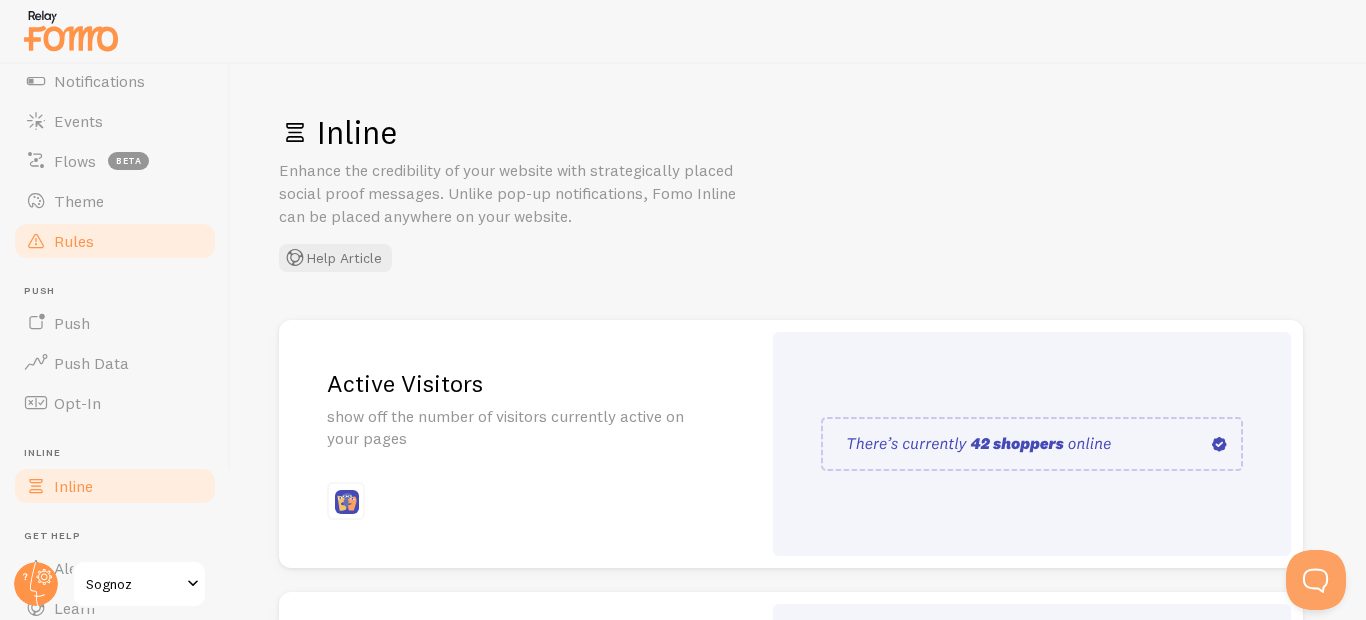 click on "Rules" at bounding box center (74, 241) 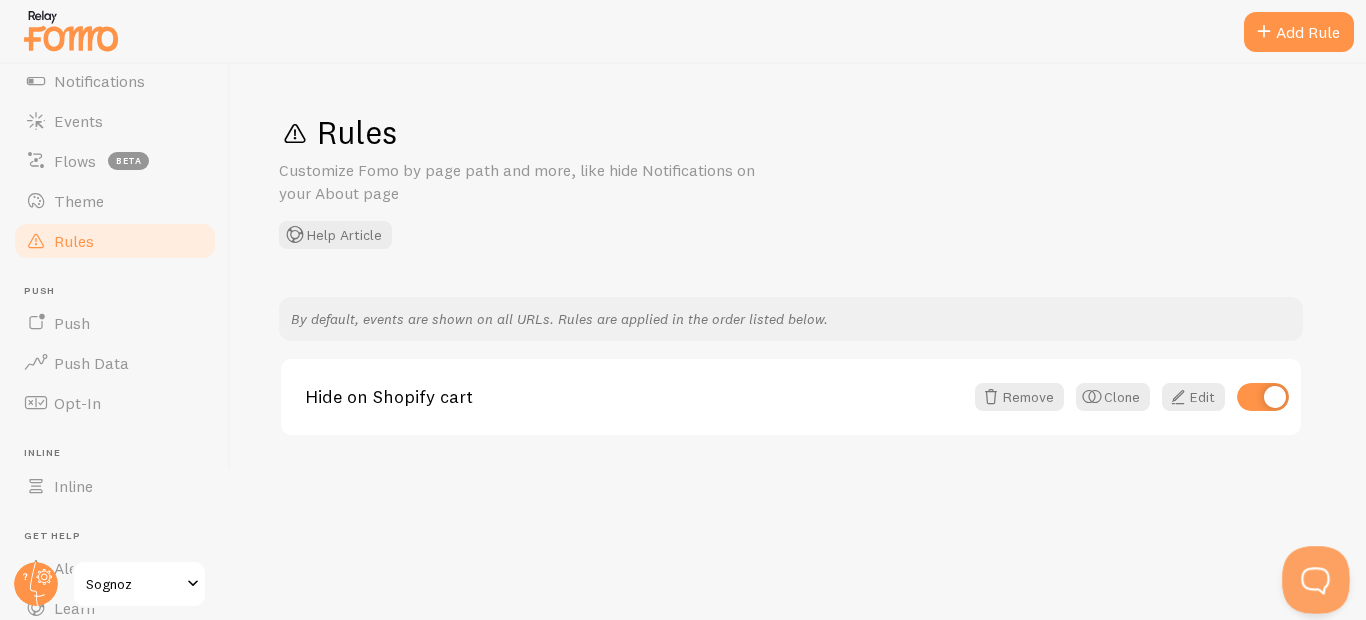 click at bounding box center (1312, 576) 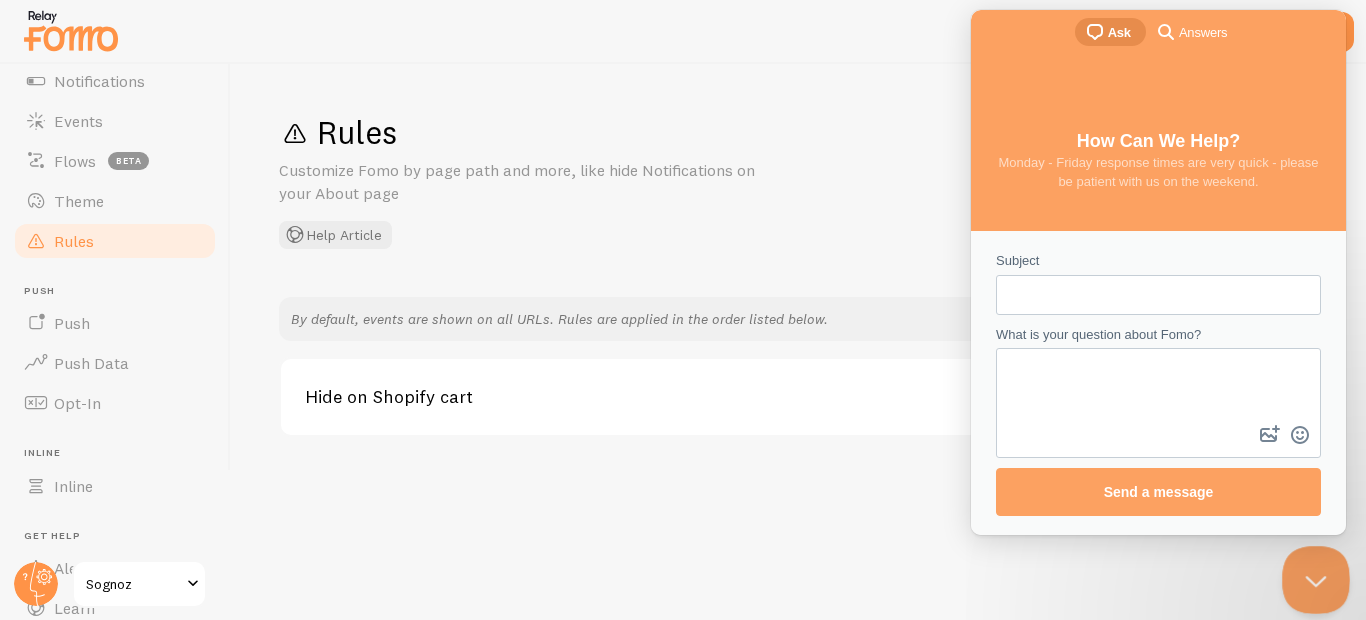 scroll, scrollTop: 0, scrollLeft: 0, axis: both 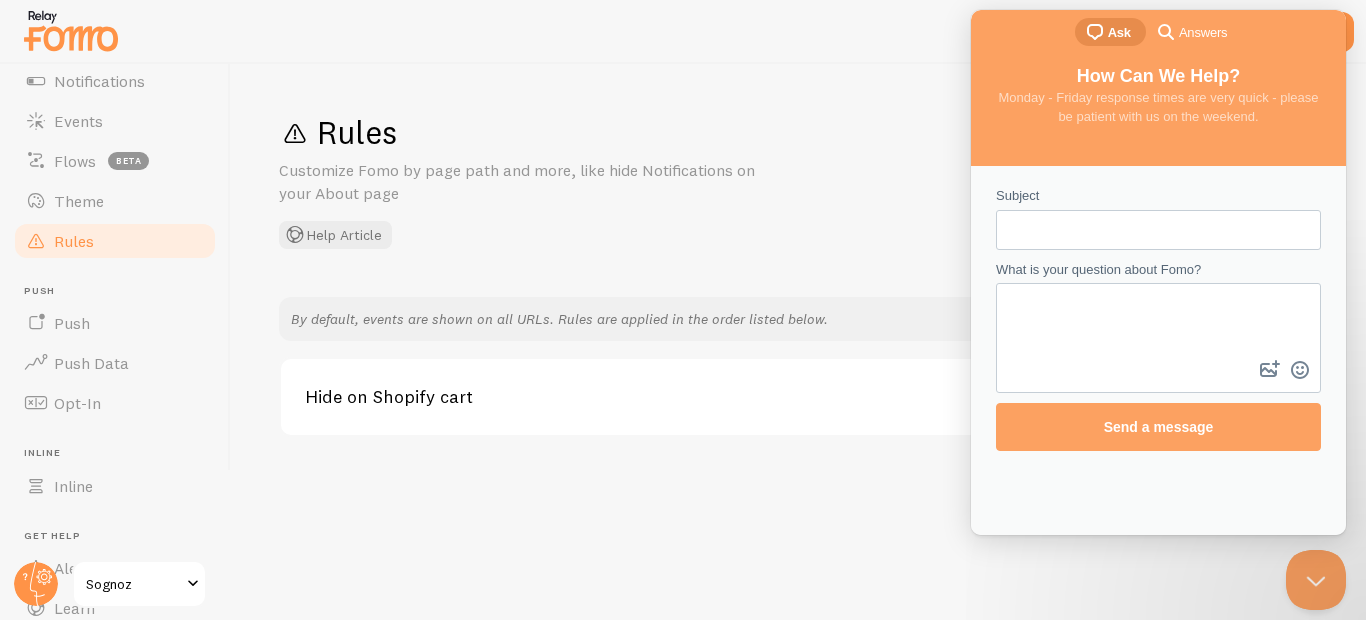 click on "Subject" at bounding box center [1158, 230] 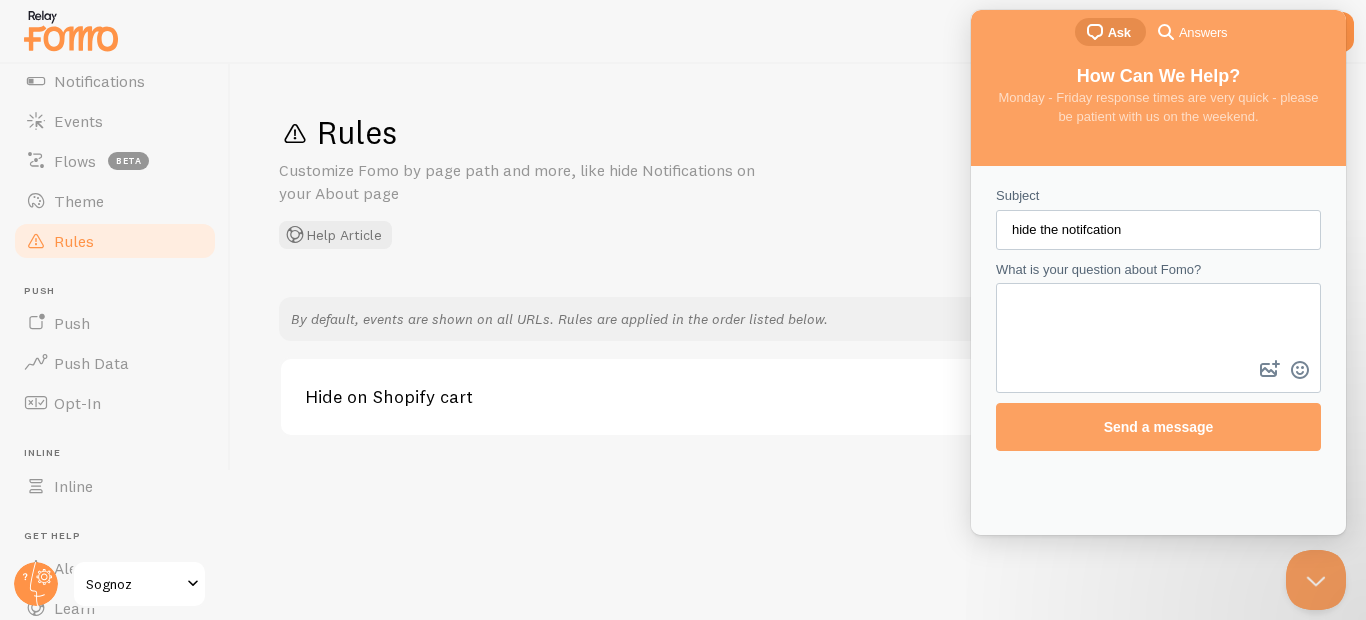 type on "hide the notifcation" 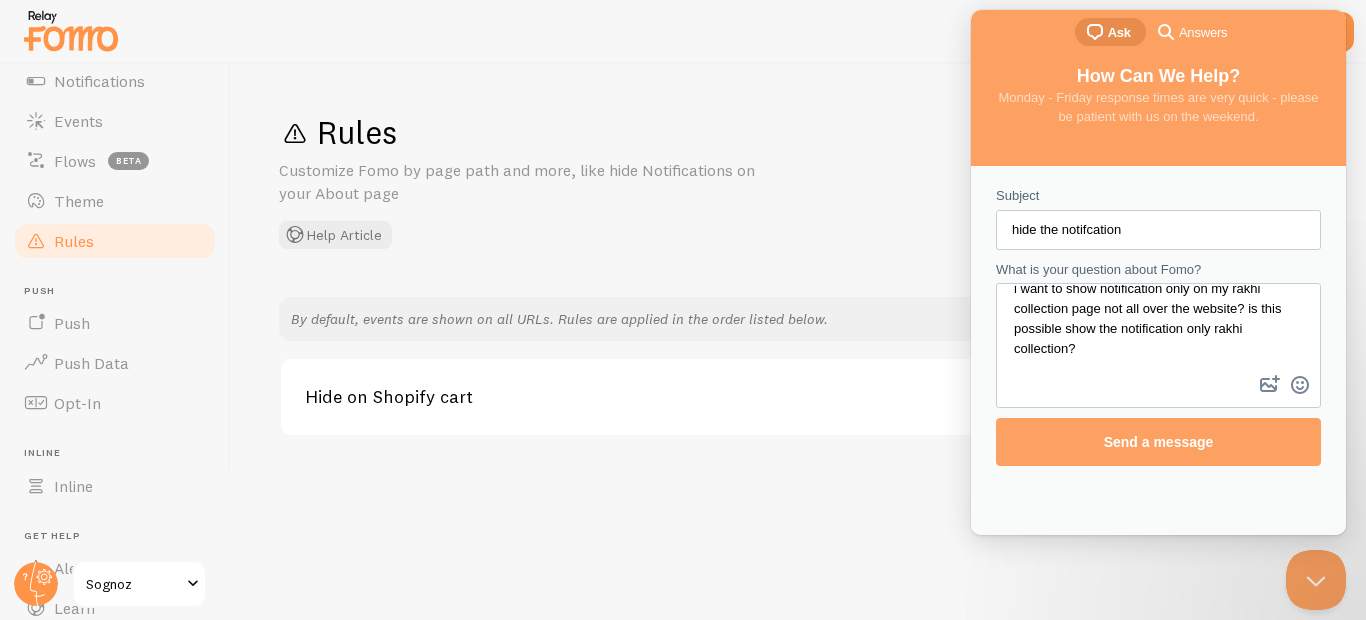 scroll, scrollTop: 3, scrollLeft: 0, axis: vertical 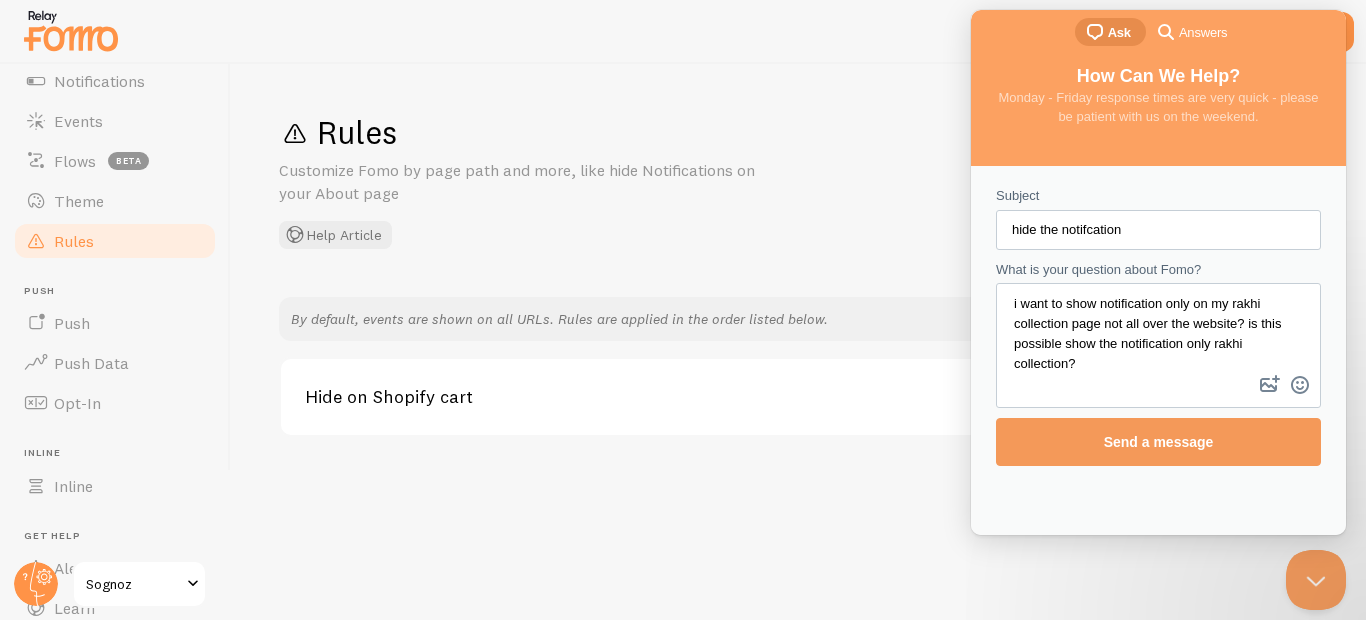 type on "i want to show notification only on my rakhi collection page not all over the website? is this possible show the notification only rakhi collection?" 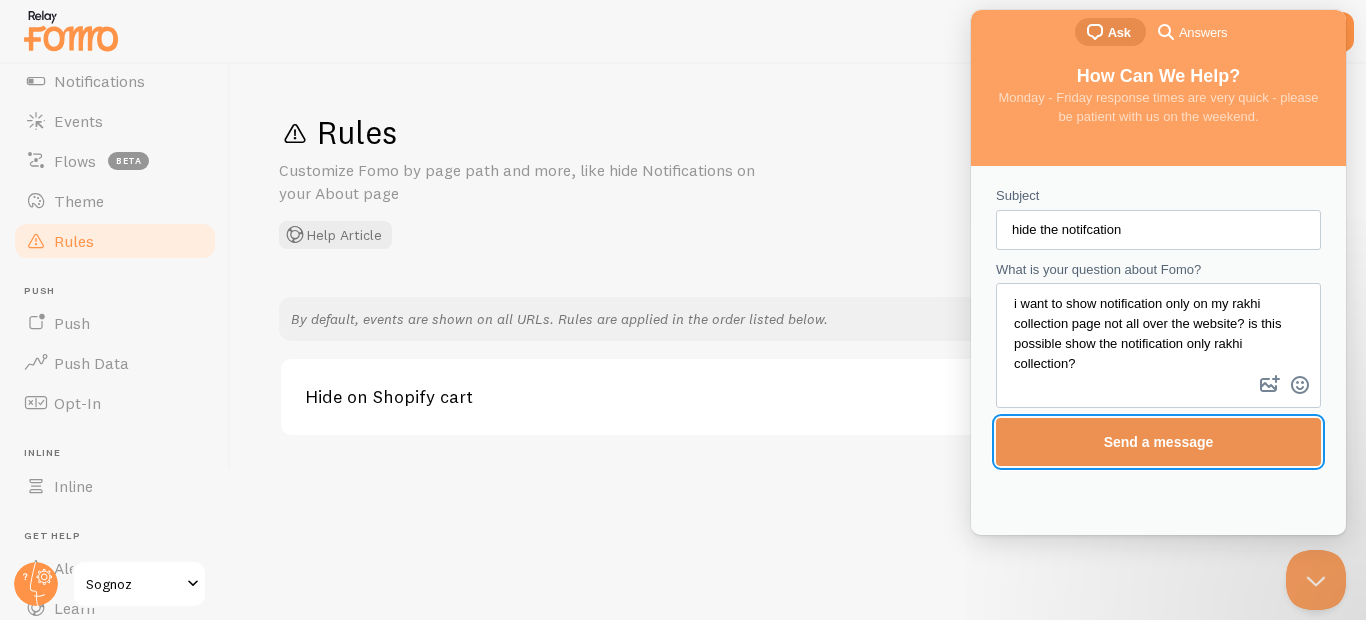 click on "Send a message" at bounding box center [1159, 442] 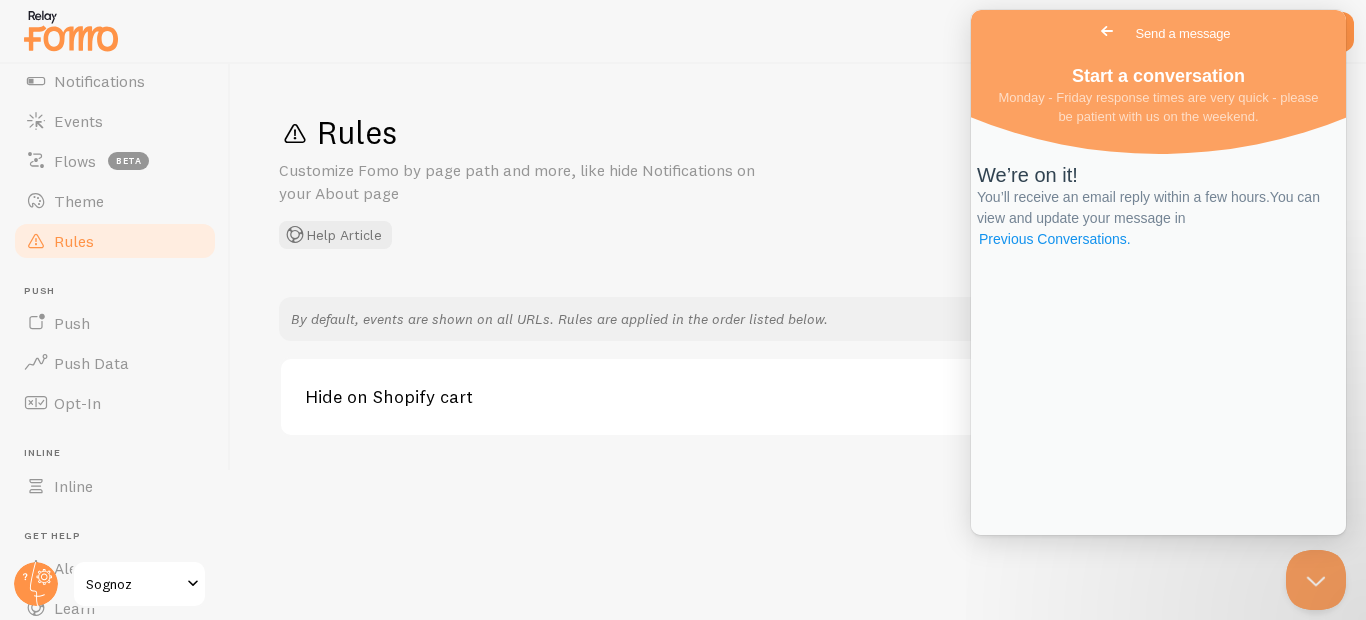 click on "Previous Conversations ." at bounding box center (1055, 239) 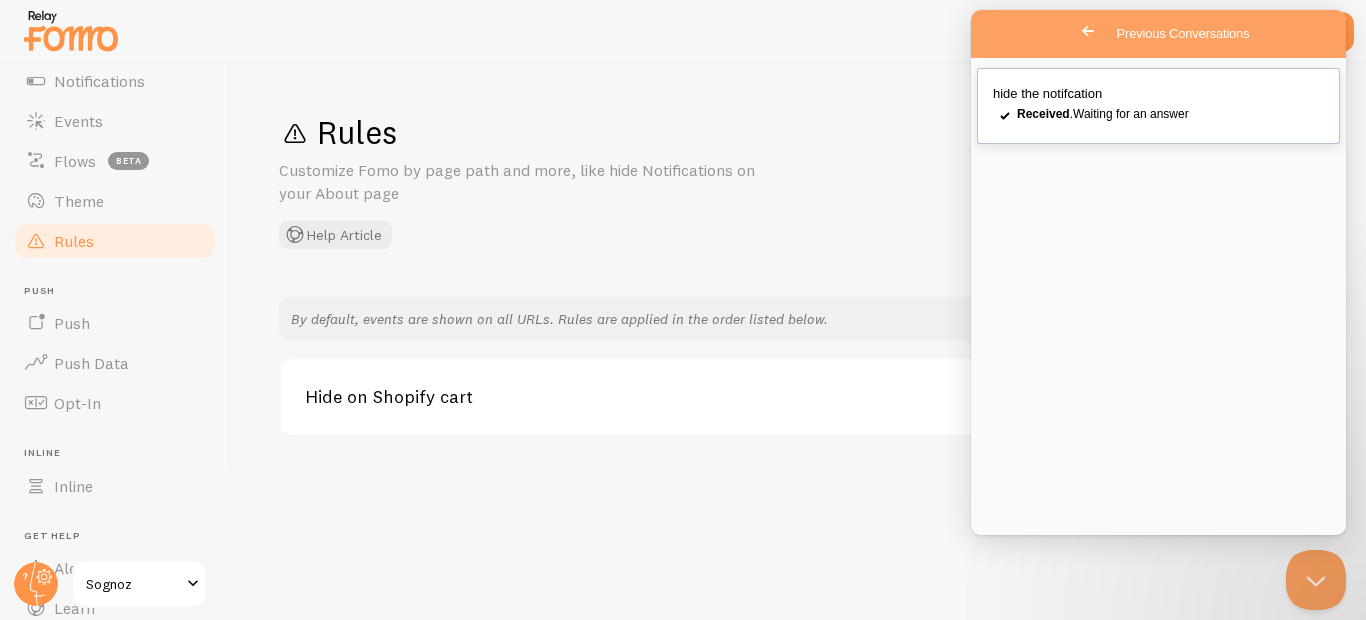 click on "Received" at bounding box center [1043, 114] 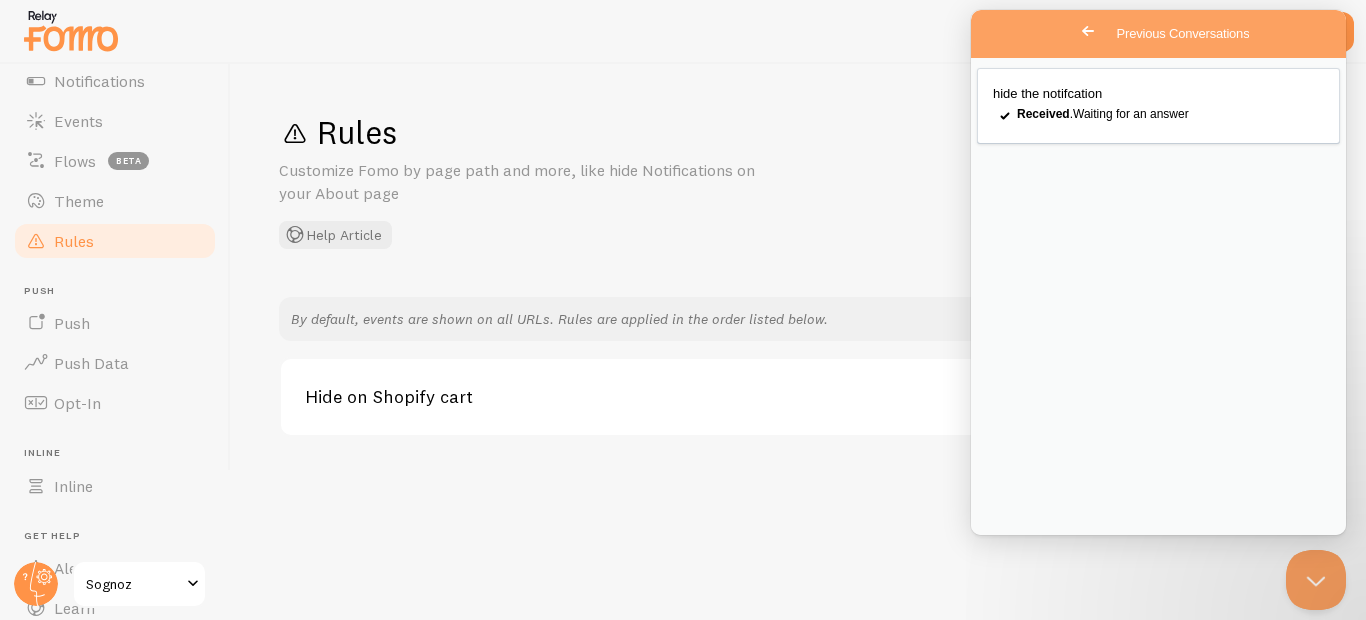 click on "Close" at bounding box center (994, 558) 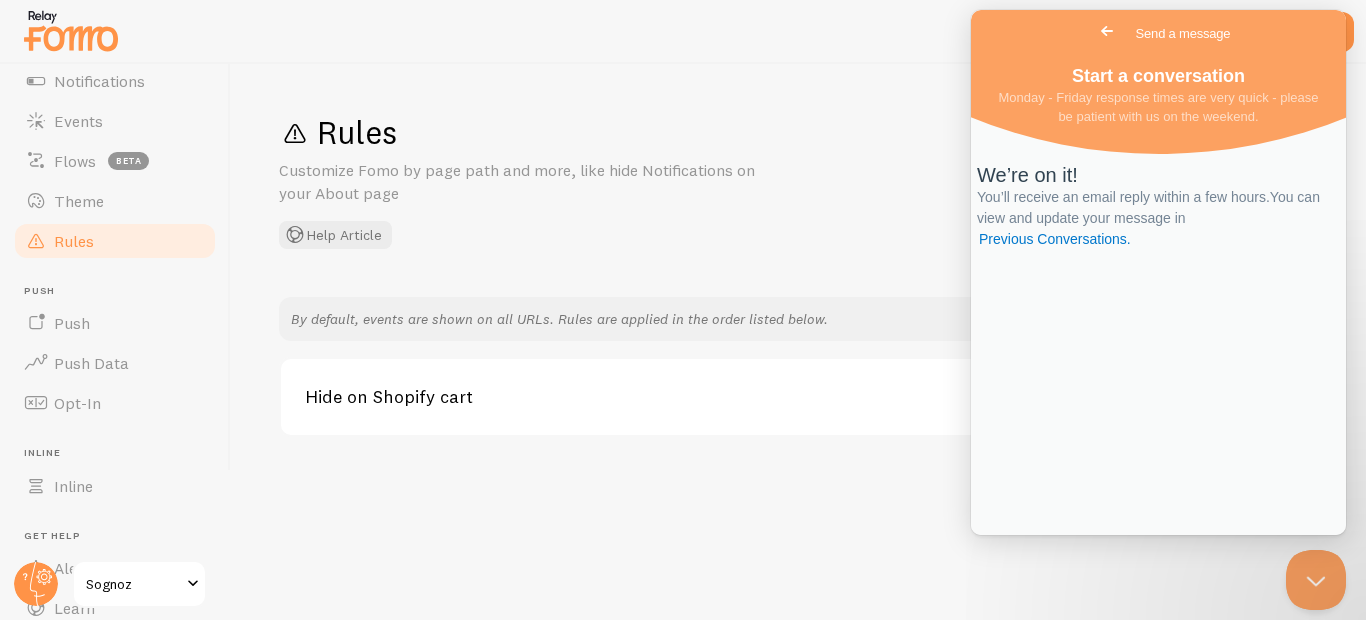 click on "Rules
Customize Fomo by page path and more, like hide Notifications on your About page
Help Article" at bounding box center (798, 180) 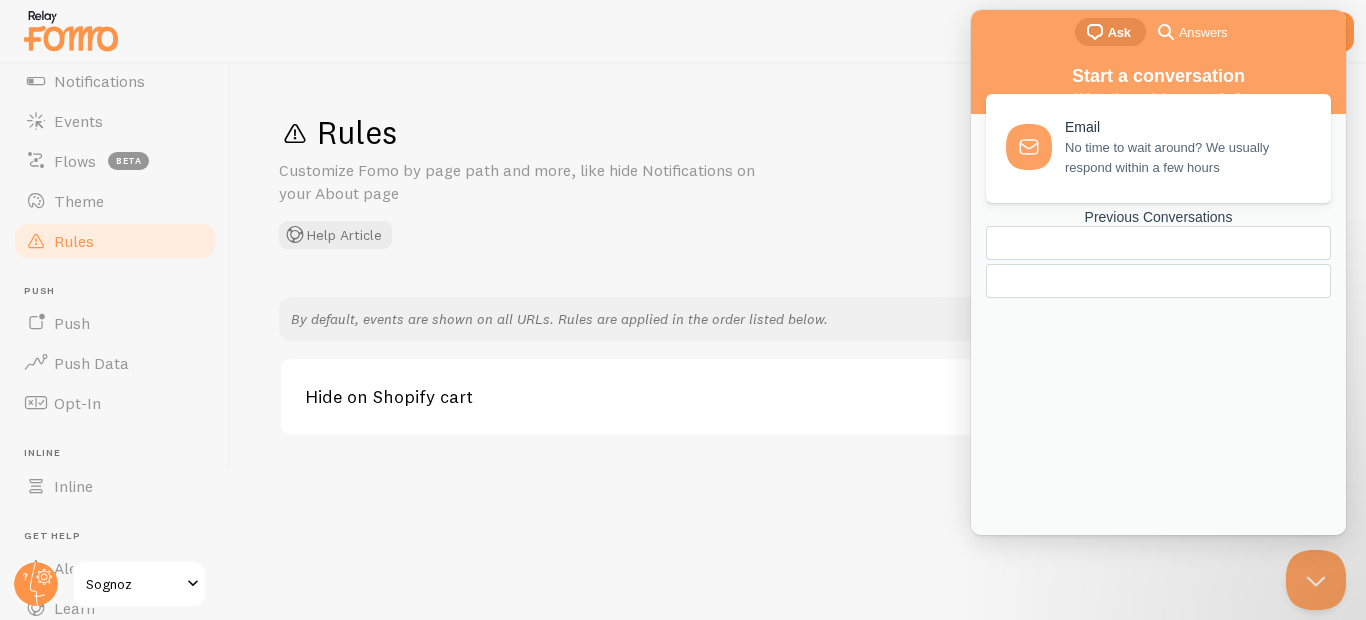 click on "Answers" at bounding box center [1203, 33] 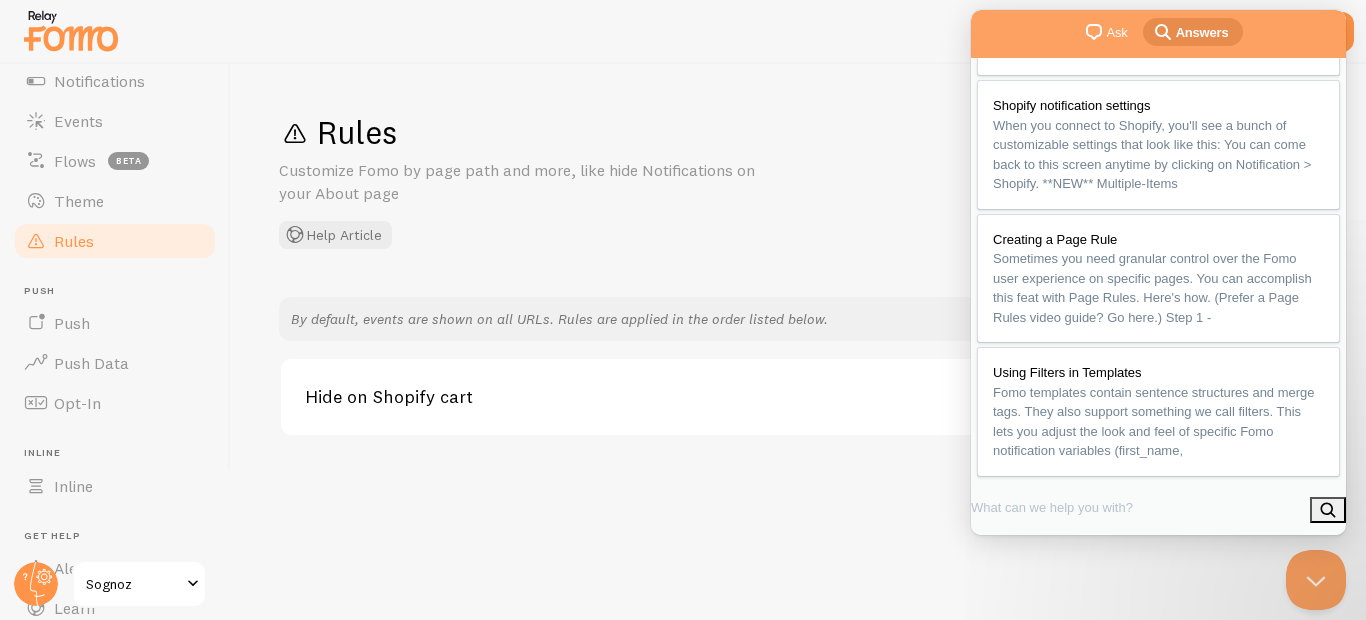 scroll, scrollTop: 0, scrollLeft: 0, axis: both 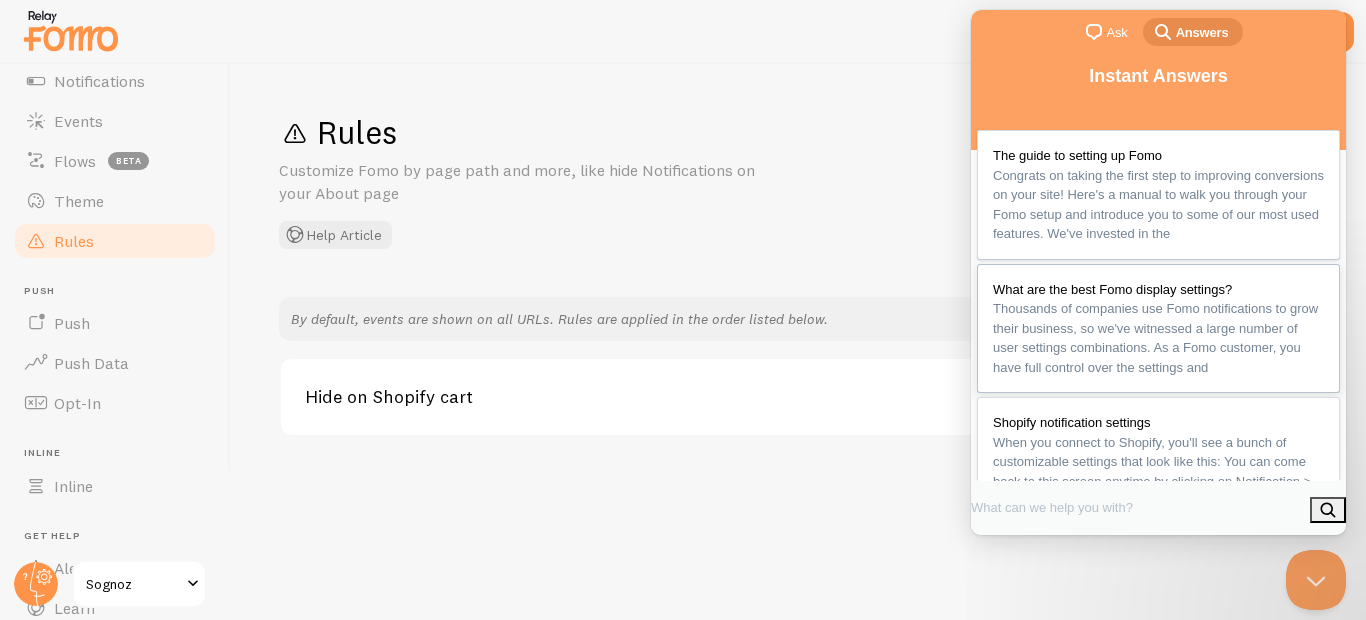 click on "Thousands of companies use Fomo notifications to grow their business, so we've witnessed a large number of user settings combinations. As a Fomo customer, you have full control over the settings and" at bounding box center [1155, 338] 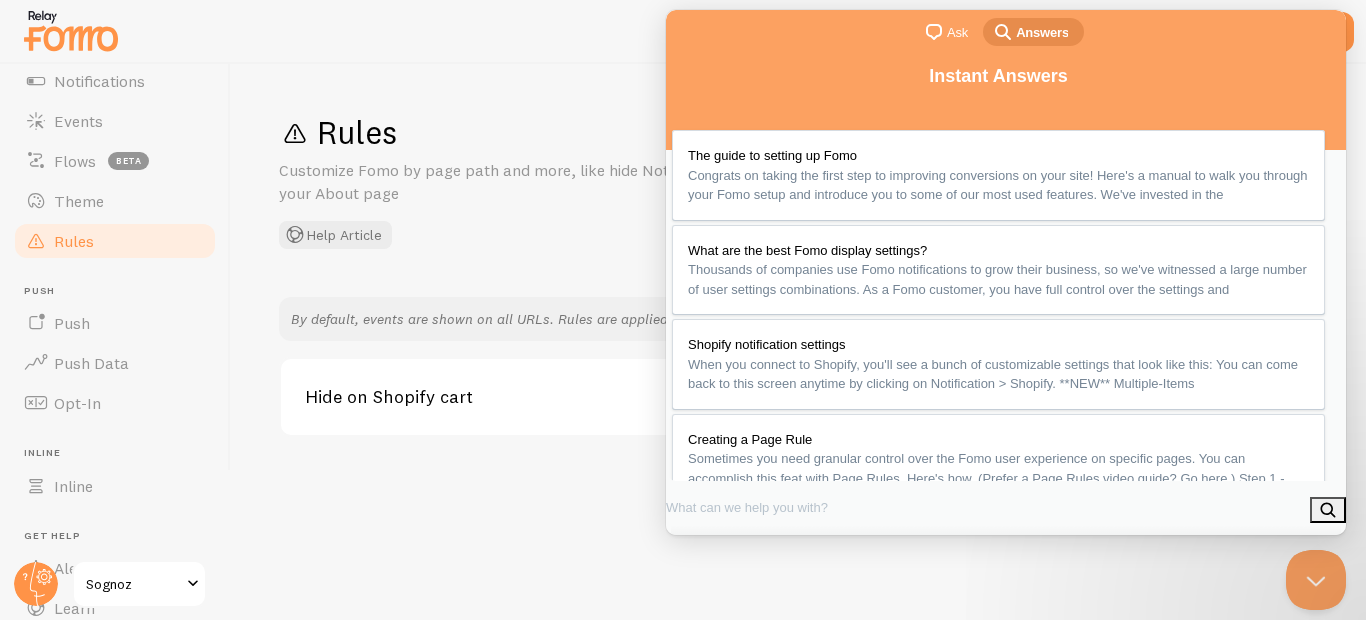 scroll, scrollTop: 819, scrollLeft: 0, axis: vertical 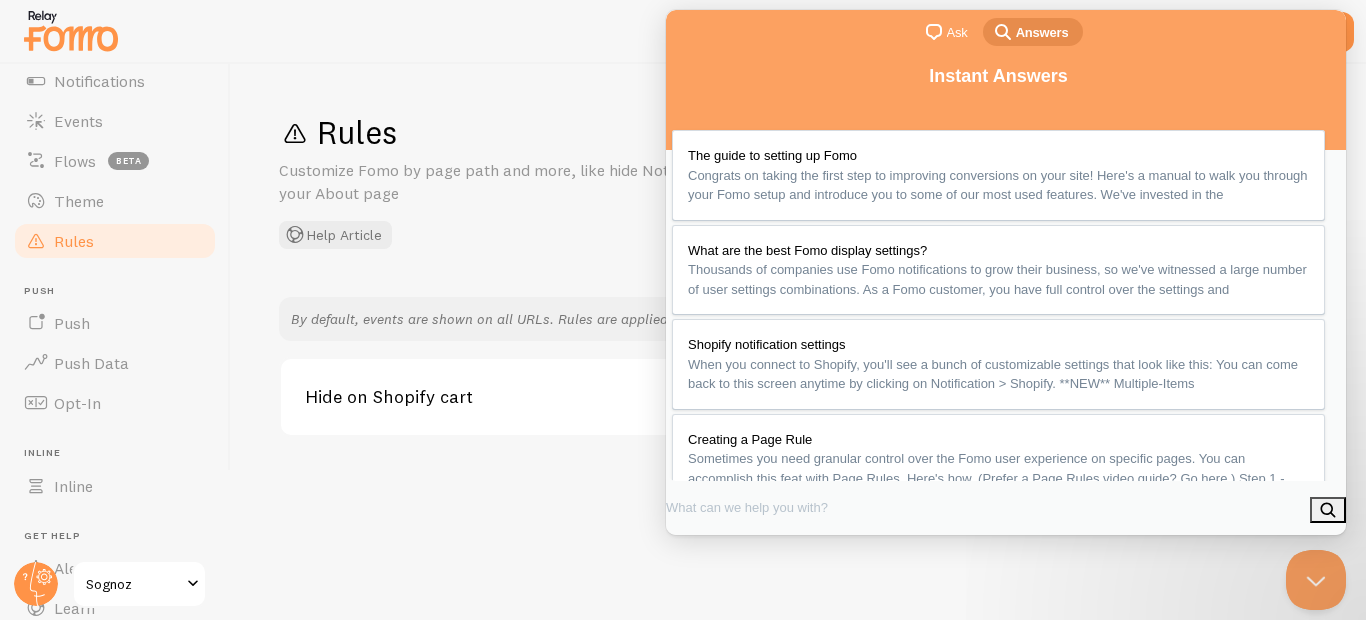 click on "Rules
Customize Fomo by page path and more, like hide Notifications on your About page
Help Article
By default, events are shown on all URLs. Rules are applied in the order listed below.
Hide on Shopify cart
Remove
Clone
Edit" at bounding box center (798, 342) 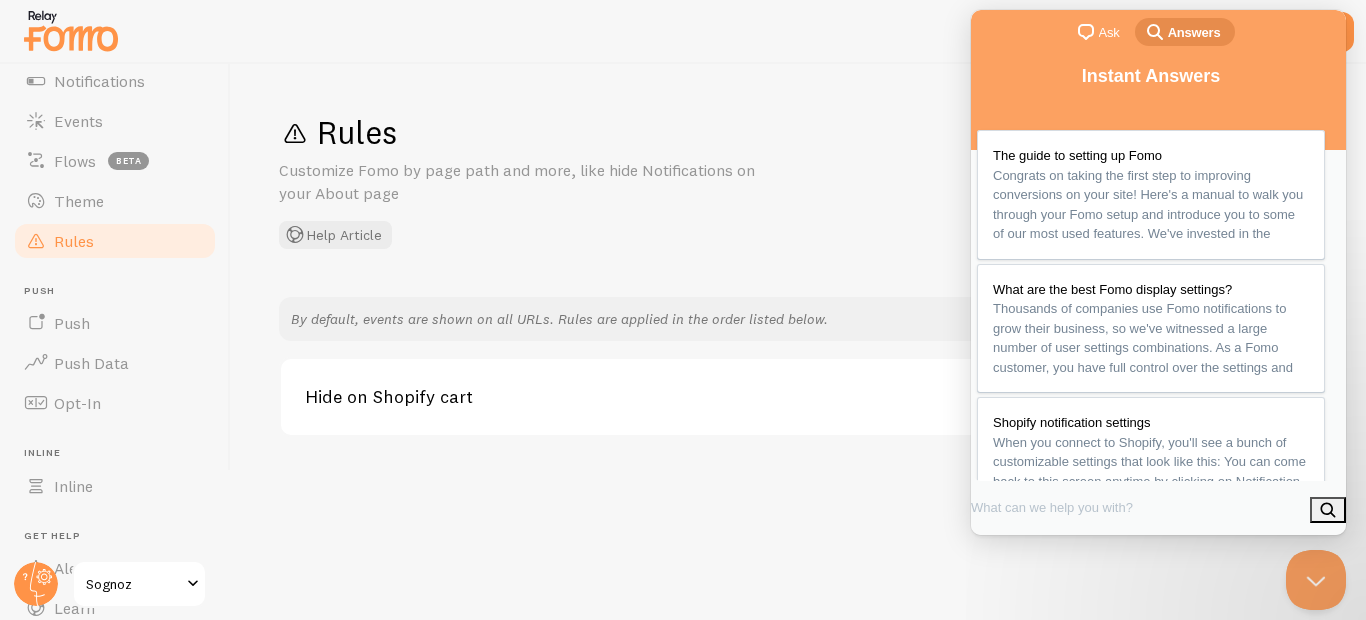 scroll, scrollTop: 701, scrollLeft: 0, axis: vertical 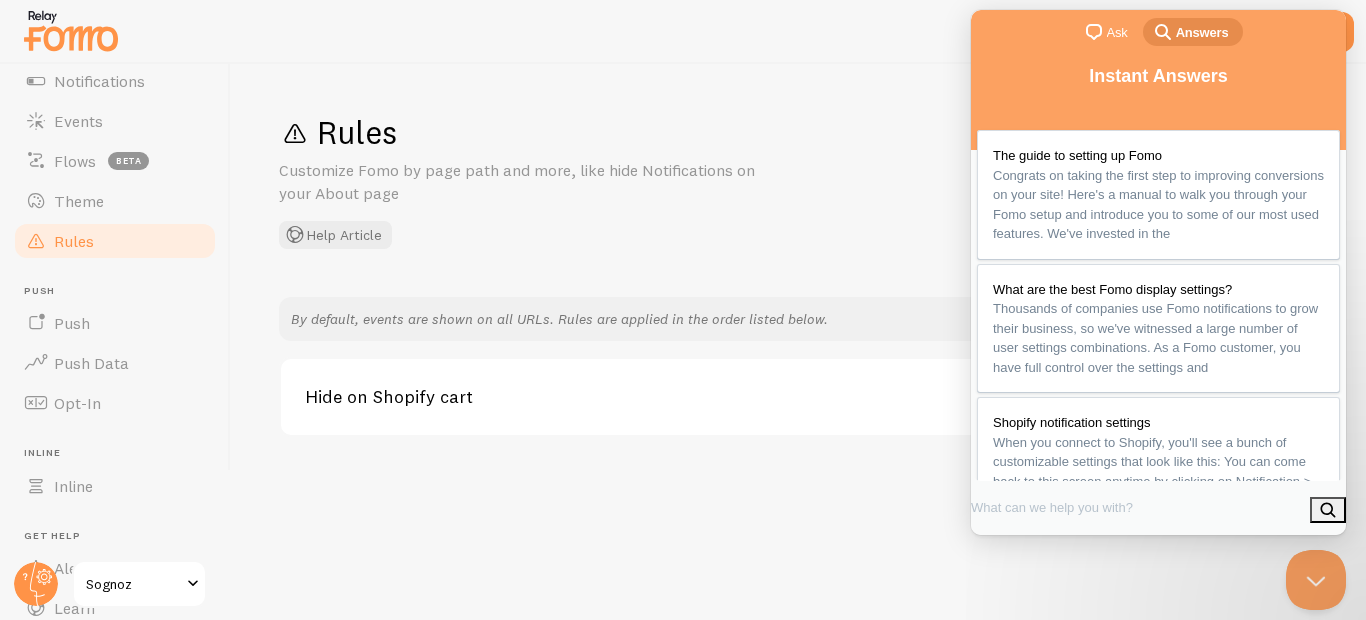 click on "Rules
Customize Fomo by page path and more, like hide Notifications on your About page
Help Article" at bounding box center [798, 180] 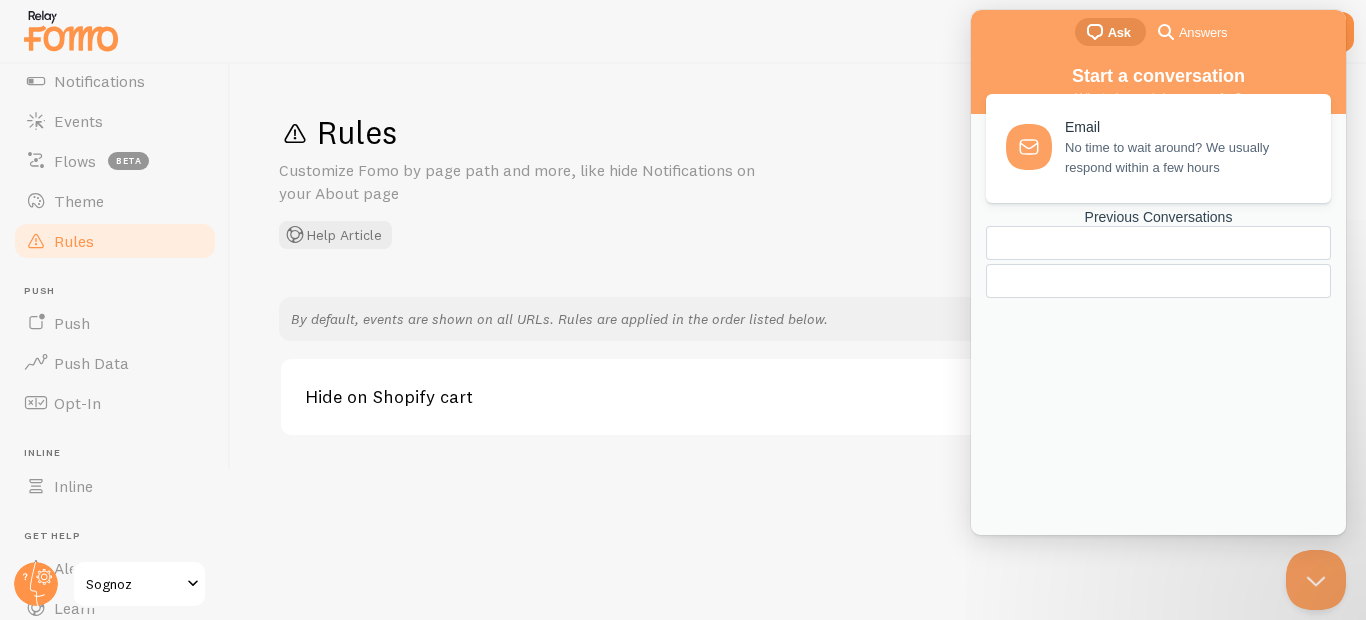 click on "Customize Fomo by page path and more, like hide Notifications on your About page" at bounding box center [519, 182] 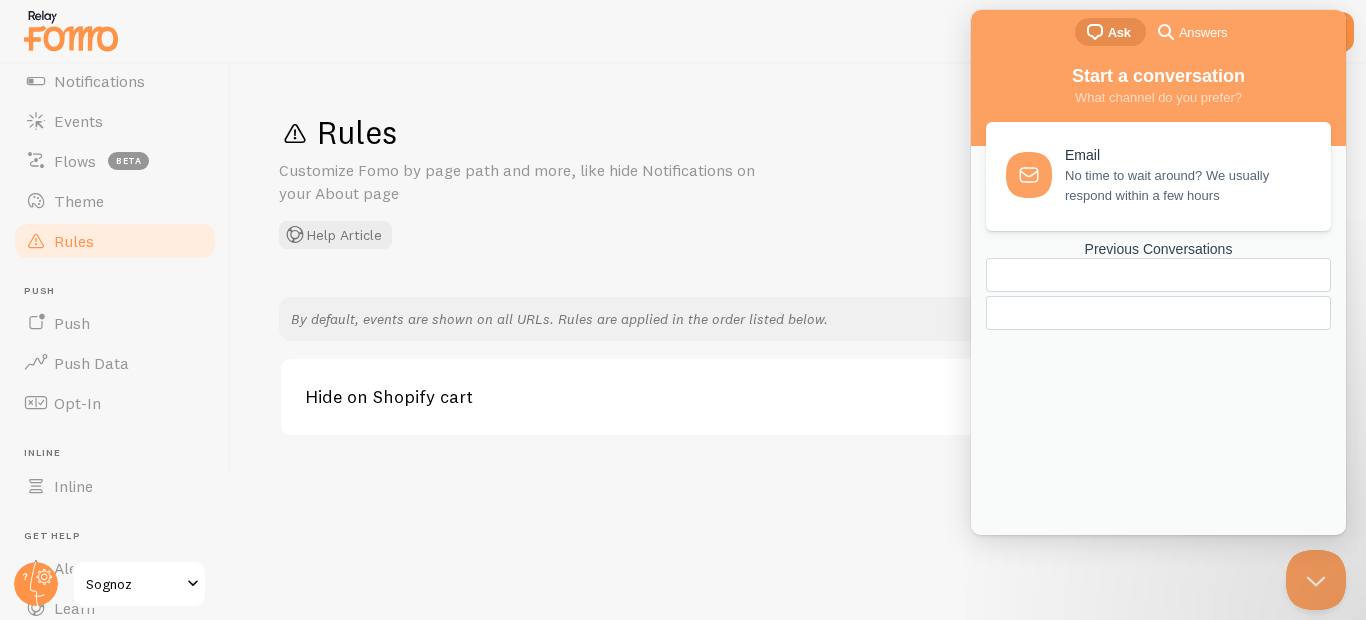 click on "No time to wait around? We usually respond within a few hours" at bounding box center [1186, 186] 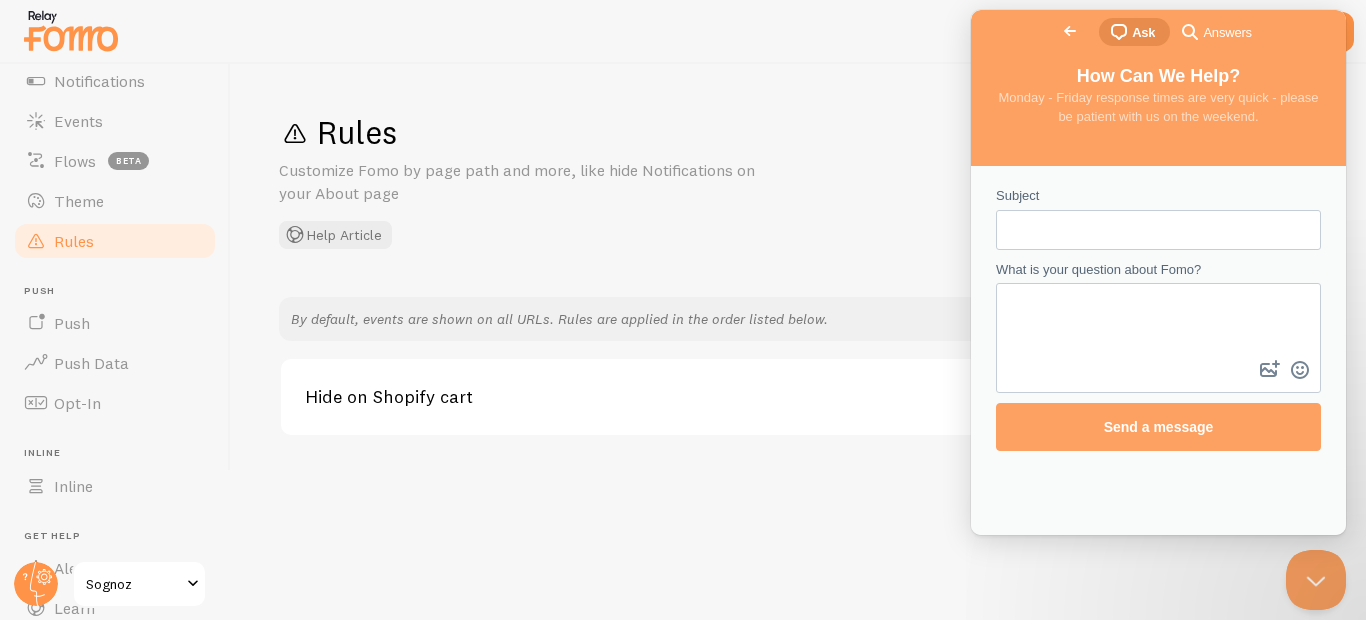 click on "Go back" at bounding box center (1070, 31) 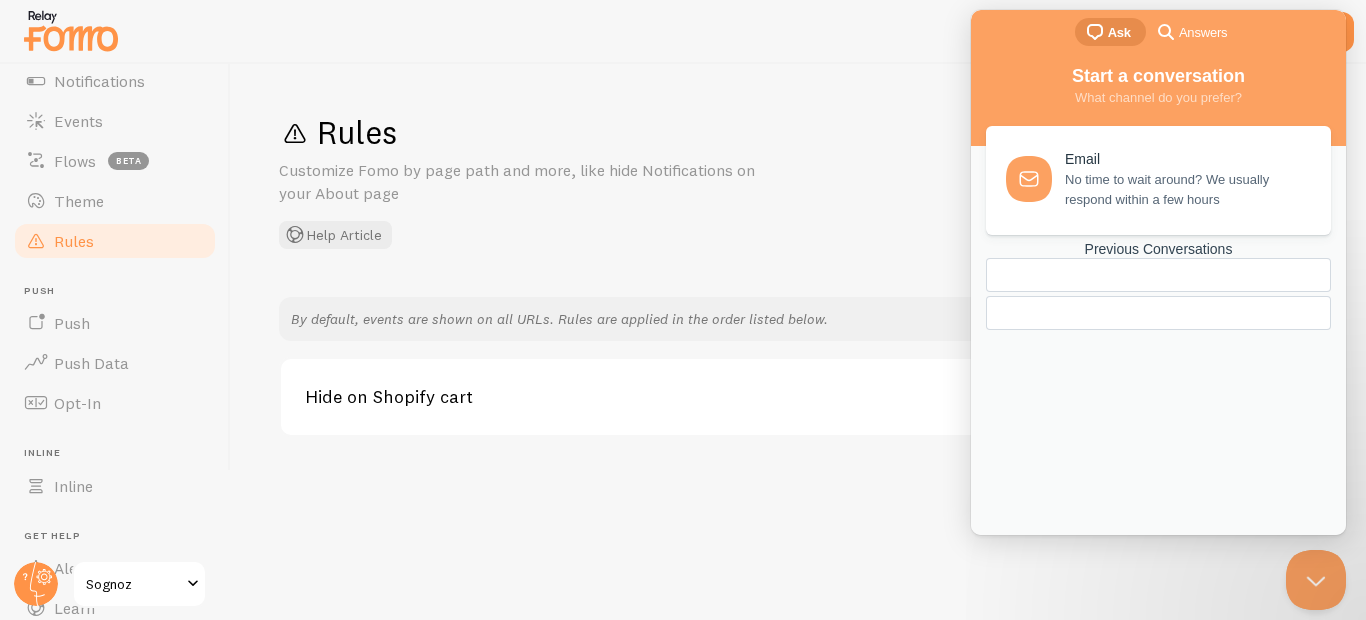 click on "Previous Conversations" at bounding box center (1158, 249) 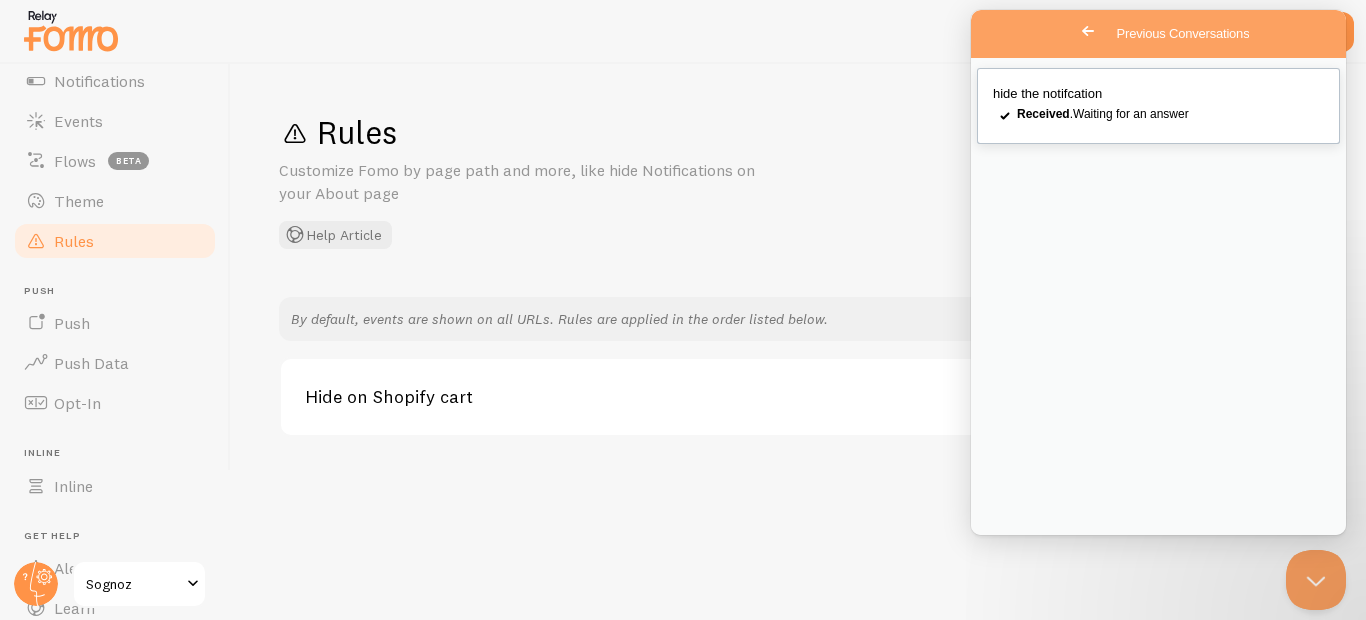 click on "Received .  Waiting for an answer" at bounding box center (1103, 114) 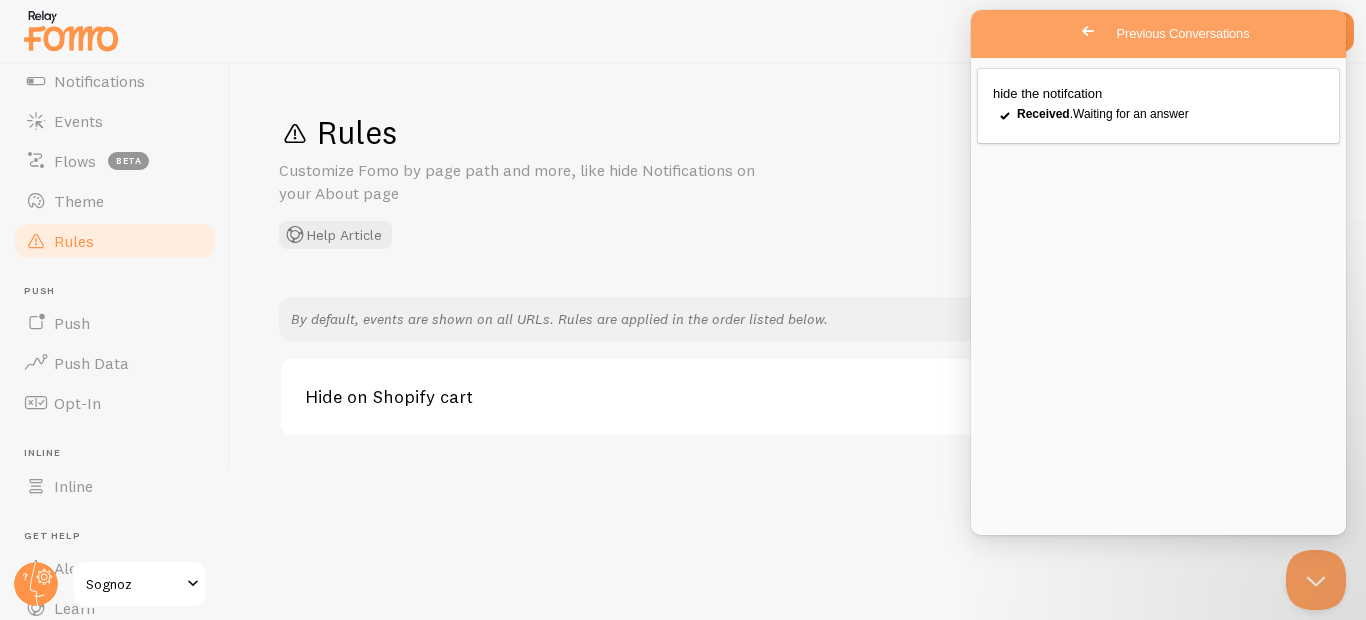 click on "Close" at bounding box center (994, 558) 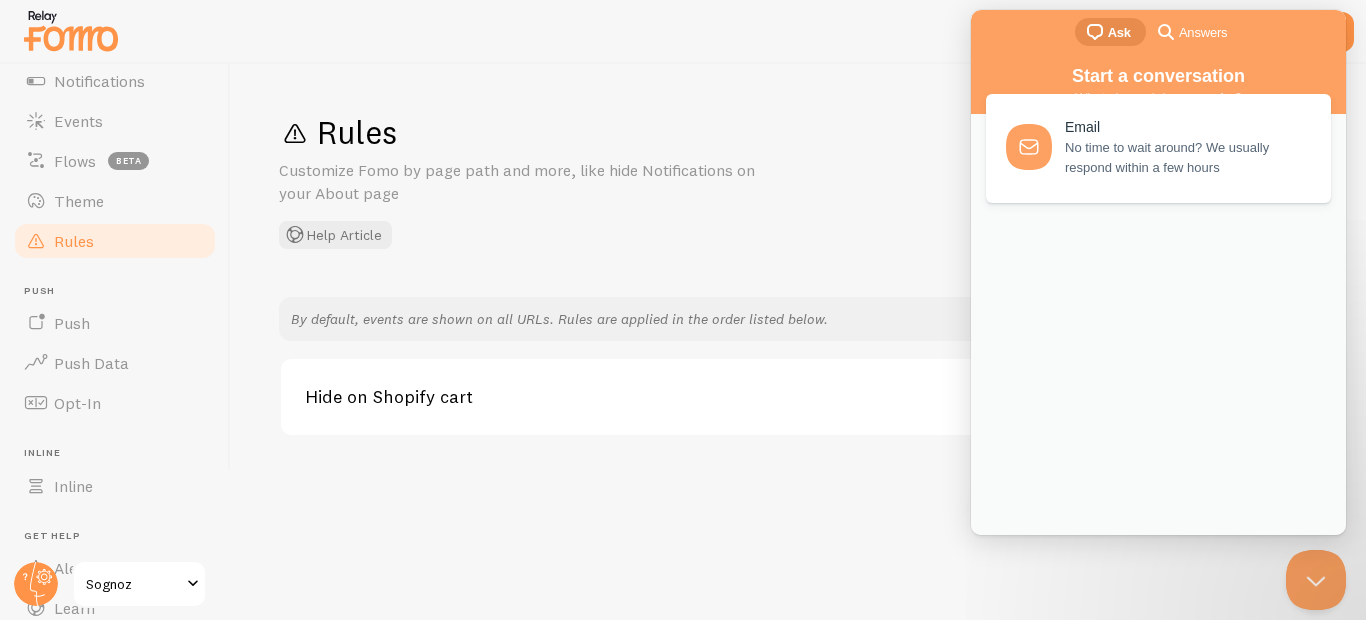 click on "Rules" at bounding box center (798, 132) 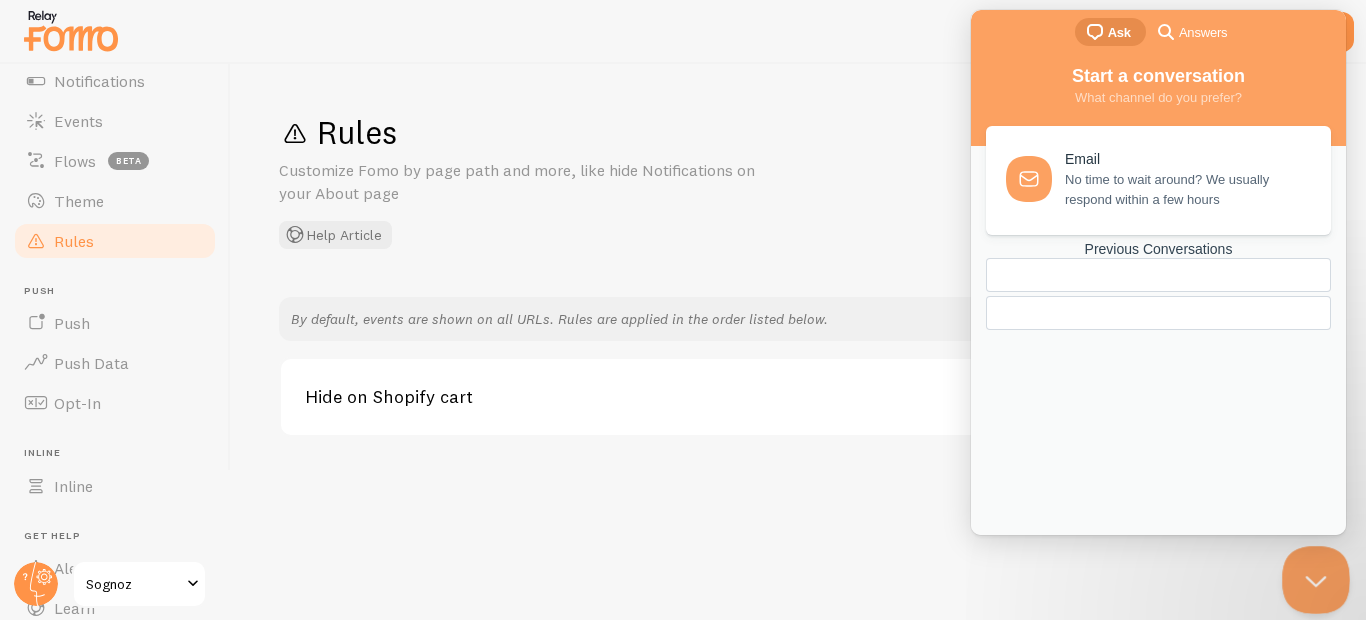 click at bounding box center [1312, 576] 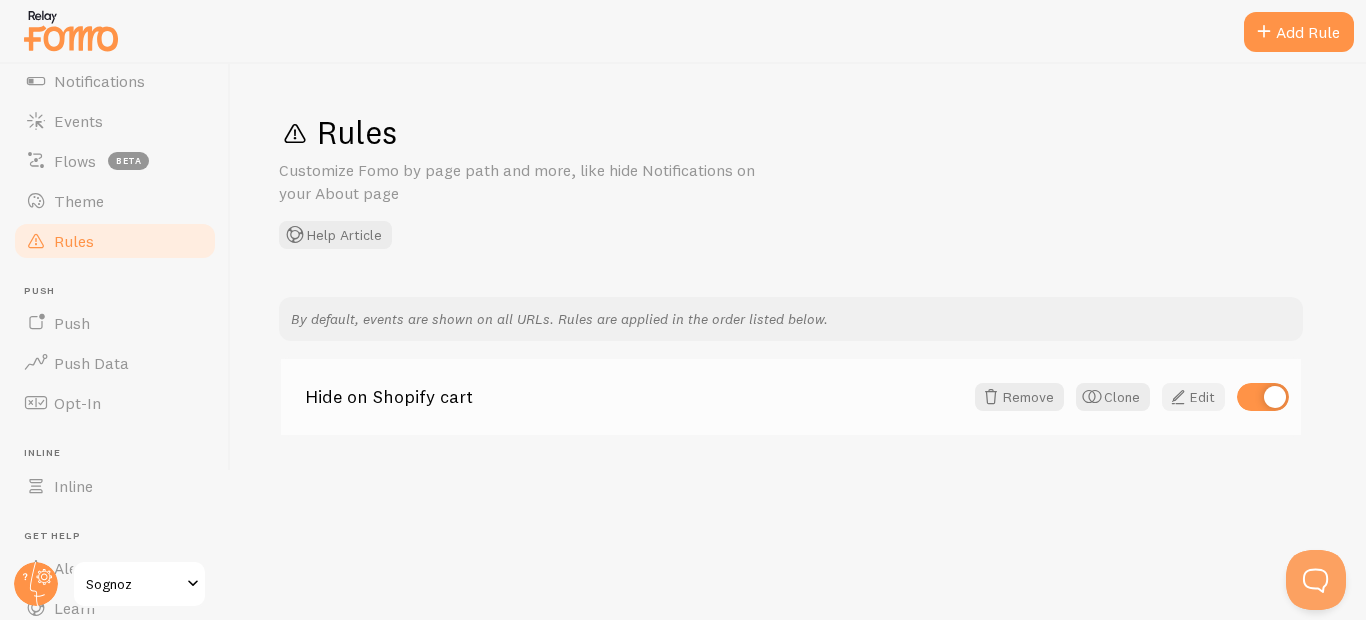 click on "Edit" at bounding box center [1193, 397] 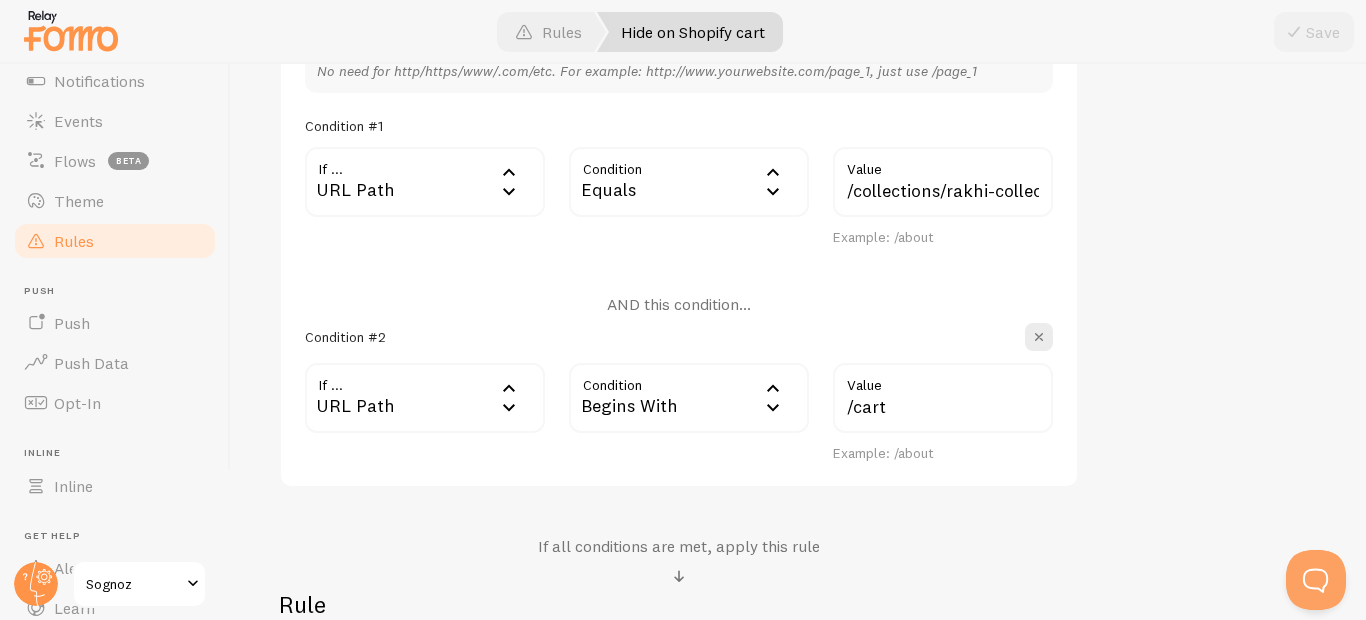 scroll, scrollTop: 480, scrollLeft: 0, axis: vertical 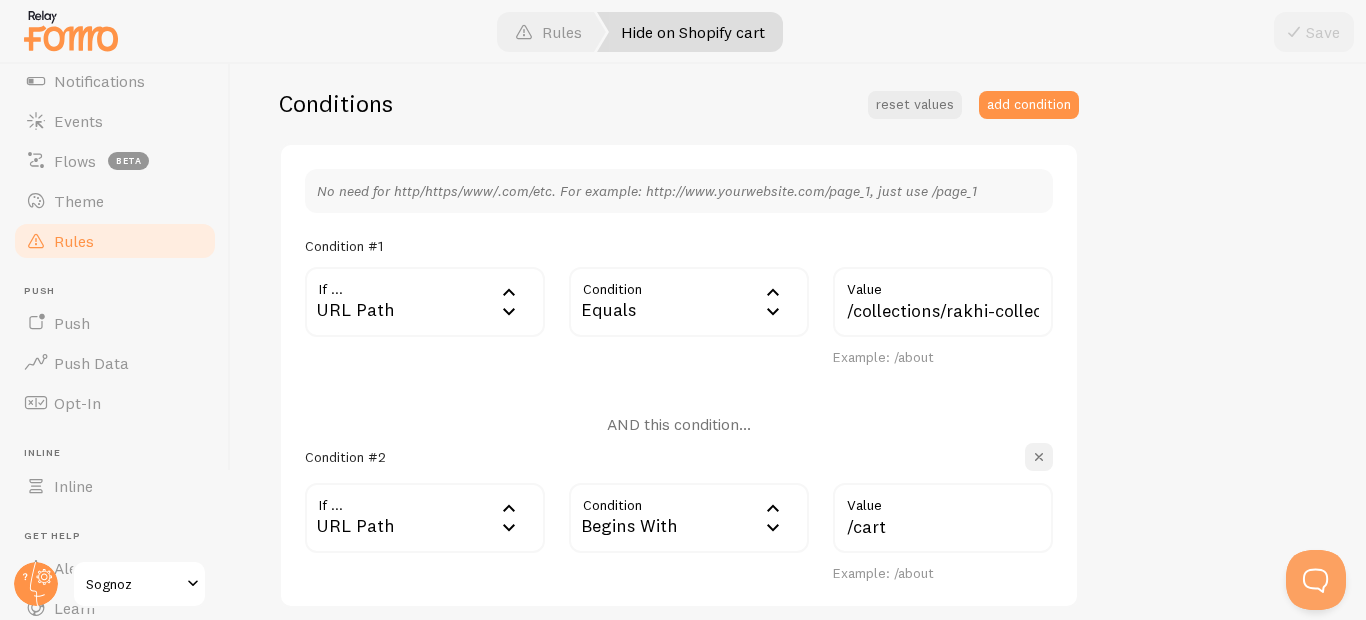 click at bounding box center (1039, 457) 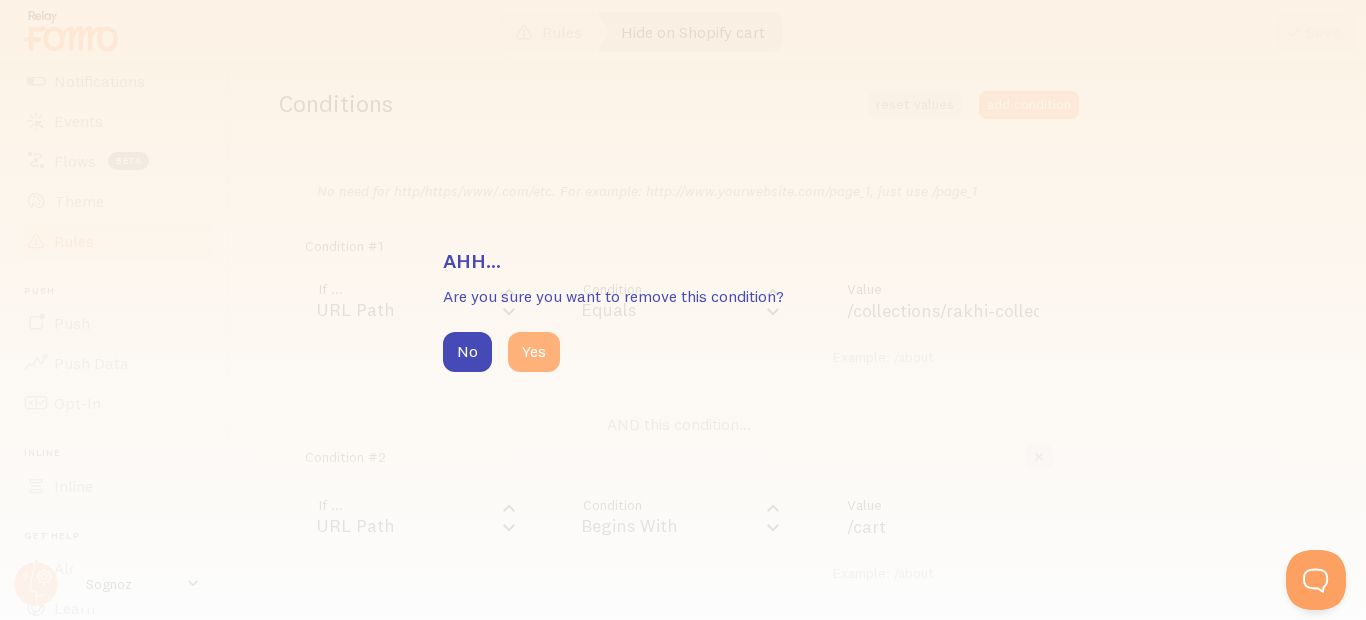 click on "Yes" at bounding box center [534, 352] 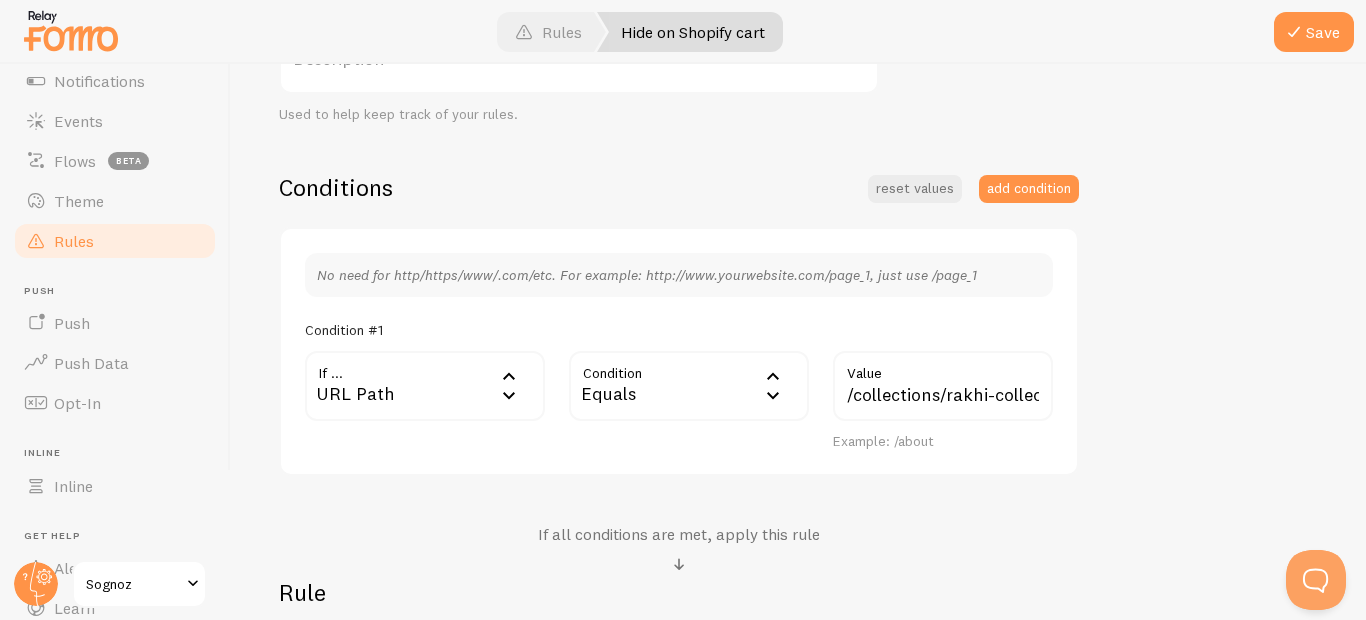 scroll, scrollTop: 360, scrollLeft: 0, axis: vertical 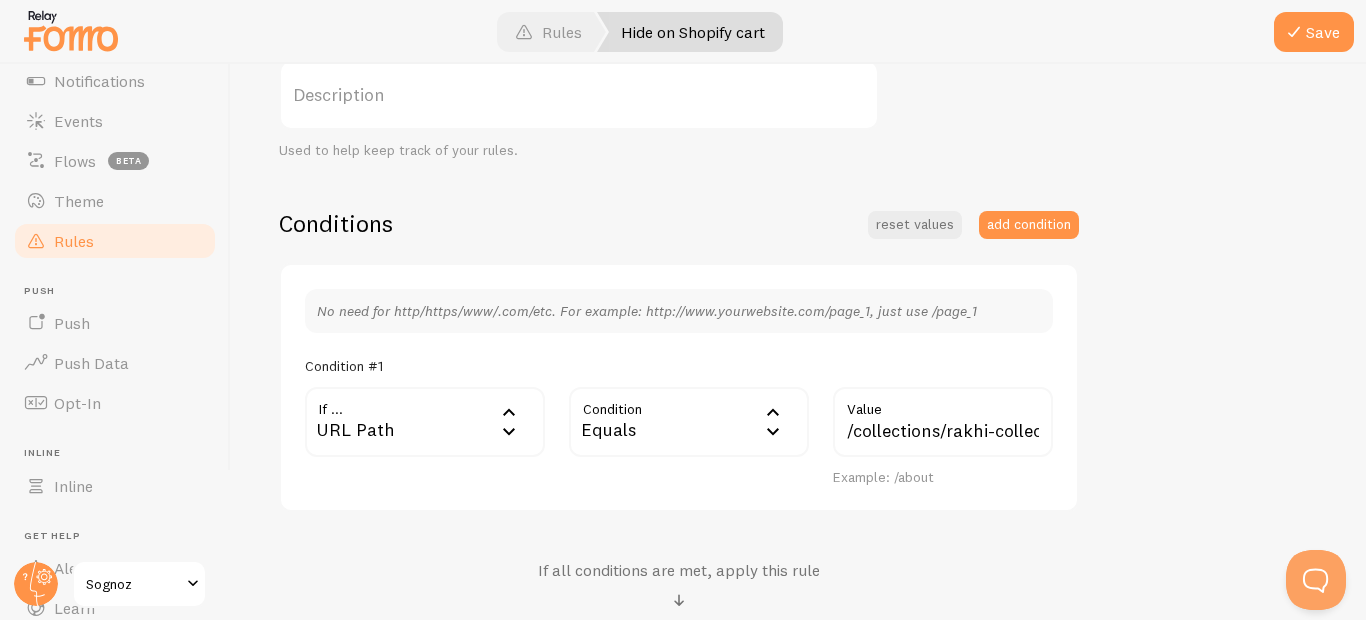 click on "URL Path" at bounding box center (425, 422) 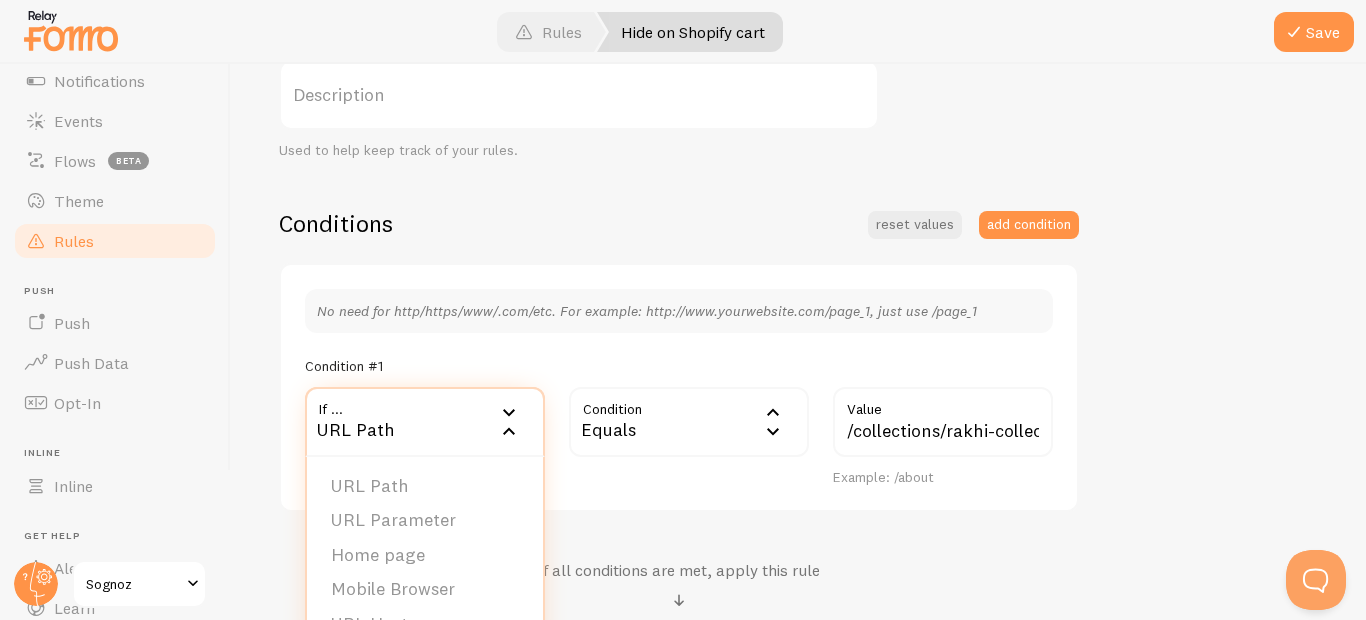 click on "Condition #1" at bounding box center [679, 366] 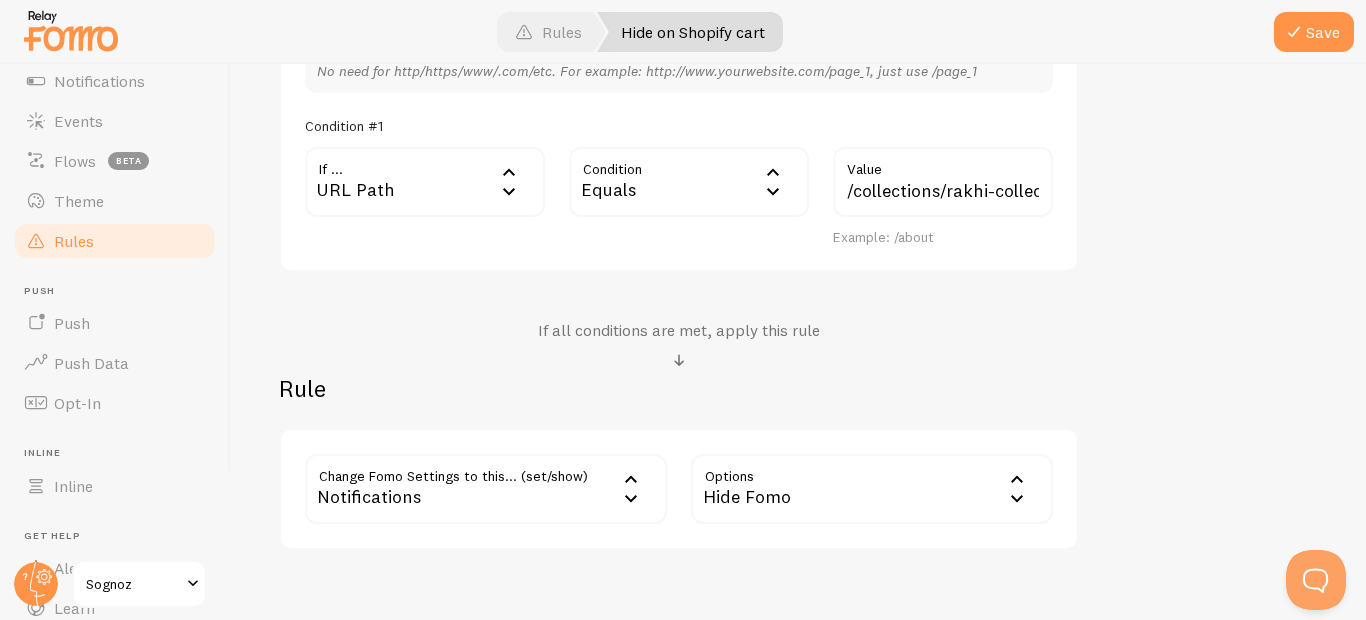 scroll, scrollTop: 480, scrollLeft: 0, axis: vertical 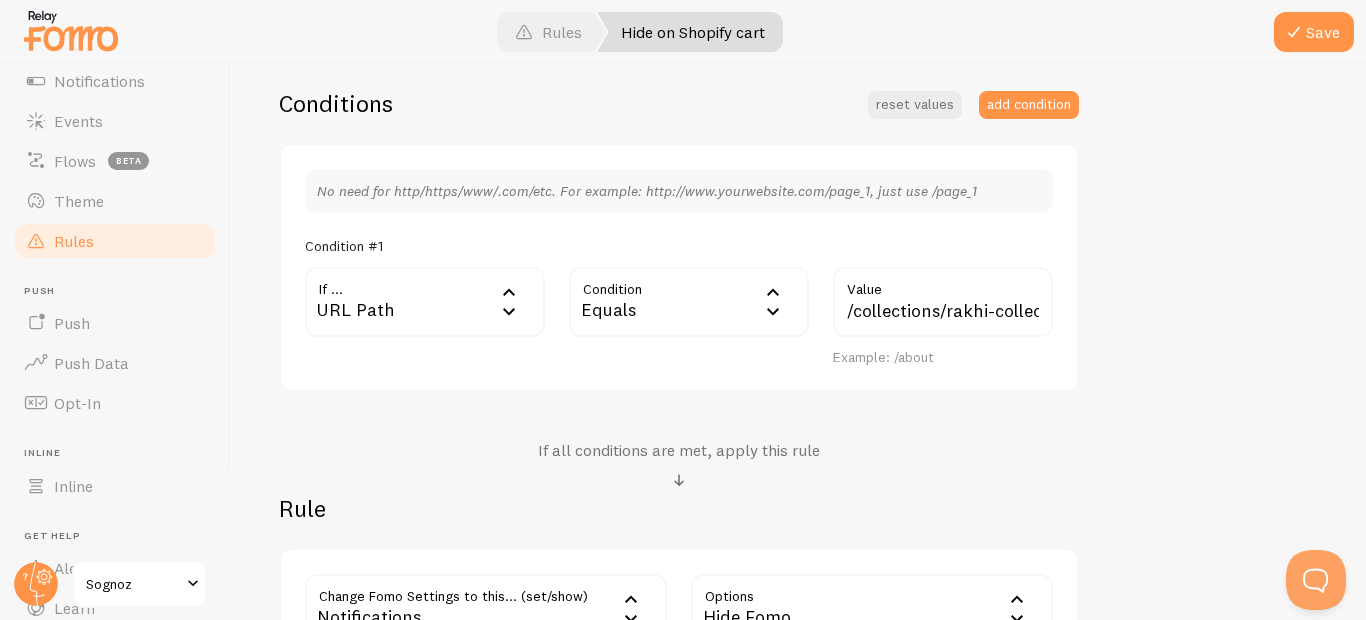 click on "URL Path" at bounding box center (425, 302) 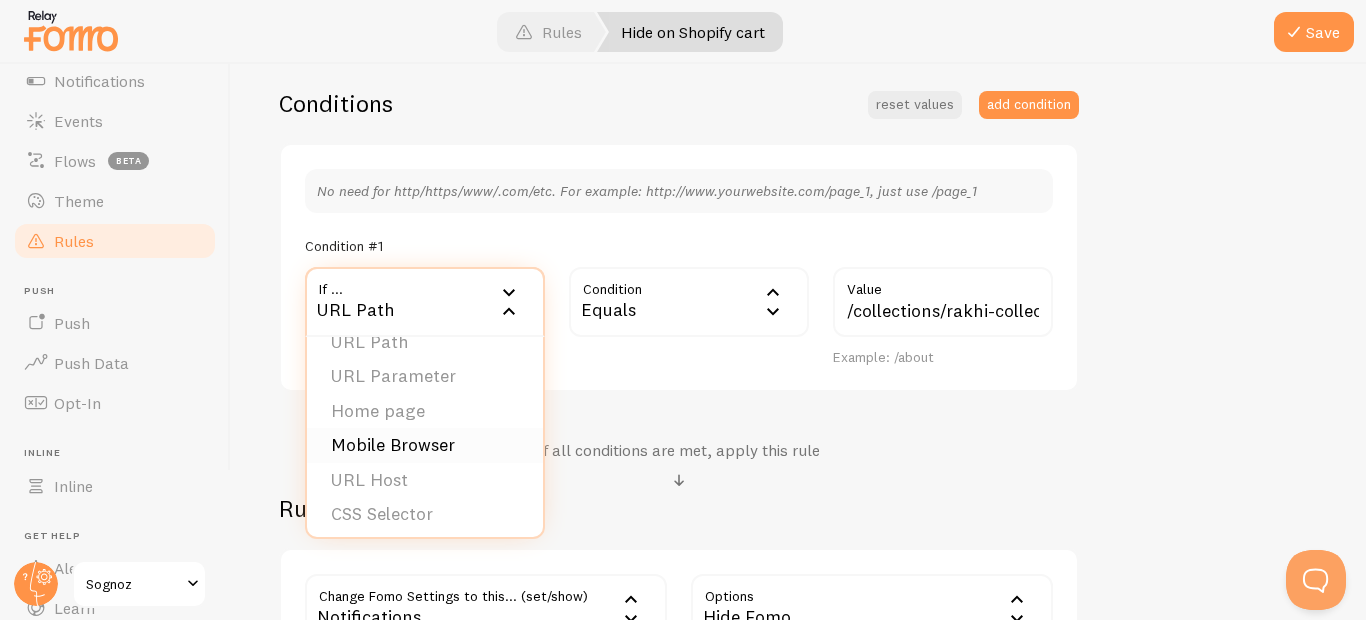 scroll, scrollTop: 31, scrollLeft: 0, axis: vertical 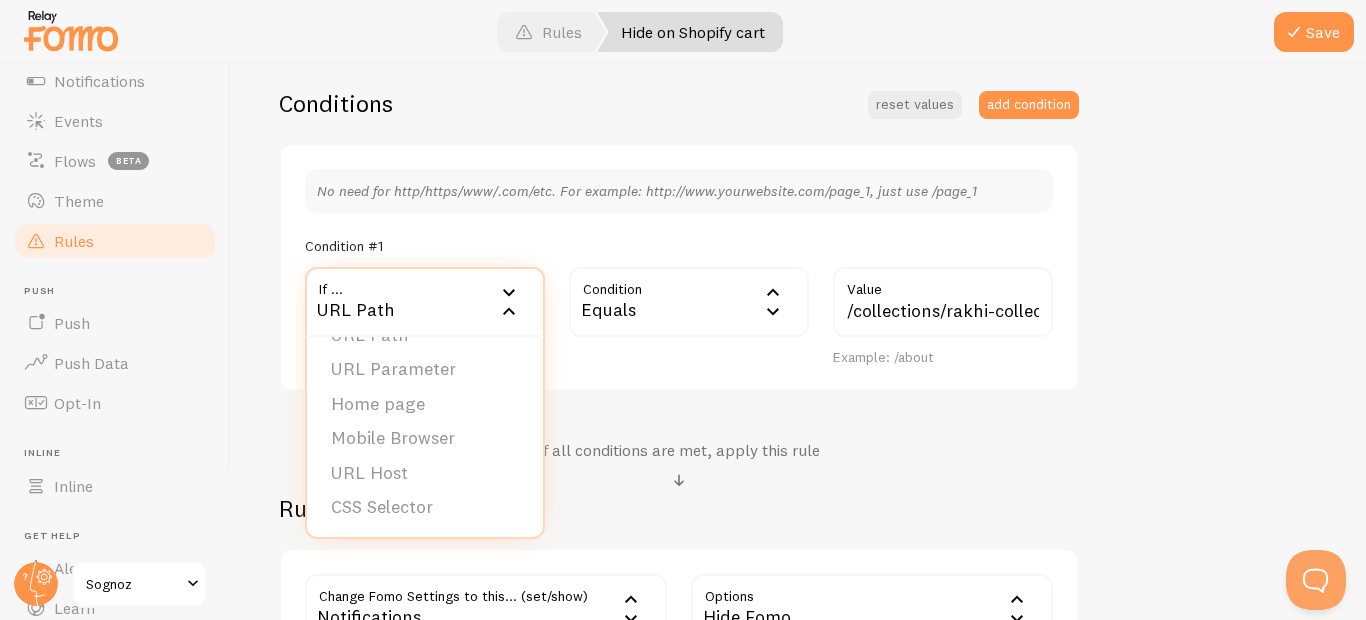 click on "Conditions
reset values
add condition
No need for http/https/www/.com/etc. For example: http://www.yourwebsite.com/page_1, just use /page_1       Condition #1     If ...   url   URL Path       URL Path  URL Parameter  Home page  Mobile Browser  URL Host  CSS Selector        Condition   equals   Equals       Equals  Not Equal  Begins With  Contains  Does Not Contain        /collections/rakhi-collection   Value       Example: /about     If all conditions are met, apply this rule     Rule   Change Fomo Settings to this... (set/show)   show   Notifications       Notifications  Do Not Show Template  Only Show Template  Max per page  Initial Delay  Display Interval  Loop notifications  Links to open in new tab  Position  Mobile Position  Entire notification clickable      Options   false   Hide Fomo       Hide Fomo  Only show Fomo if conditions met" at bounding box center [679, 379] 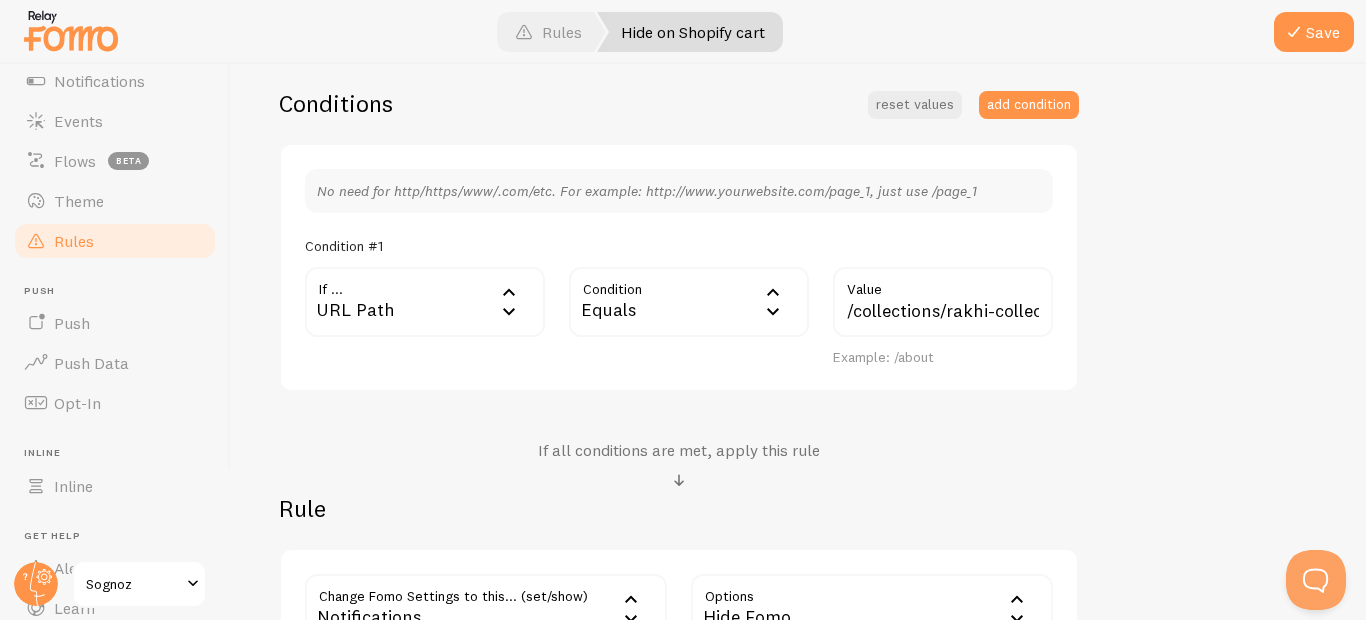 click on "Equals" at bounding box center (689, 302) 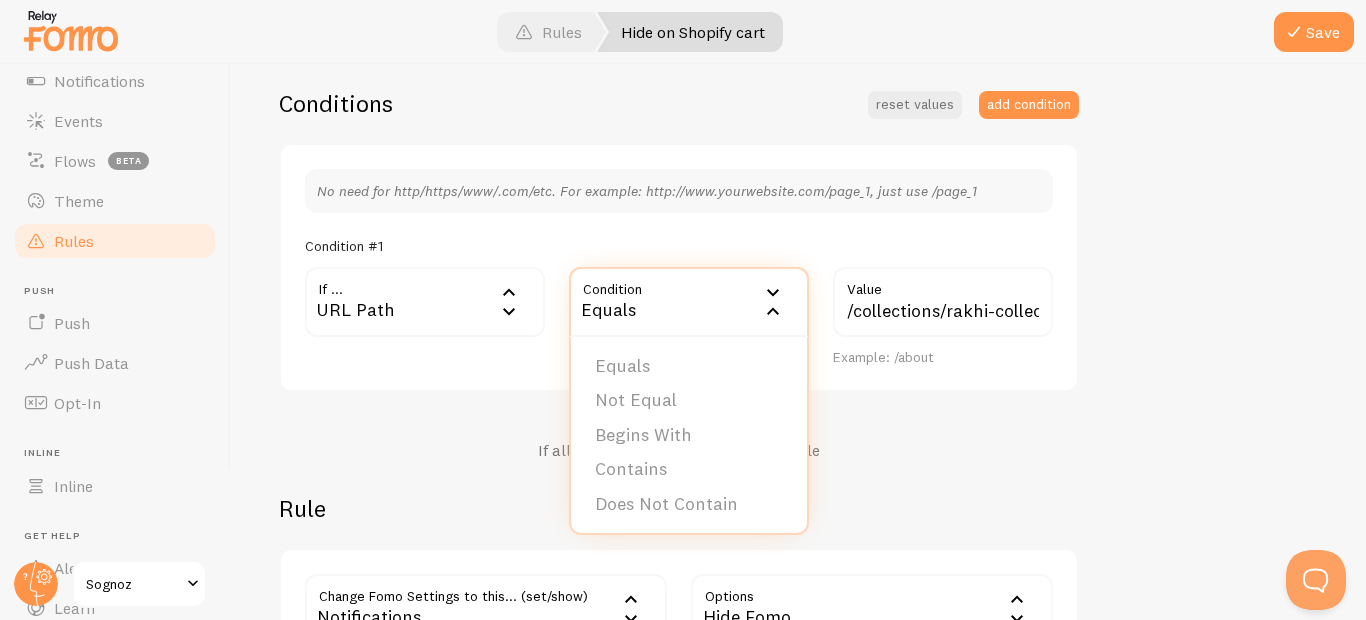click on "If all conditions are met, apply this rule" at bounding box center (679, 466) 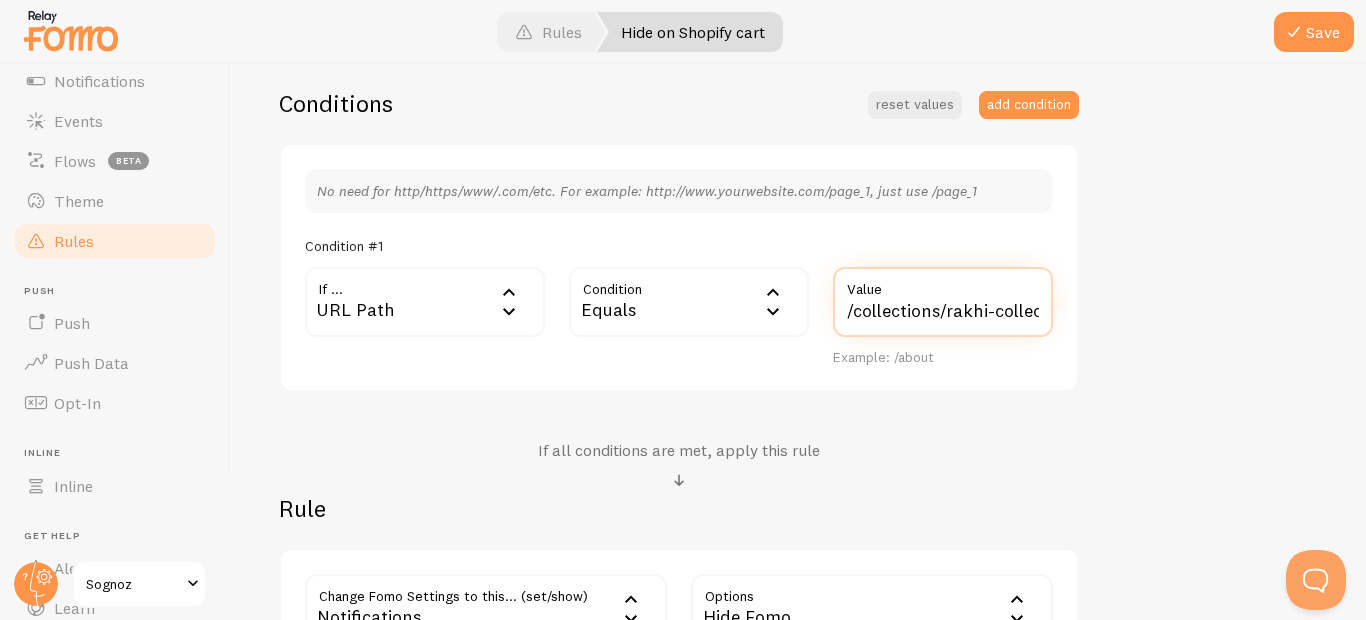 click on "/collections/rakhi-collection" at bounding box center [943, 302] 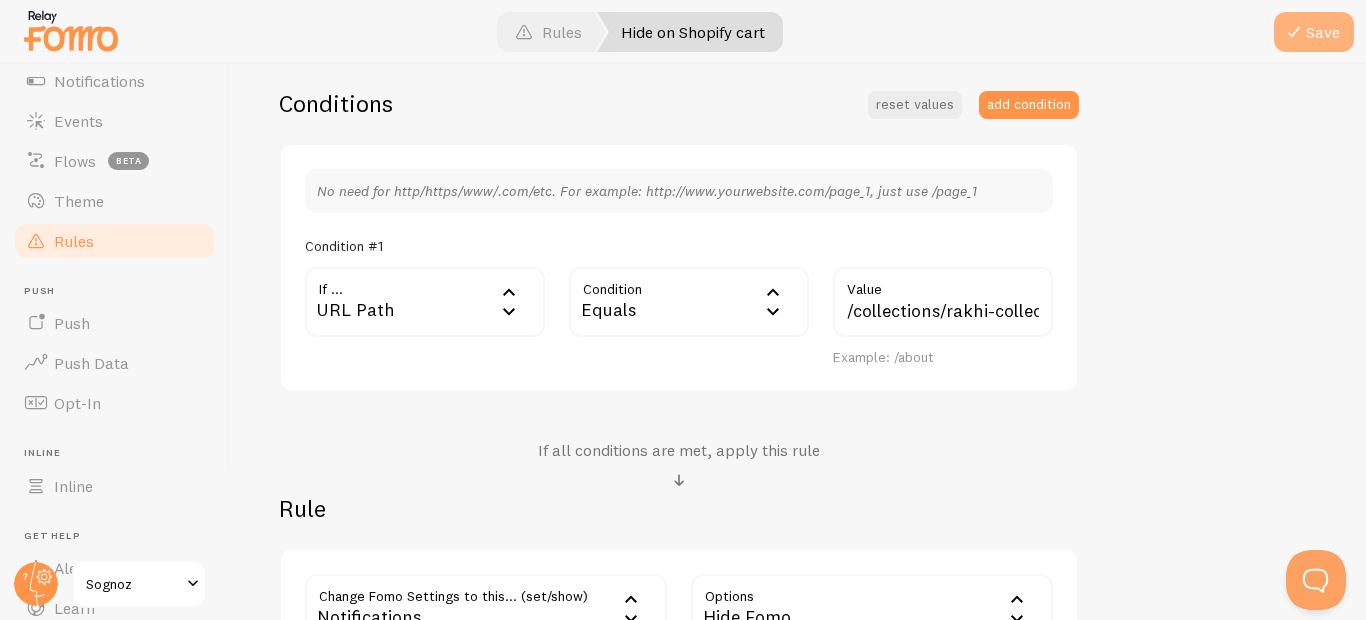 click on "Save" at bounding box center (1314, 32) 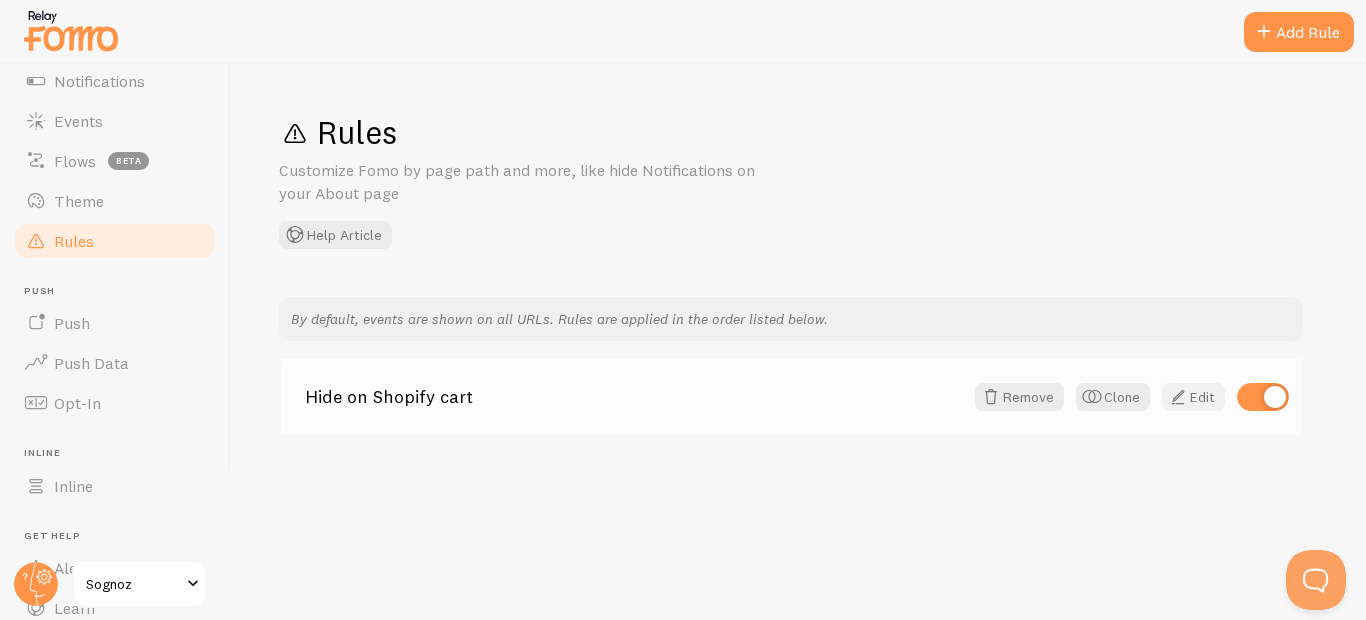 click on "Edit" at bounding box center (1193, 397) 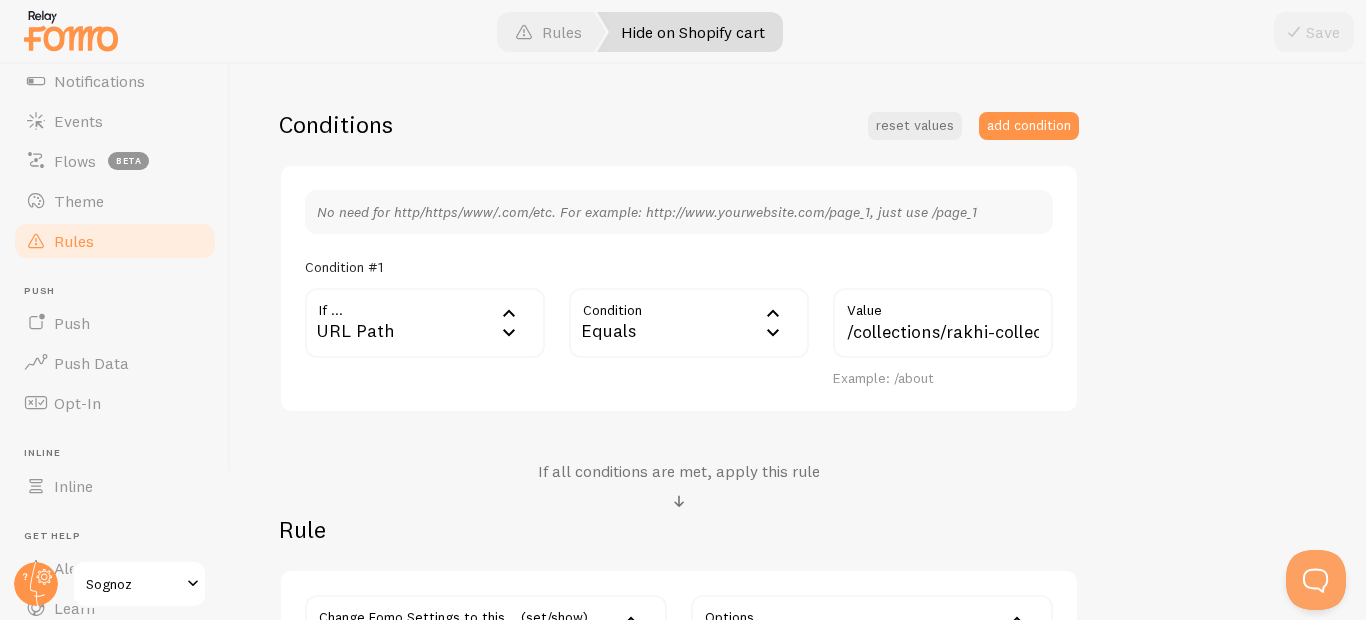scroll, scrollTop: 600, scrollLeft: 0, axis: vertical 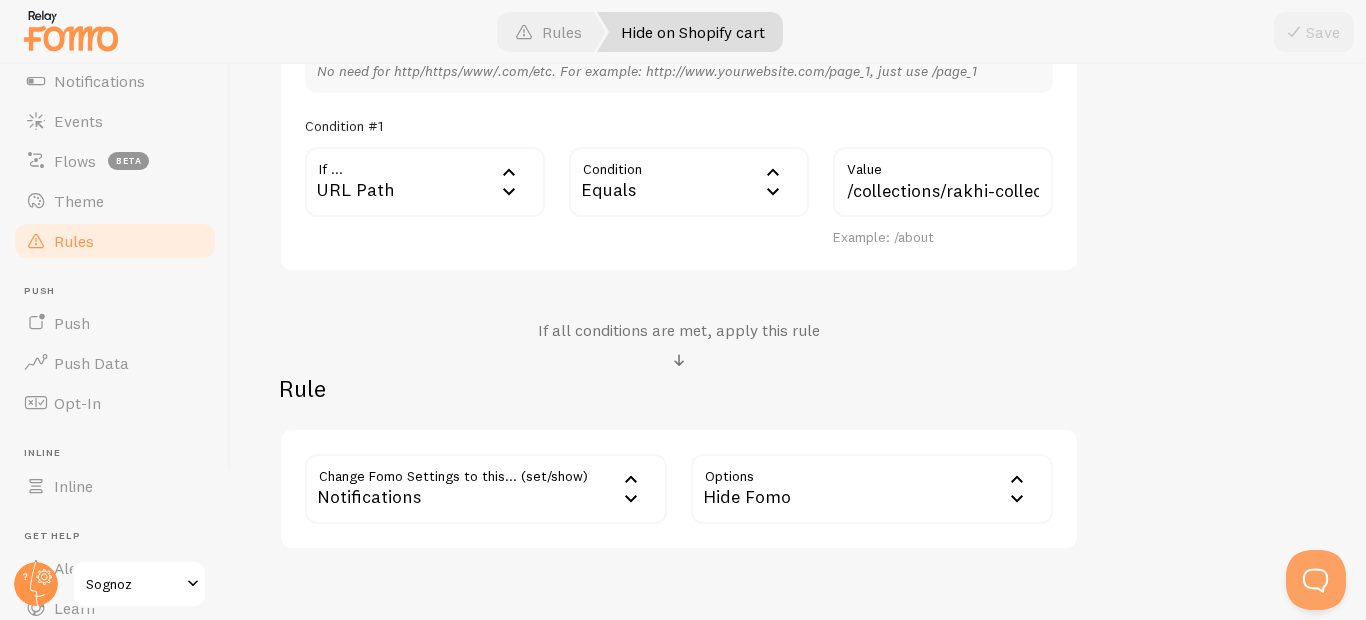 click on "Hide Fomo" at bounding box center (872, 489) 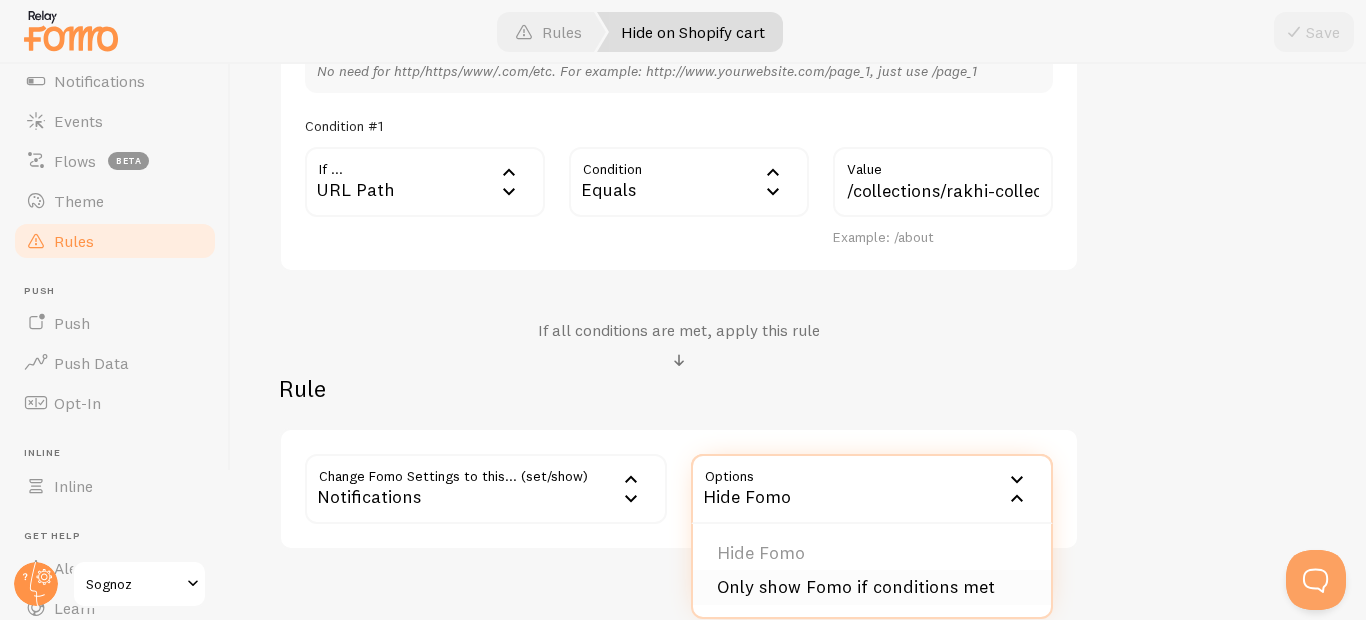 click on "Only show Fomo if conditions met" at bounding box center (872, 587) 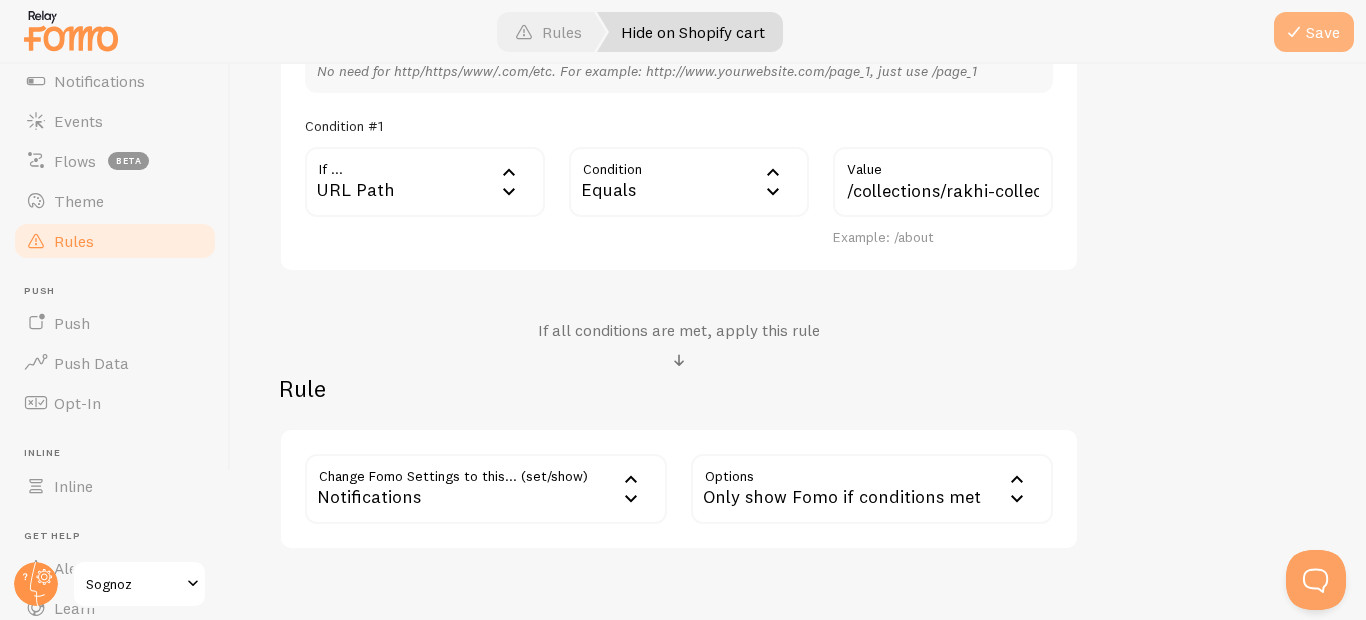 click on "Save" at bounding box center (1314, 32) 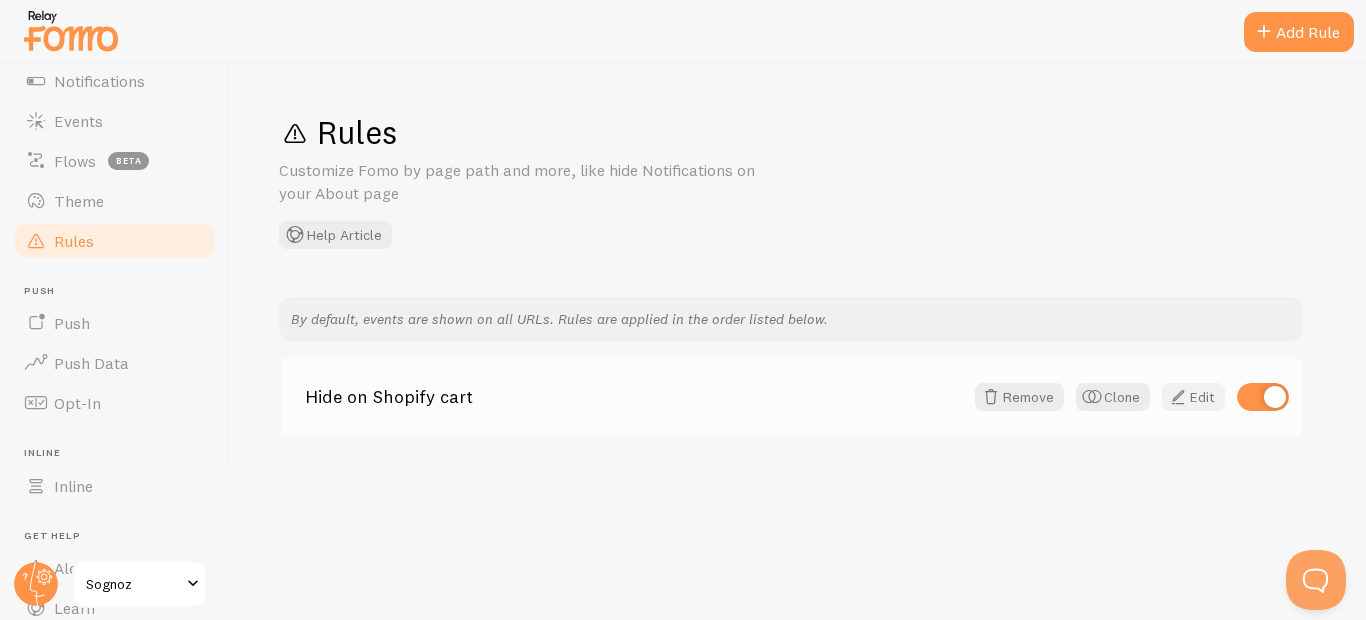 click on "Edit" at bounding box center (1193, 397) 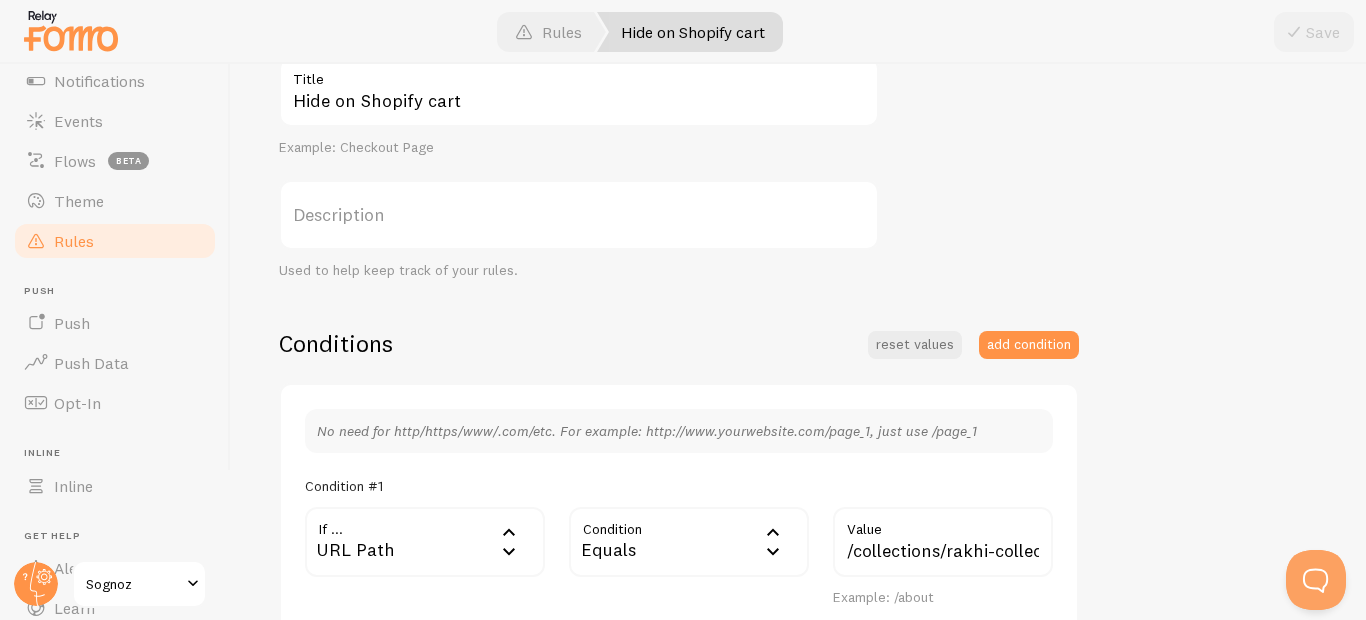 scroll, scrollTop: 600, scrollLeft: 0, axis: vertical 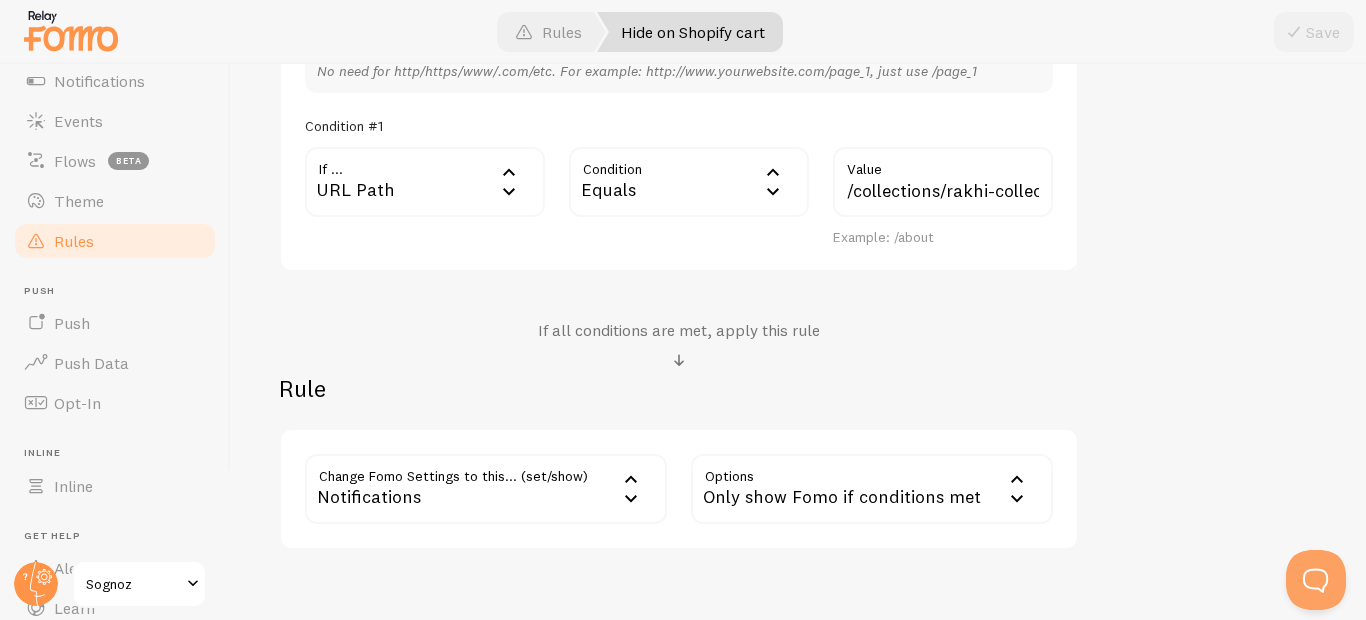 click on "Notifications" at bounding box center (486, 489) 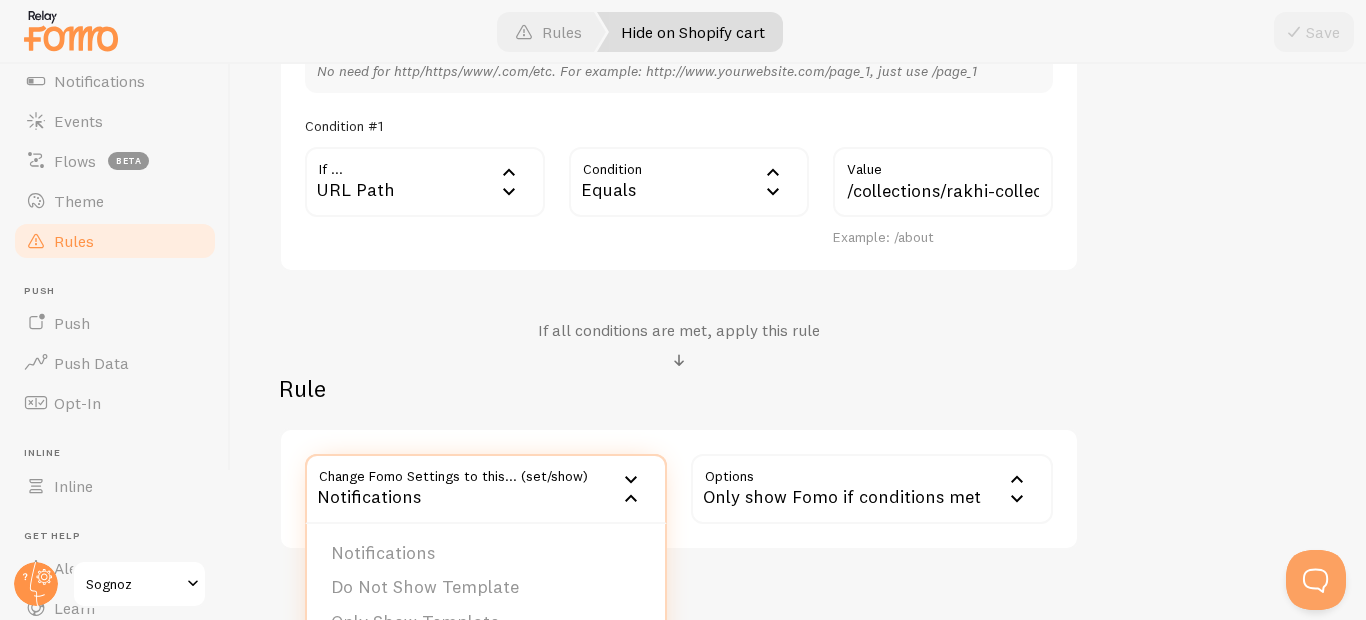 scroll, scrollTop: 706, scrollLeft: 0, axis: vertical 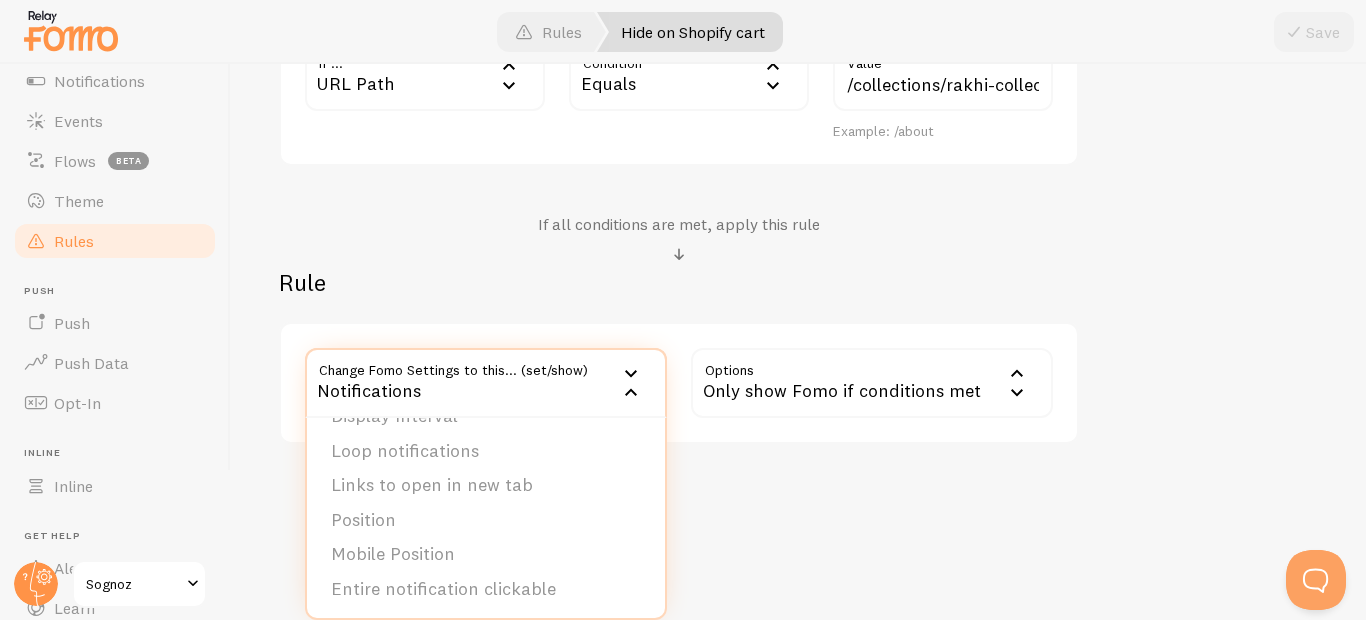 click on "Edit
Rule
Customize Fomo by page path and more, like hide Notifications on your About page
Help Article      Hide on Shopify cart   Title       Example: Checkout Page       Description       Used to help keep track of your rules.   Conditions
reset values
add condition
No need for http/https/www/.com/etc. For example: http://www.yourwebsite.com/page_1, just use /page_1       Condition #1     If ...   url   URL Path       URL Path  URL Parameter  Home page  Mobile Browser  URL Host  CSS Selector        Condition   equals   Equals       Equals  Not Equal  Begins With  Contains  Does Not Contain        /collections/rakhi-collection   Value       Example: /about     If all conditions are met, apply this rule     Rule   Change Fomo Settings to this... (set/show)   show   Notifications       Notifications  Do Not Show Template  Only Show Template  Max per page  Position" at bounding box center (798, 342) 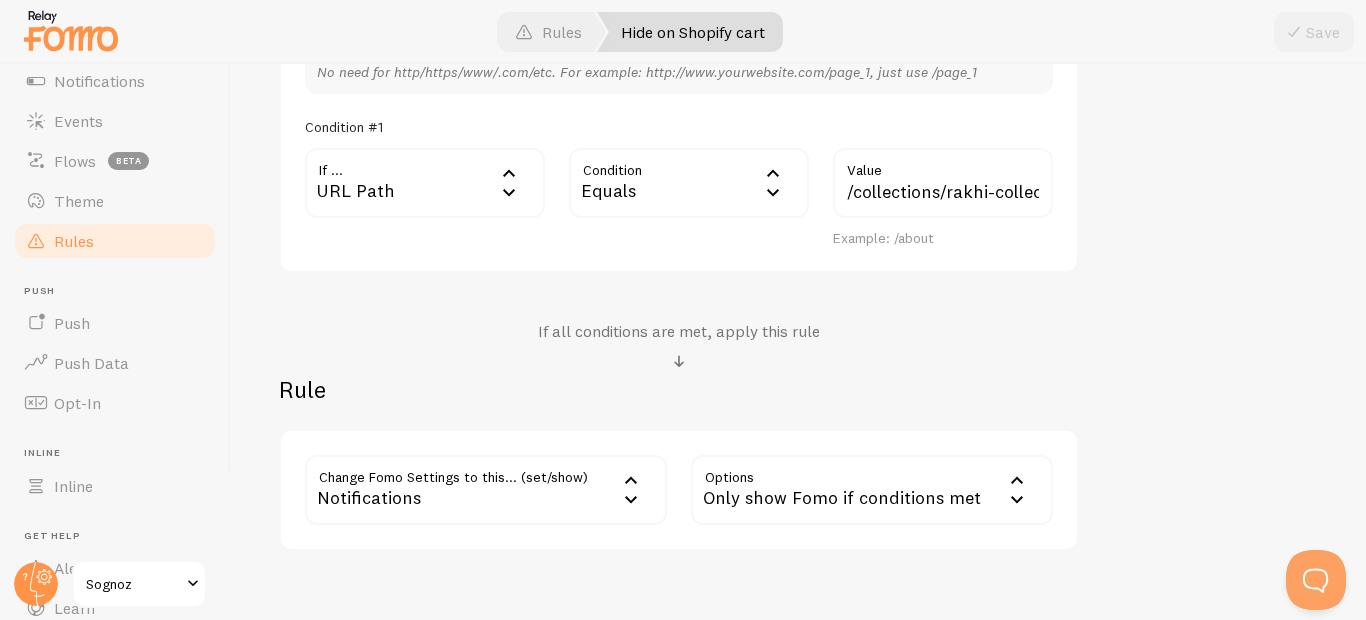 scroll, scrollTop: 706, scrollLeft: 0, axis: vertical 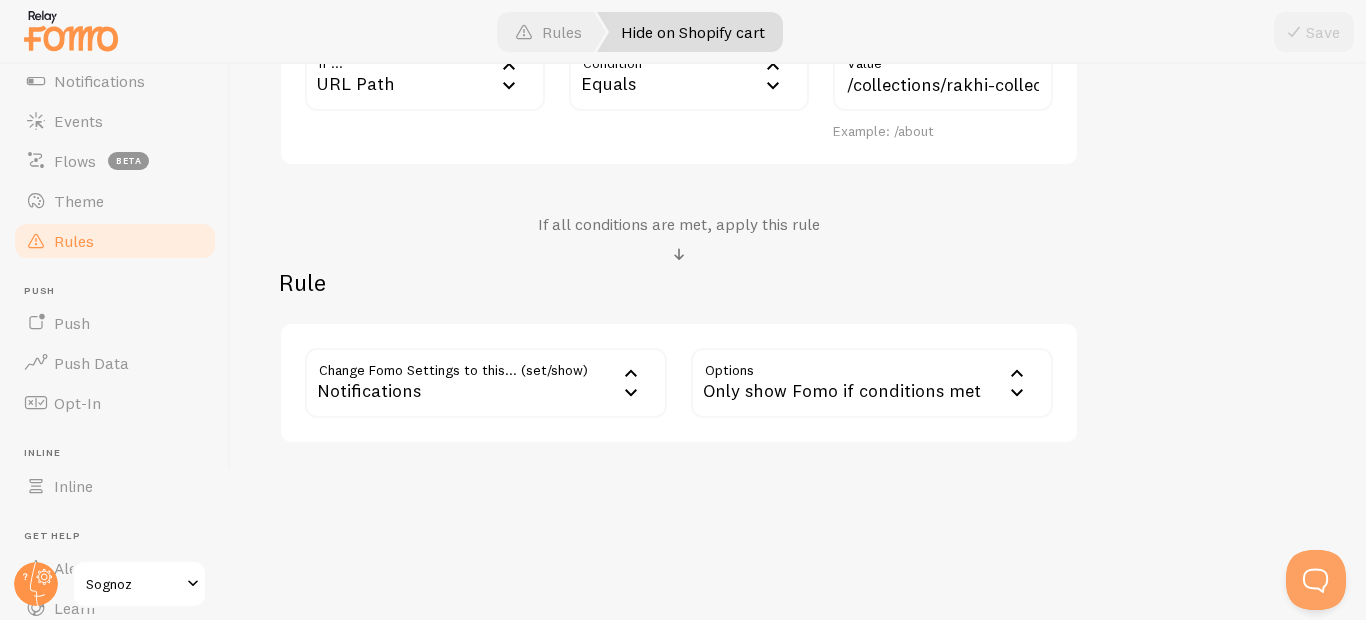 click on "Only show Fomo if conditions met" at bounding box center (872, 383) 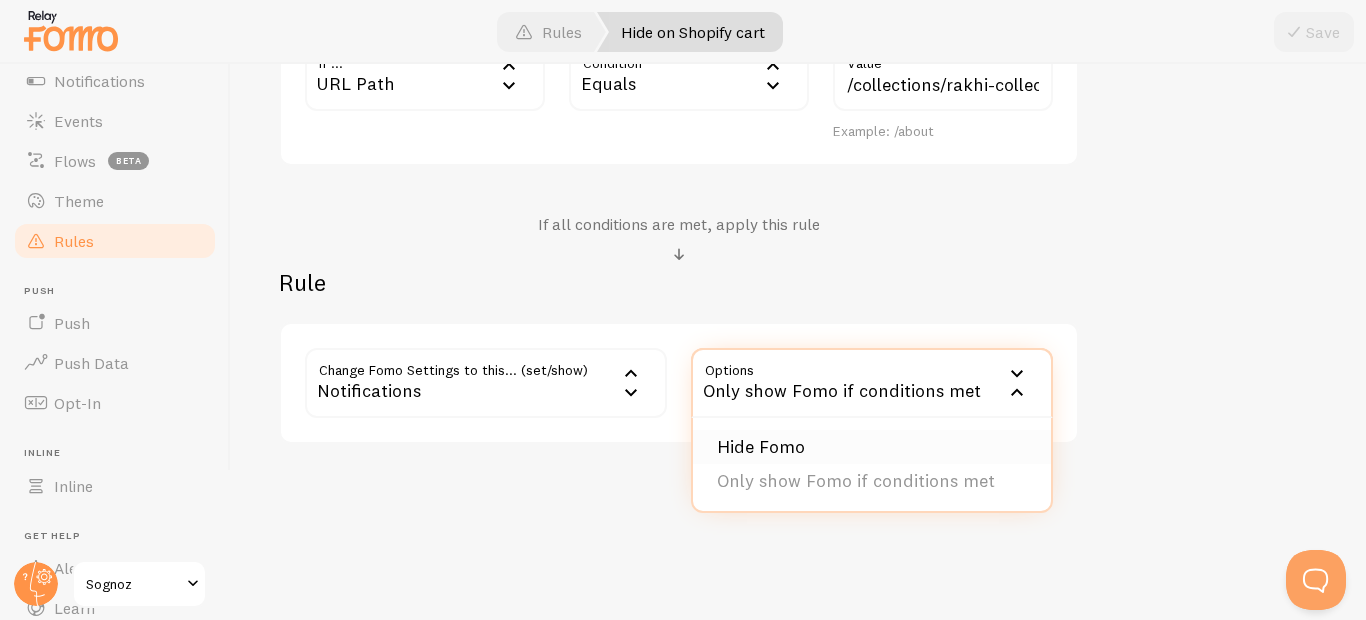 click on "Hide Fomo" at bounding box center [872, 447] 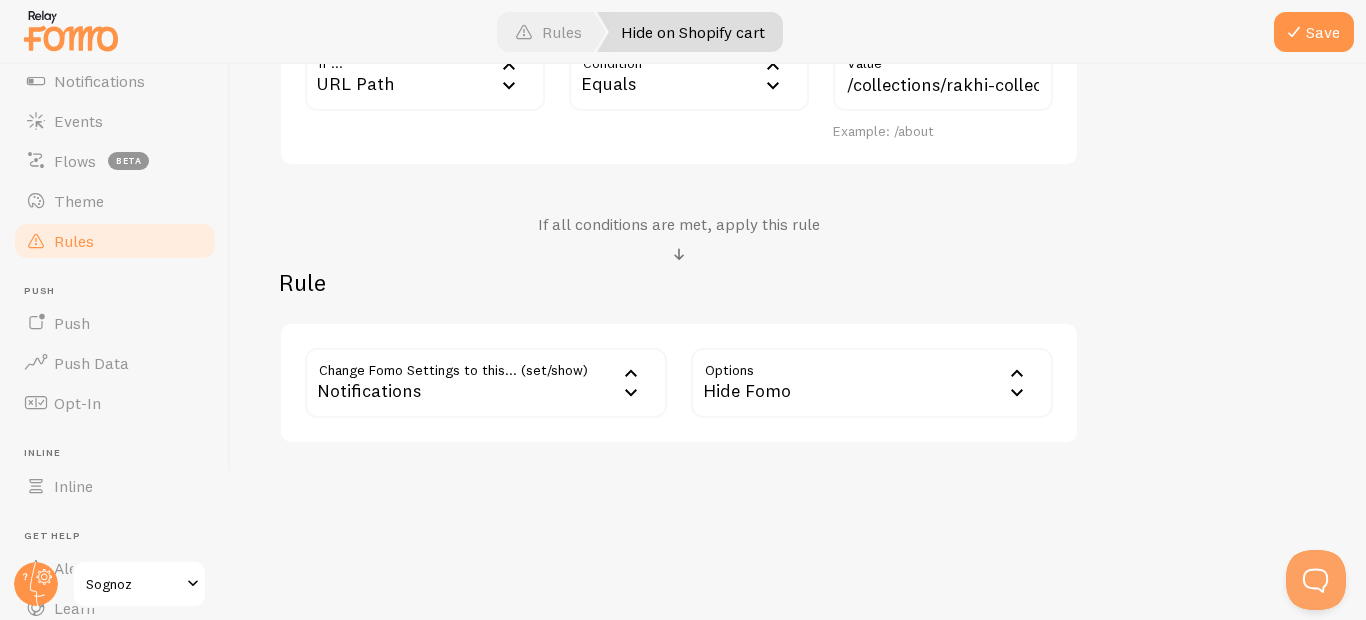 click on "Hide Fomo" at bounding box center [872, 383] 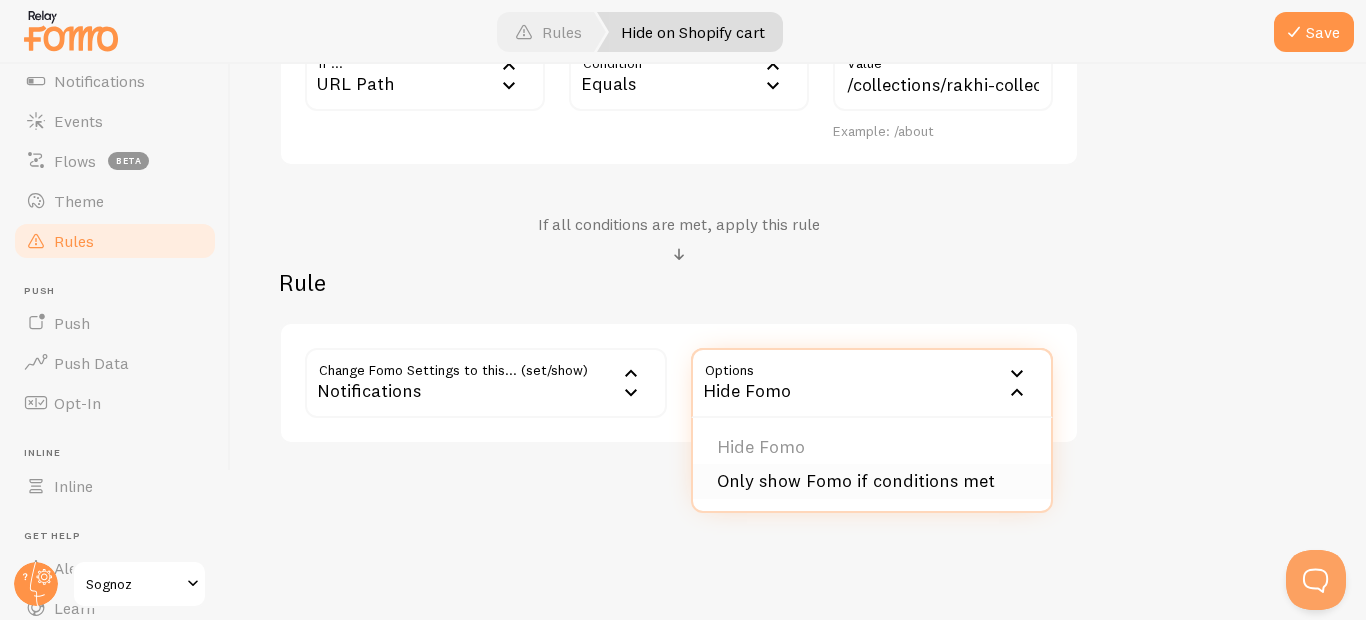click on "Only show Fomo if conditions met" at bounding box center [872, 481] 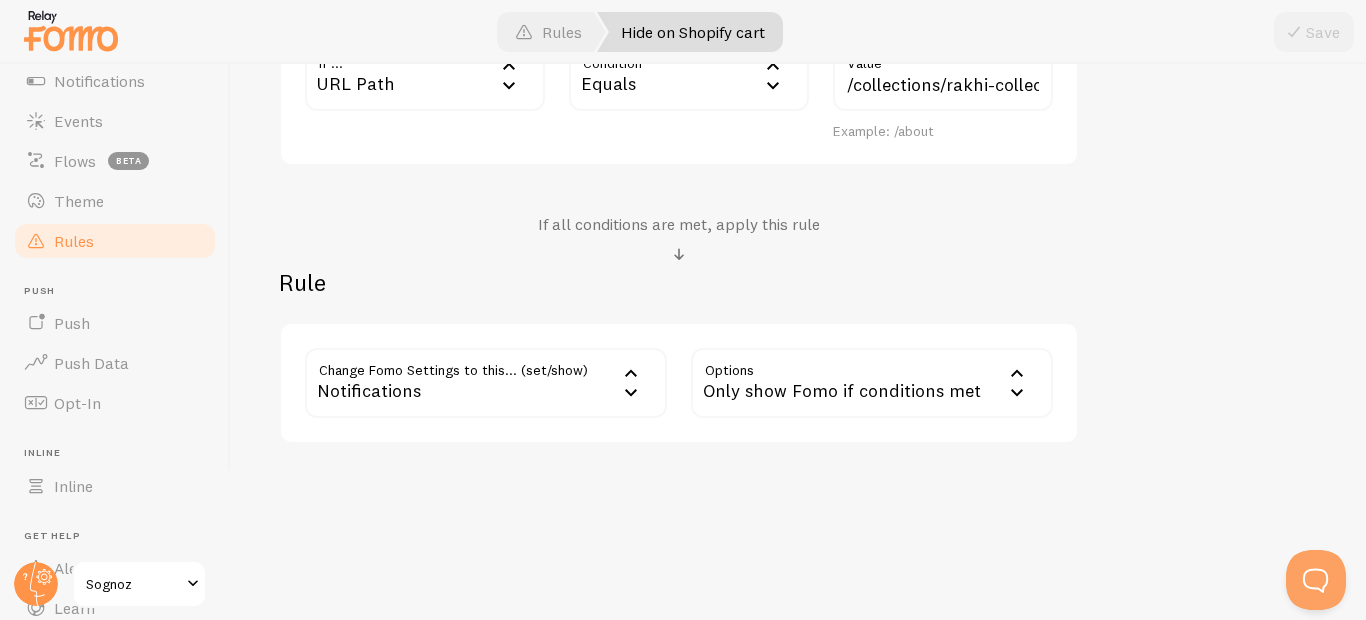 click 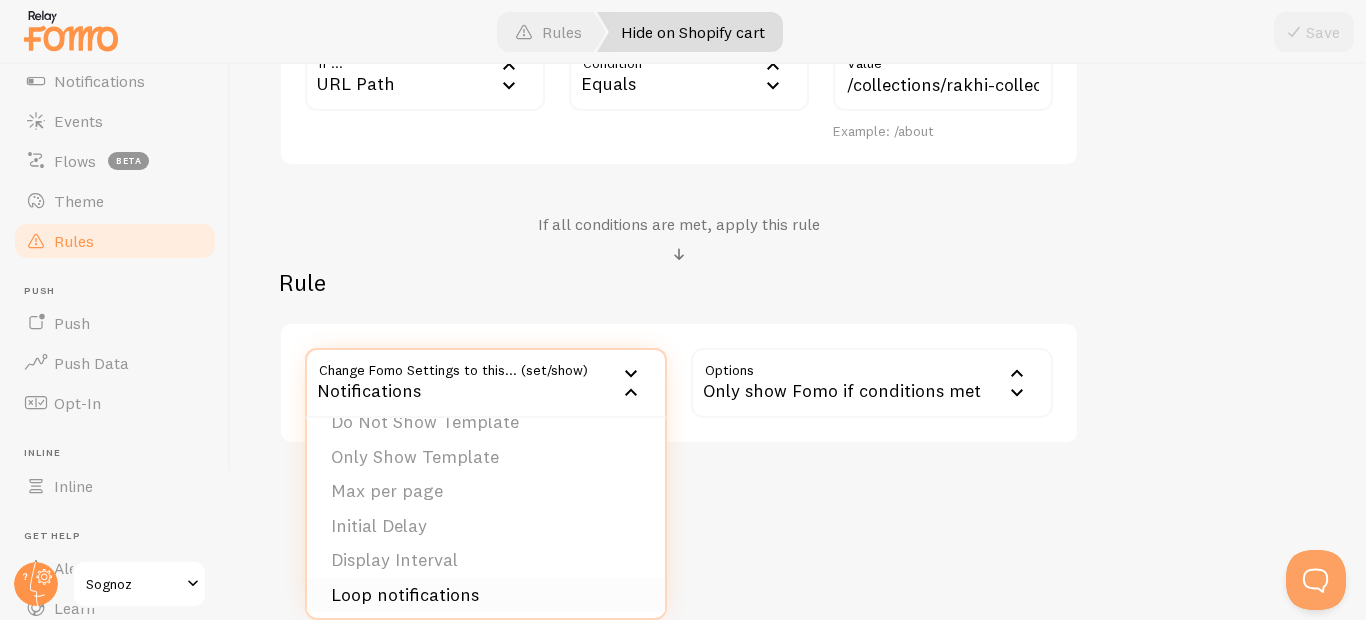 scroll, scrollTop: 0, scrollLeft: 0, axis: both 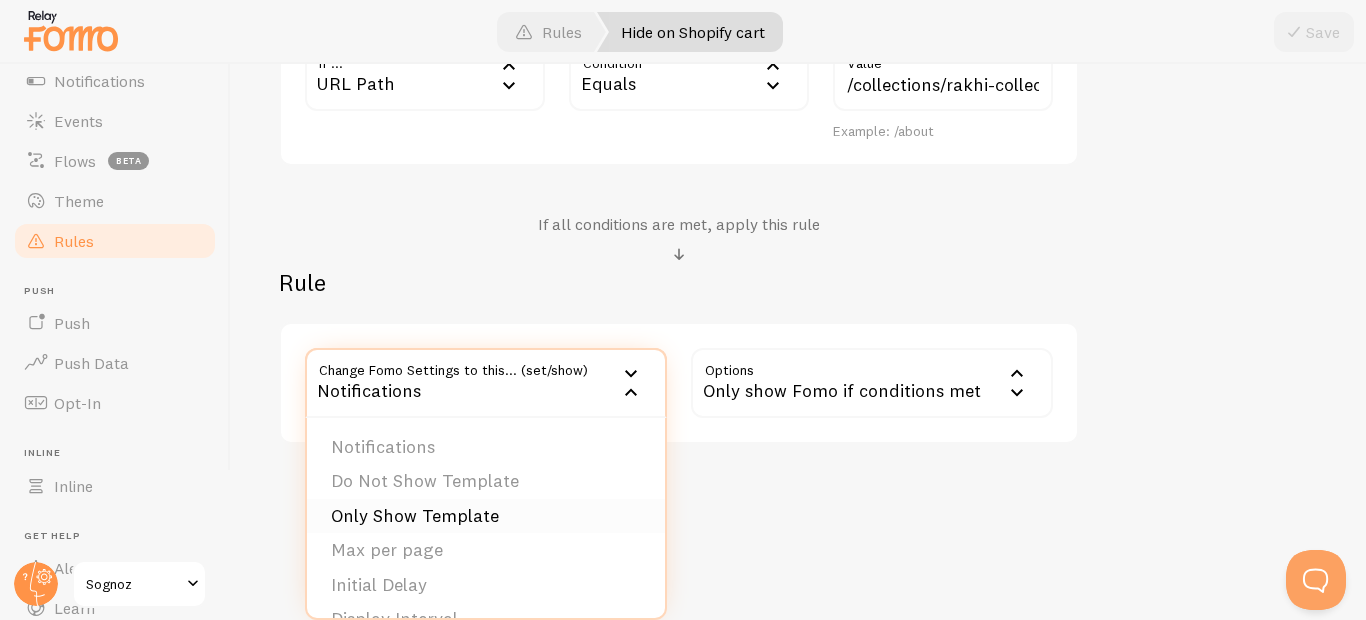 click on "Only Show Template" at bounding box center [486, 516] 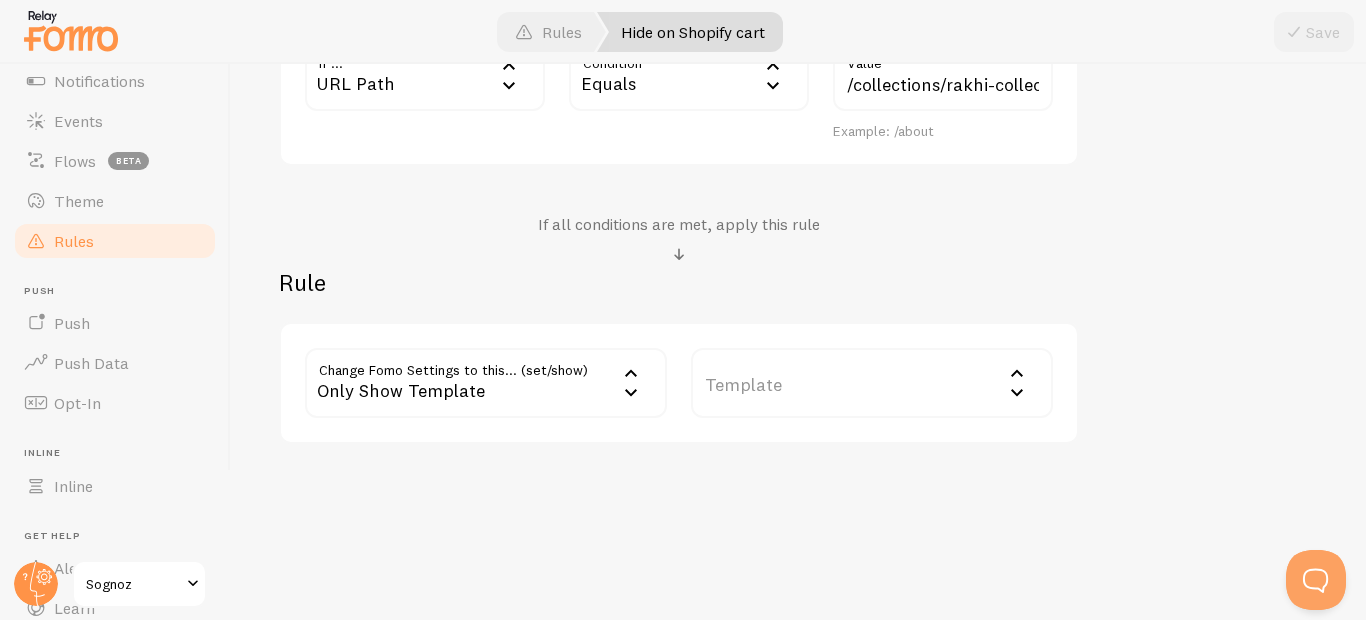 click on "Template" at bounding box center [872, 383] 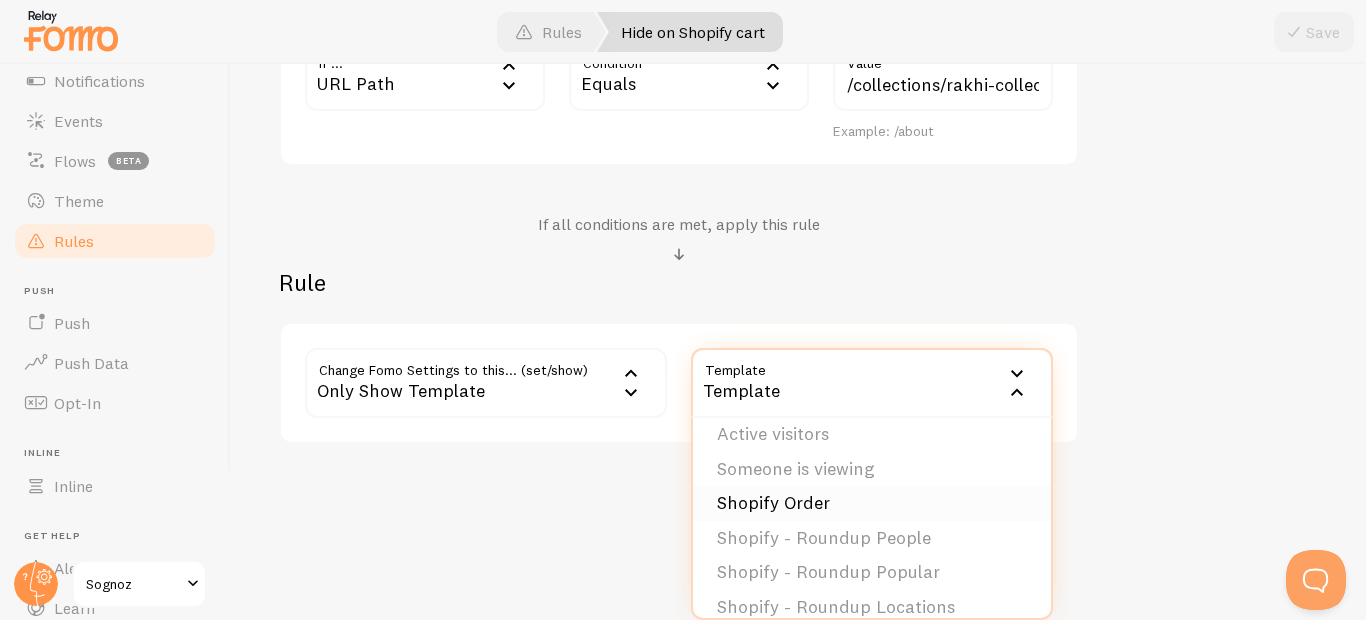 scroll, scrollTop: 179, scrollLeft: 0, axis: vertical 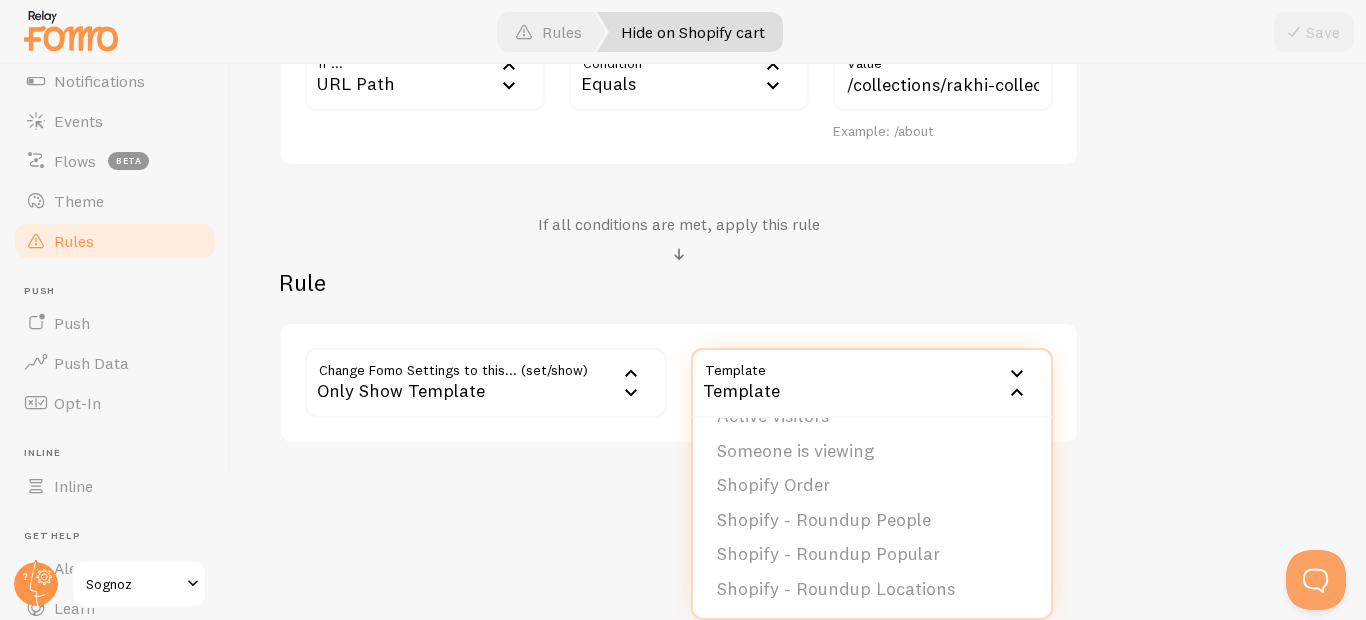 click on "Only Show Template" at bounding box center (486, 383) 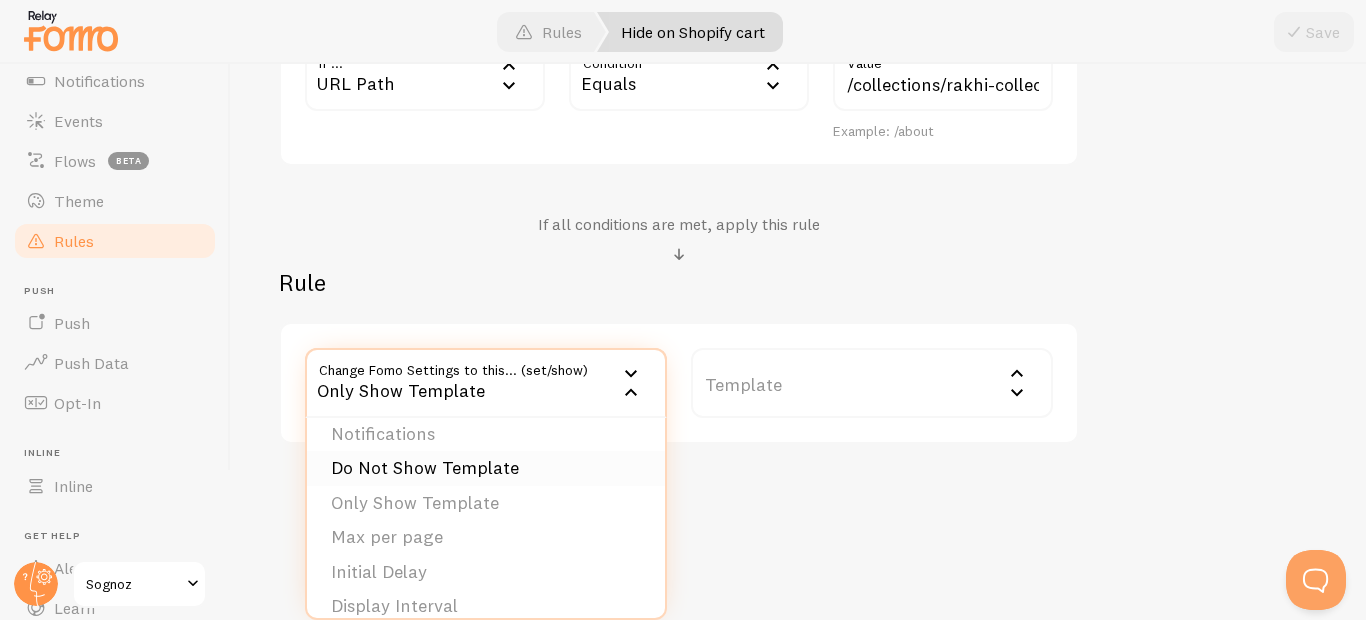 scroll, scrollTop: 0, scrollLeft: 0, axis: both 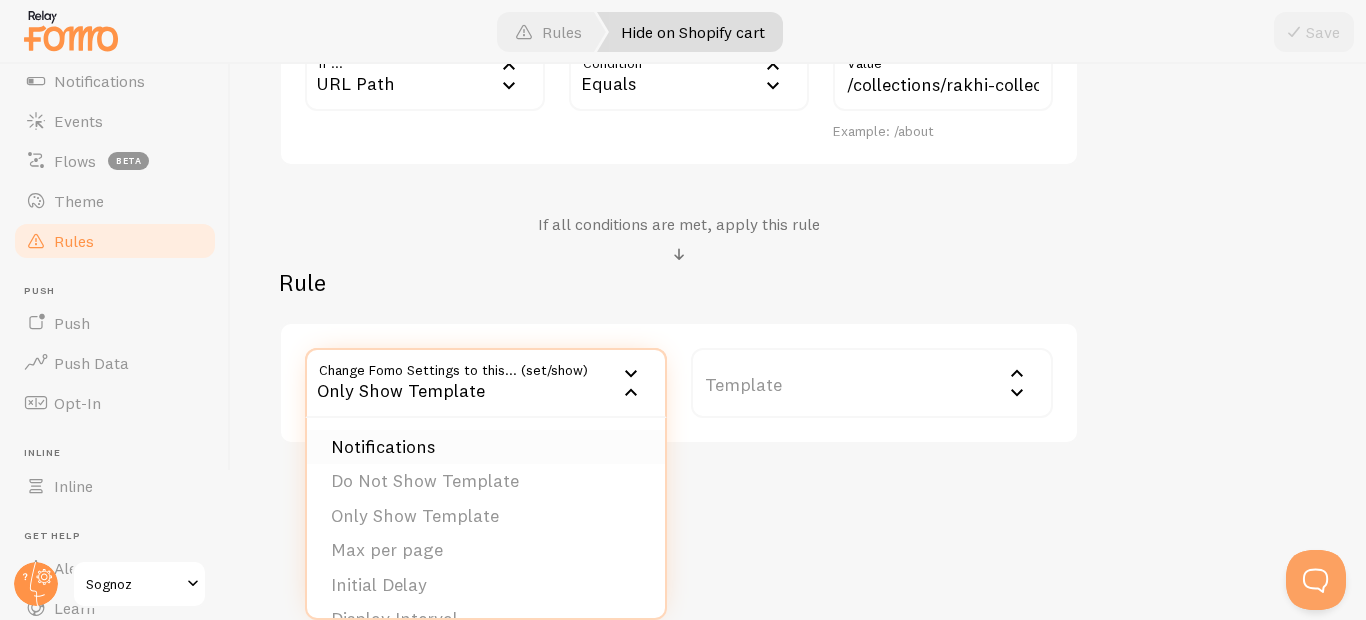 click on "Notifications" at bounding box center (486, 447) 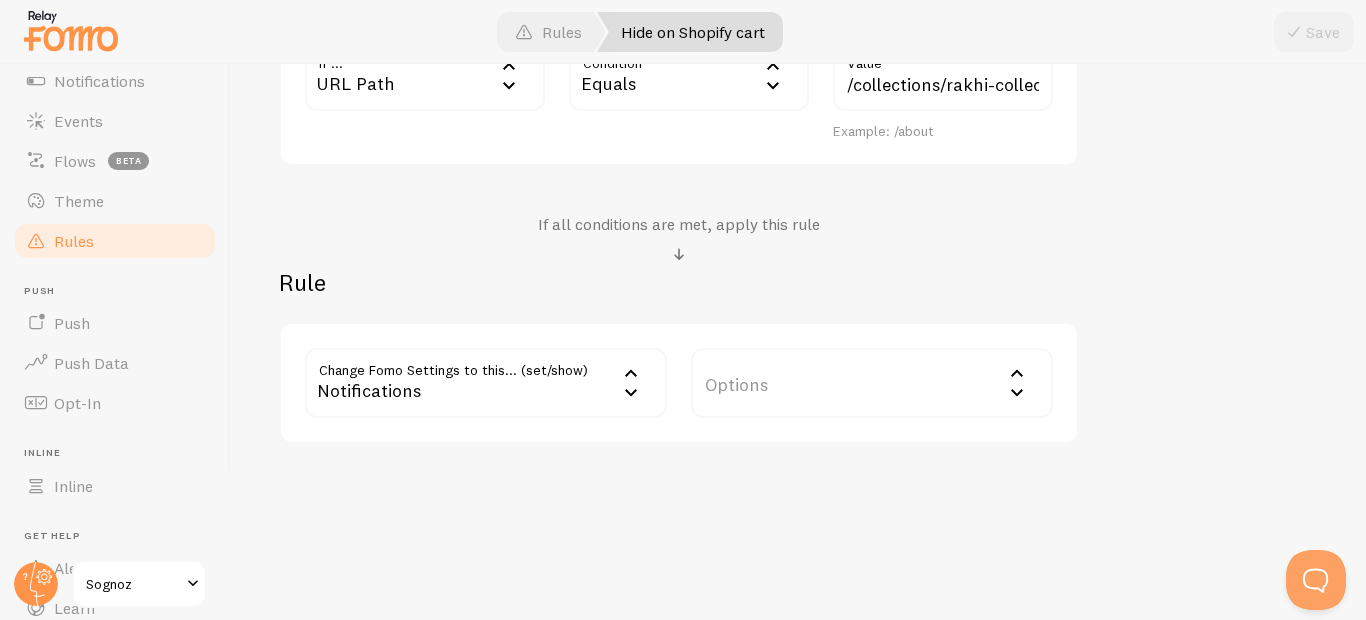 click on "Options" at bounding box center [872, 383] 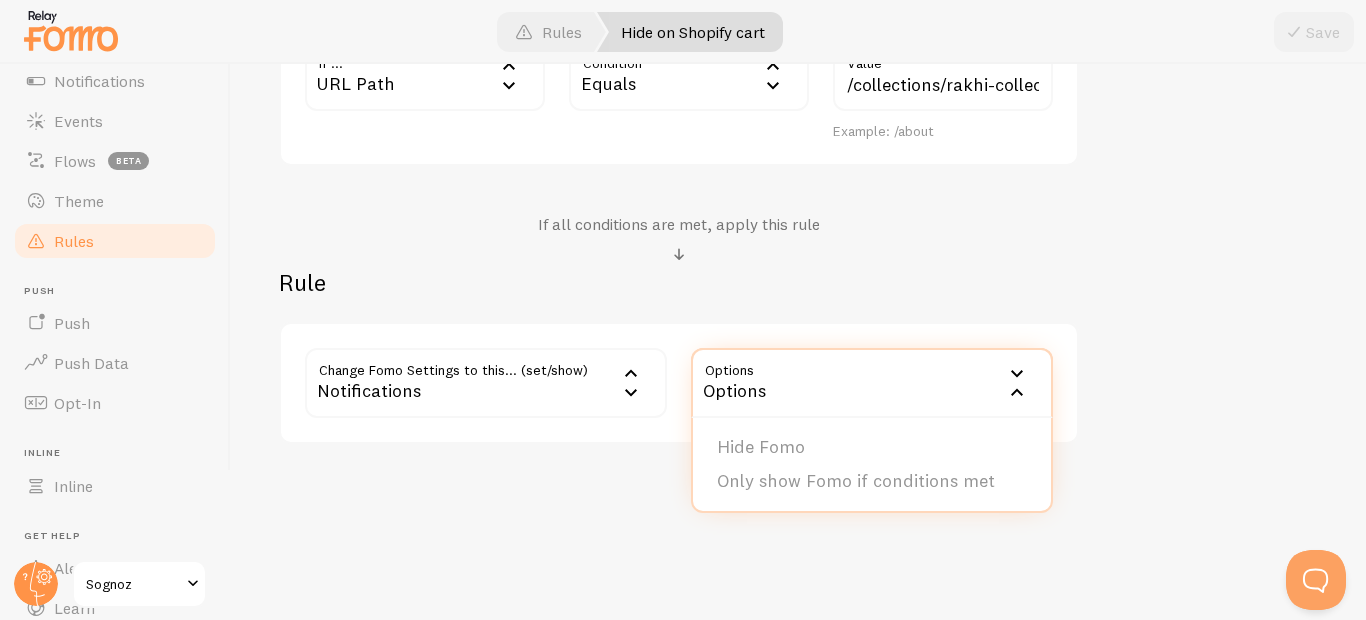 click on "Options" at bounding box center [872, 383] 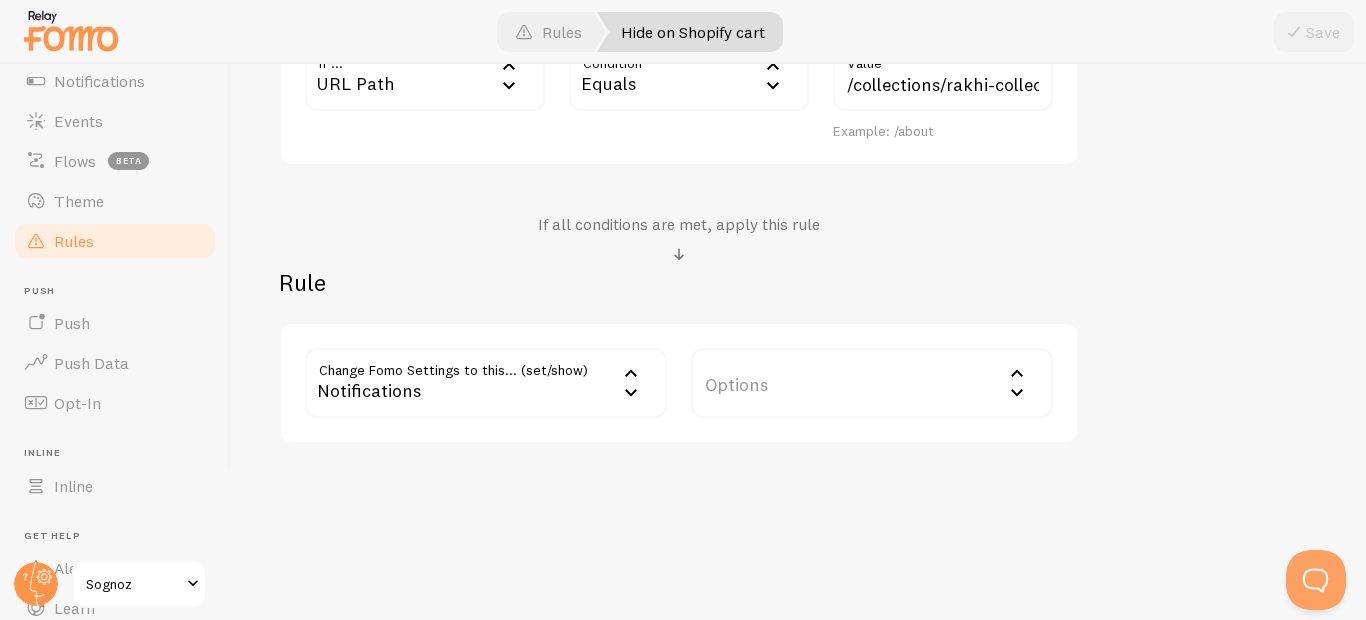 click on "Options" at bounding box center [872, 383] 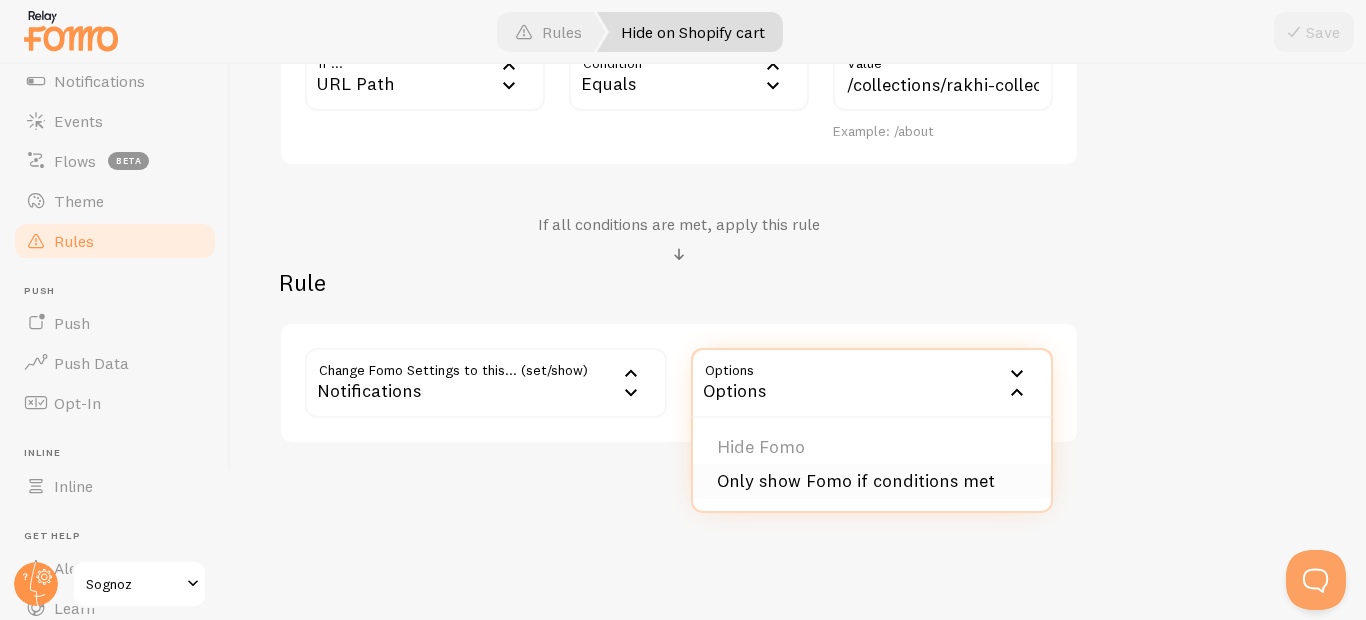 click on "Only show Fomo if conditions met" at bounding box center [872, 481] 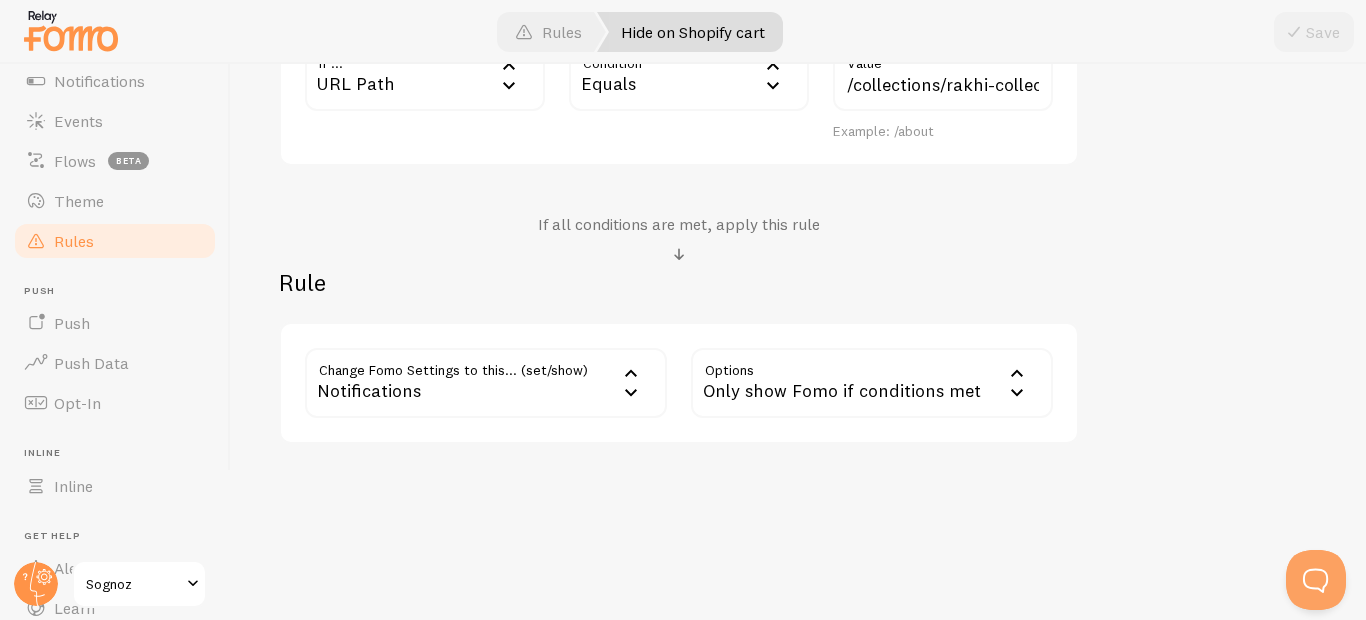 scroll, scrollTop: 466, scrollLeft: 0, axis: vertical 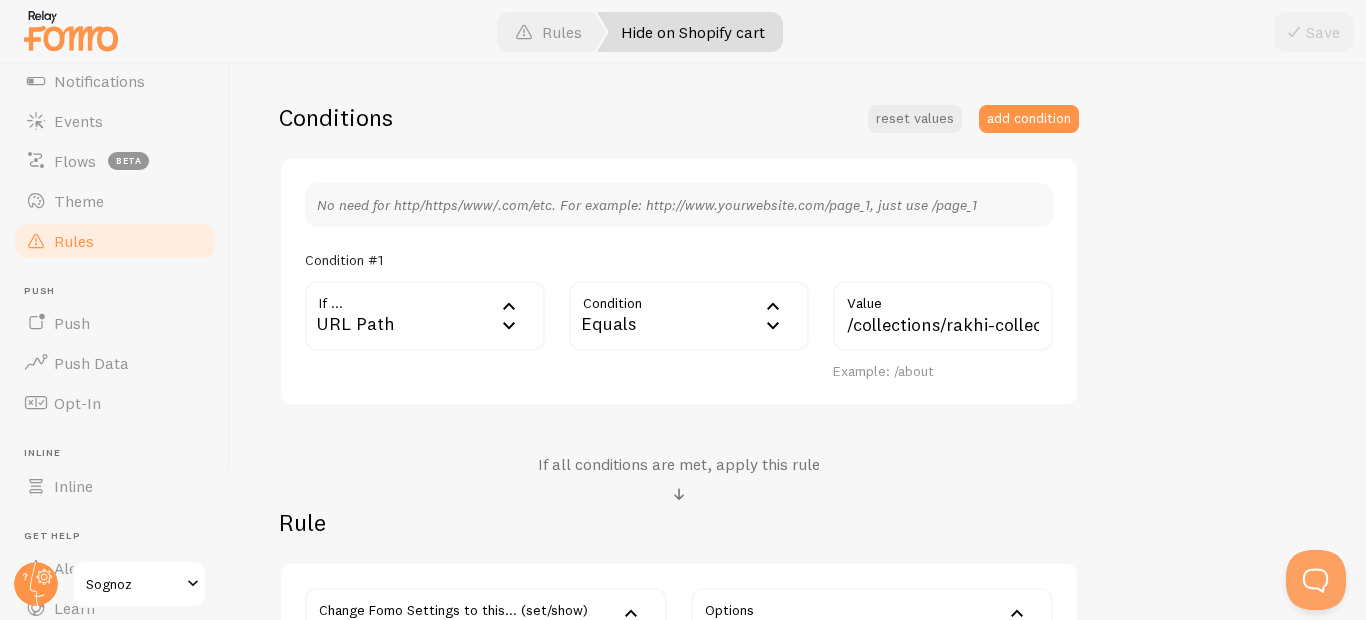 click on "Equals" at bounding box center [689, 316] 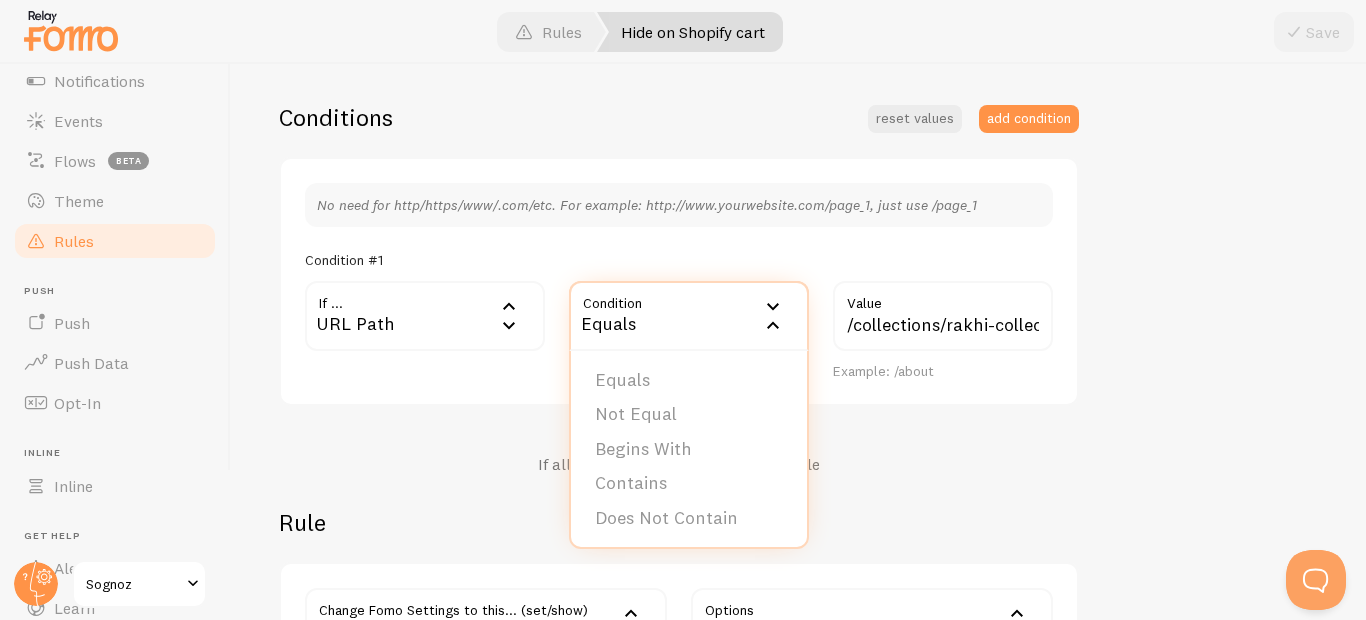 click on "Equals" at bounding box center (689, 316) 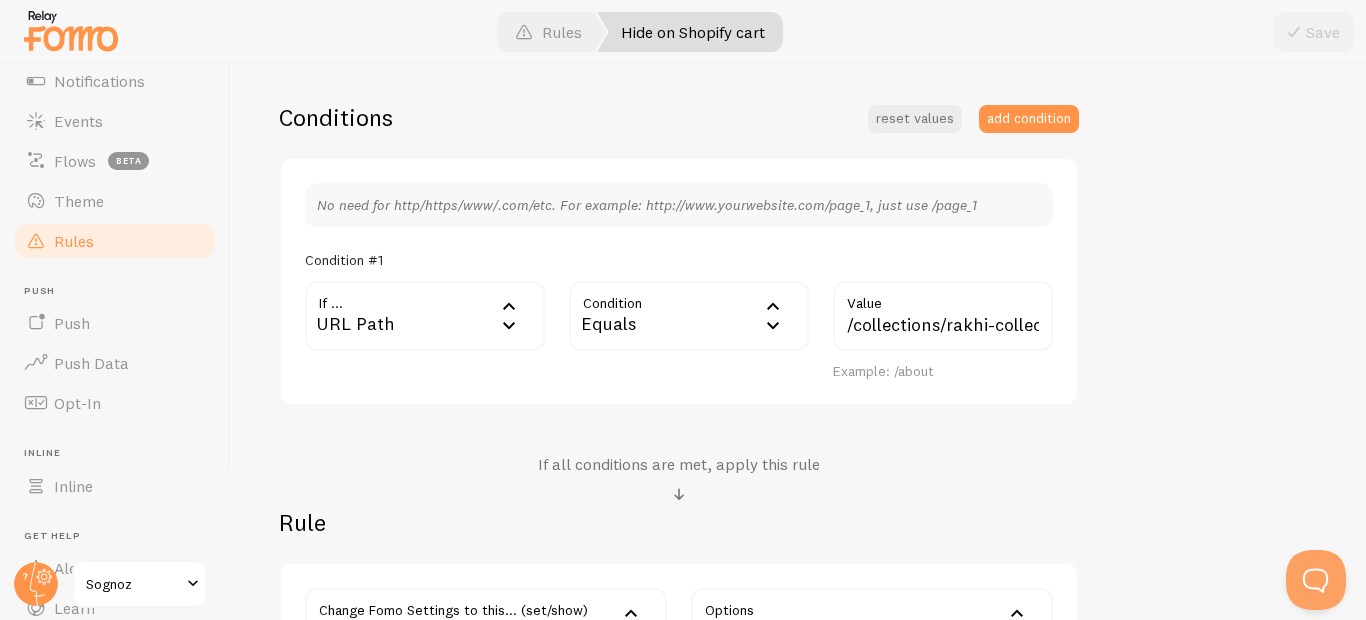 click on "No need for http/https/www/.com/etc. For example: http://www.yourwebsite.com/page_1, just use /page_1       Condition #1     If ...   url   URL Path       URL Path  URL Parameter  Home page  Mobile Browser  URL Host  CSS Selector        Condition   equals   Equals       Equals  Not Equal  Begins With  Contains  Does Not Contain        /collections/rakhi-collection   Value       Example: /about" at bounding box center (679, 282) 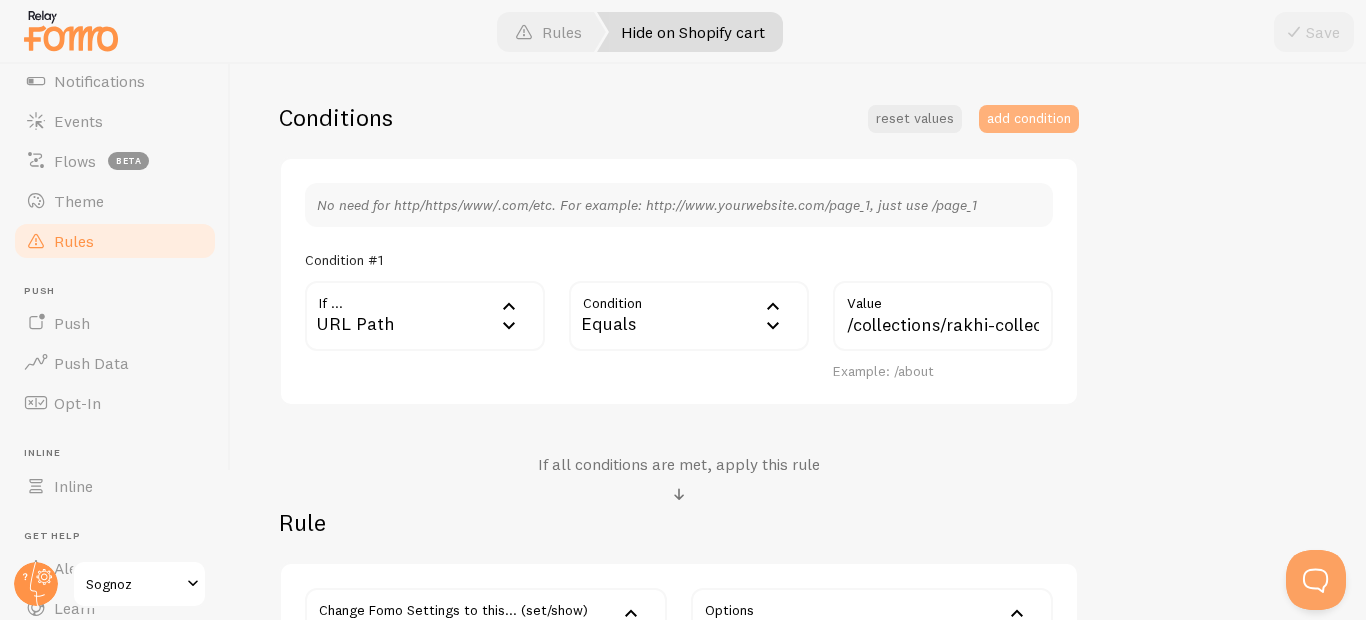 click on "add condition" at bounding box center [1029, 119] 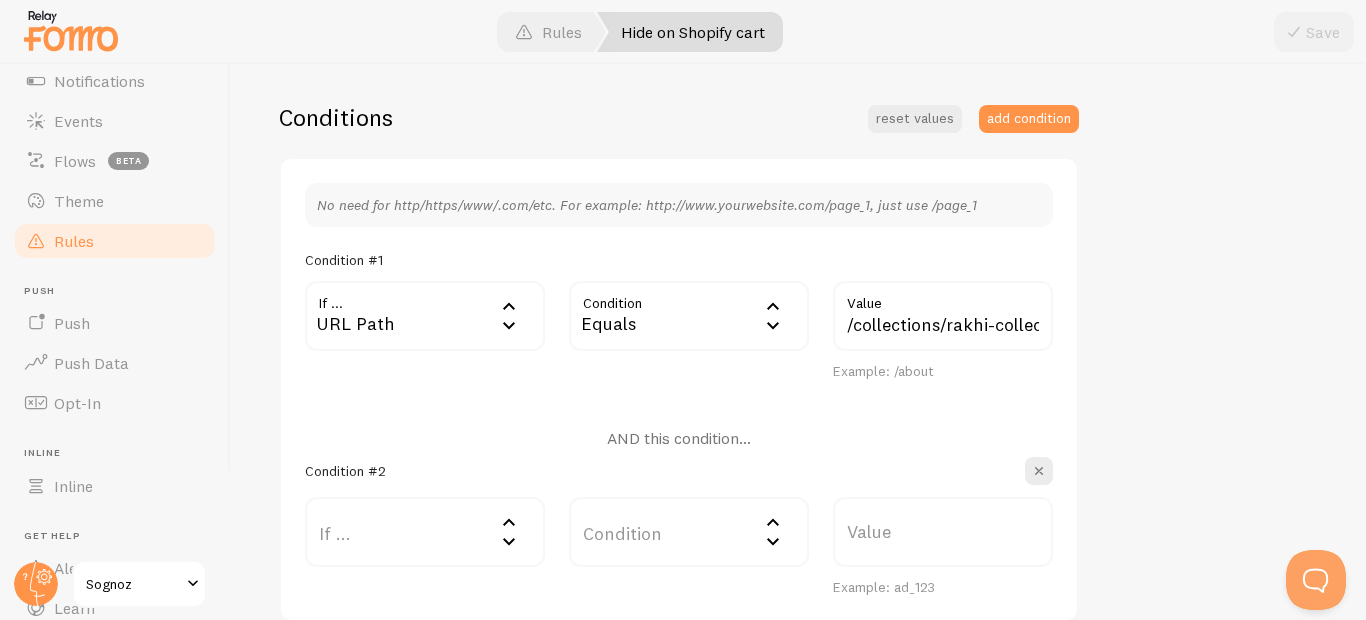 click on "If ..." at bounding box center [425, 532] 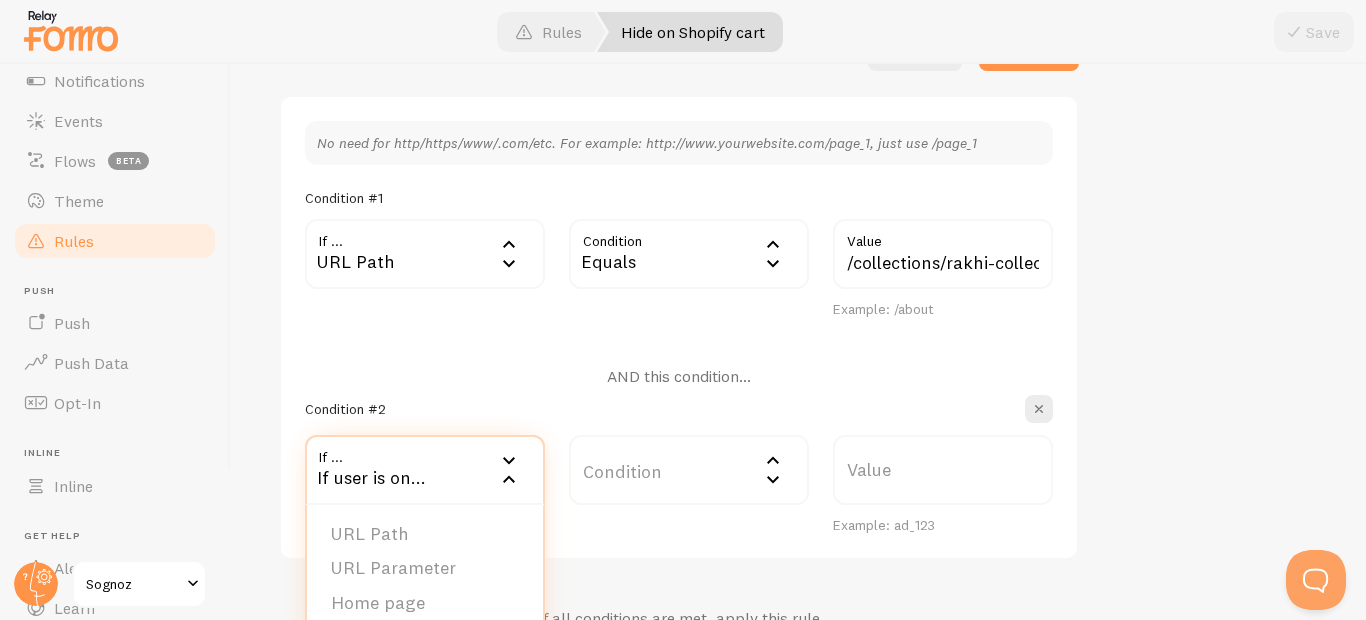 scroll, scrollTop: 706, scrollLeft: 0, axis: vertical 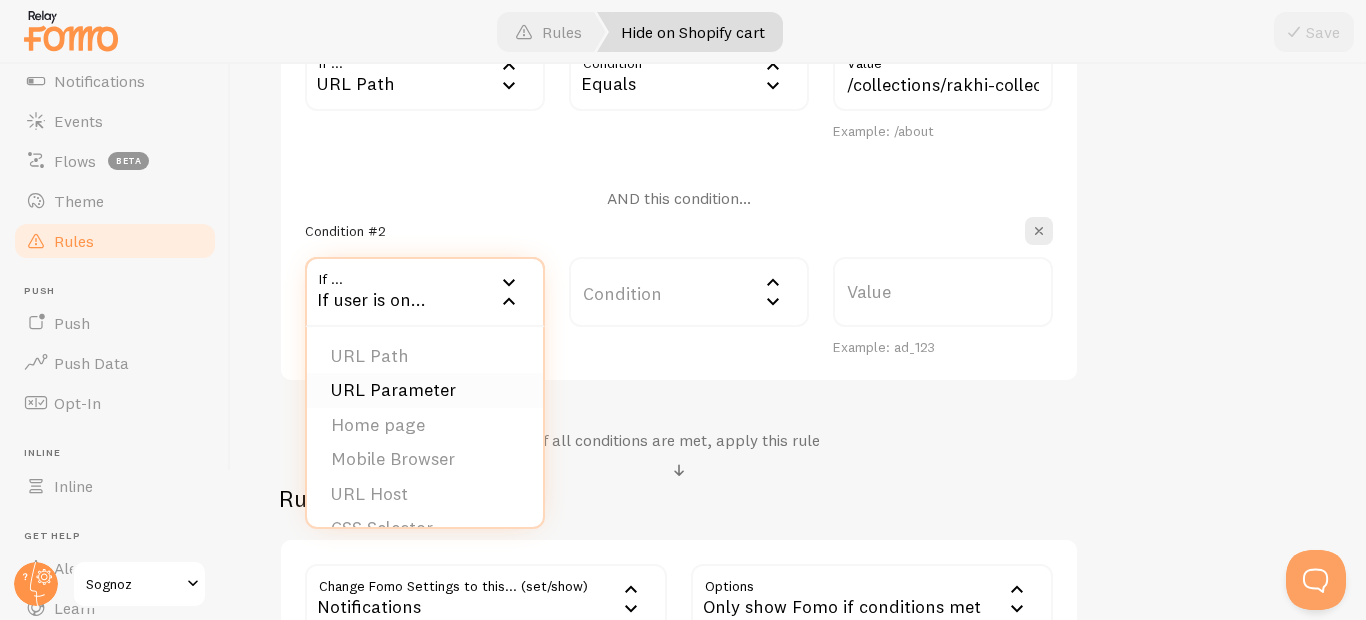 click on "URL Parameter" at bounding box center [425, 390] 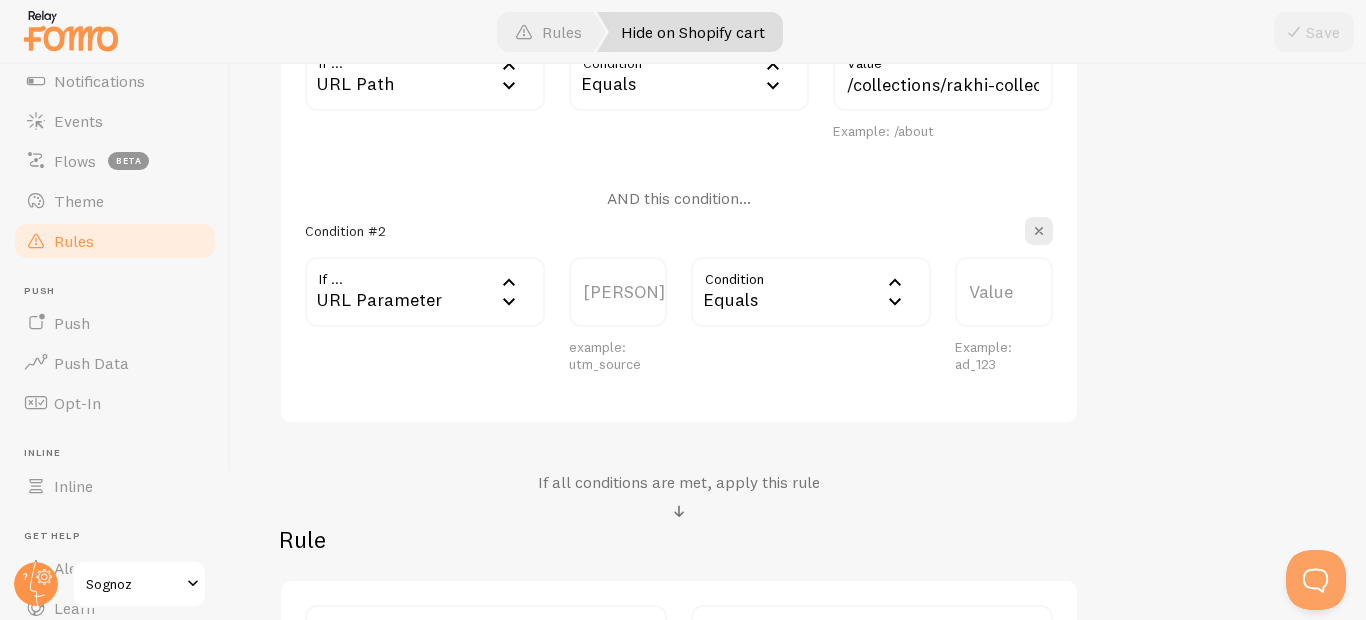 click on "Equals" at bounding box center [811, 292] 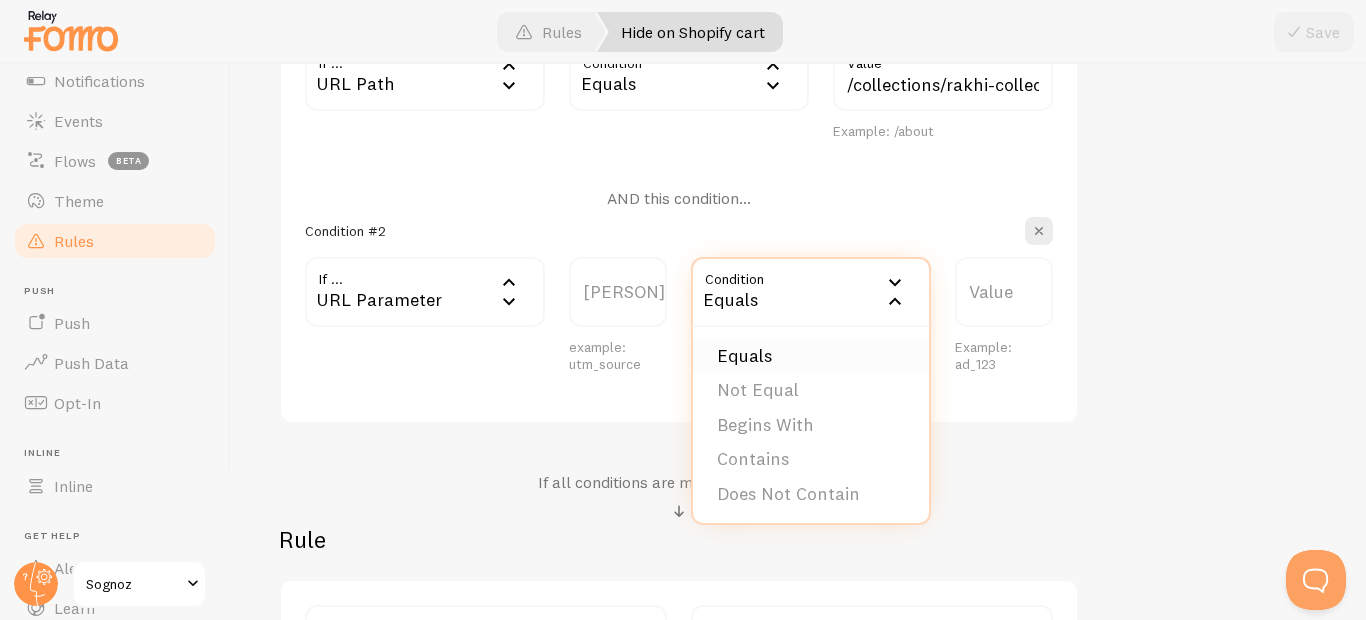 click on "Equals" at bounding box center [811, 356] 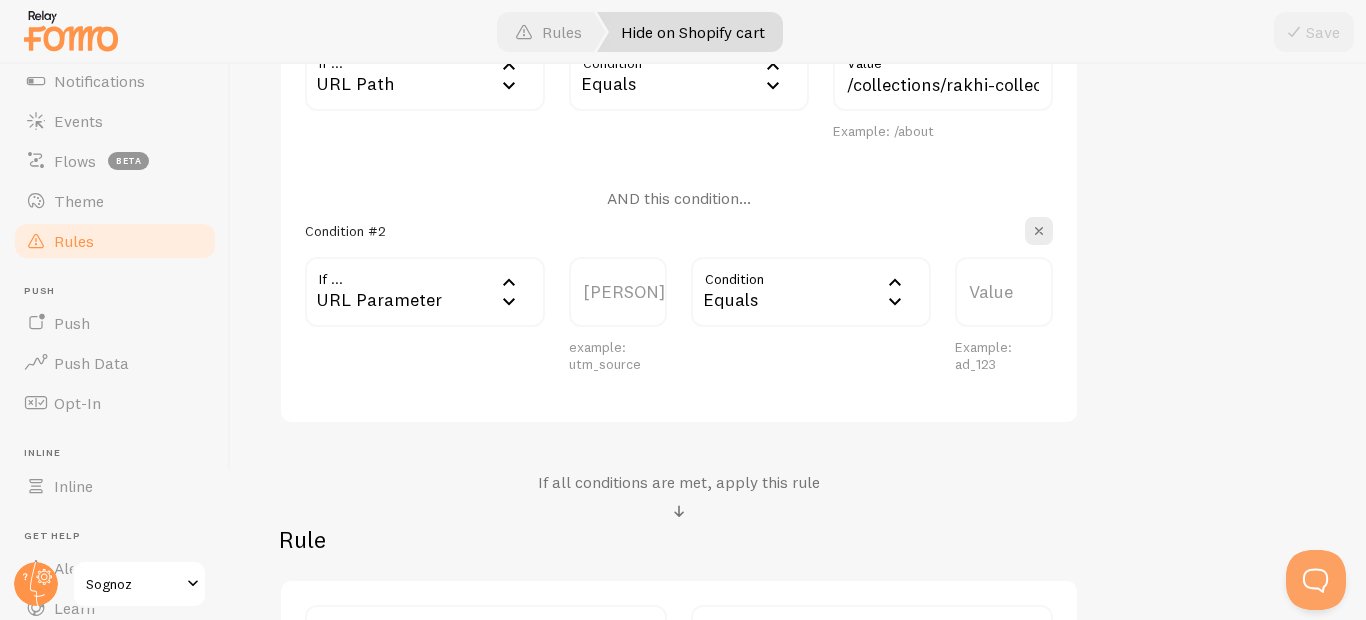 click on "Value" at bounding box center (1004, 292) 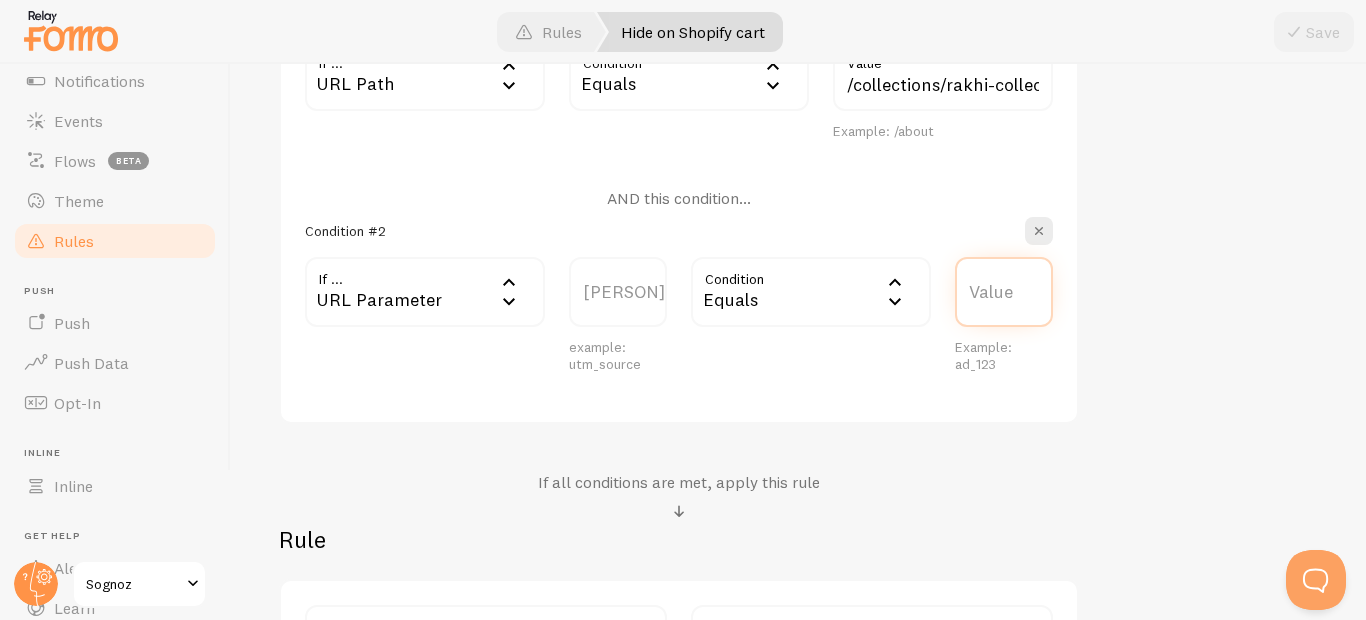 click on "Value" at bounding box center (1004, 292) 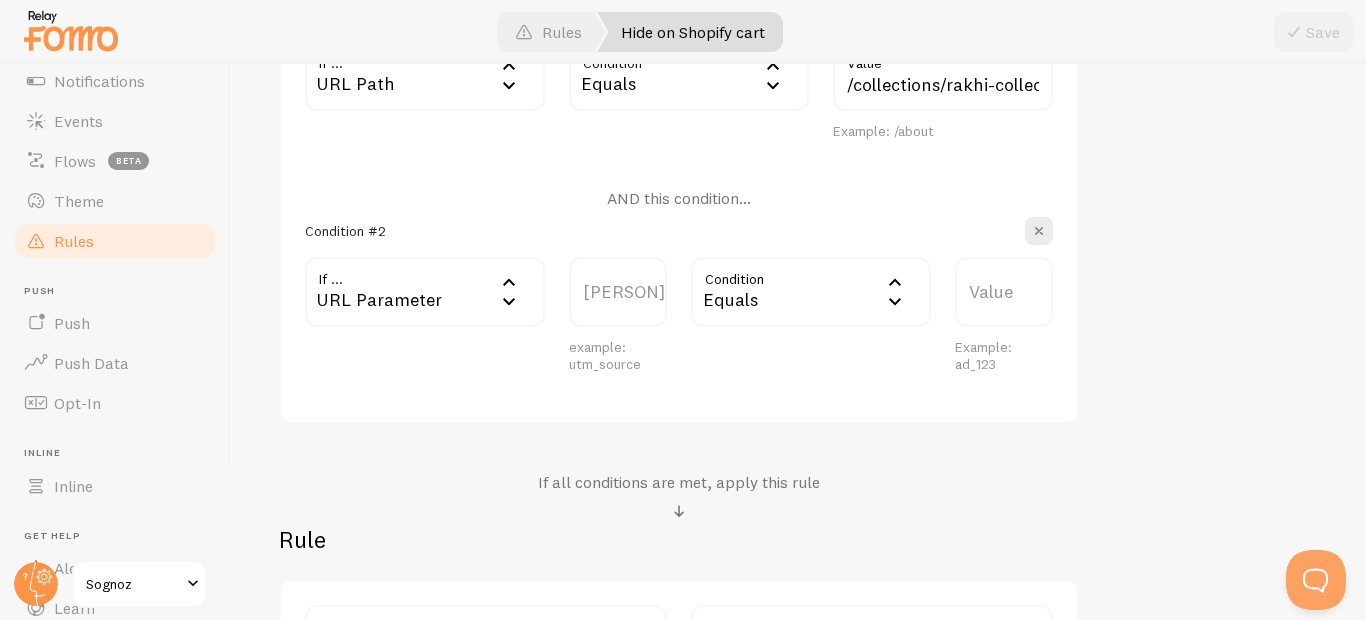click on "URL Parameter" at bounding box center [425, 292] 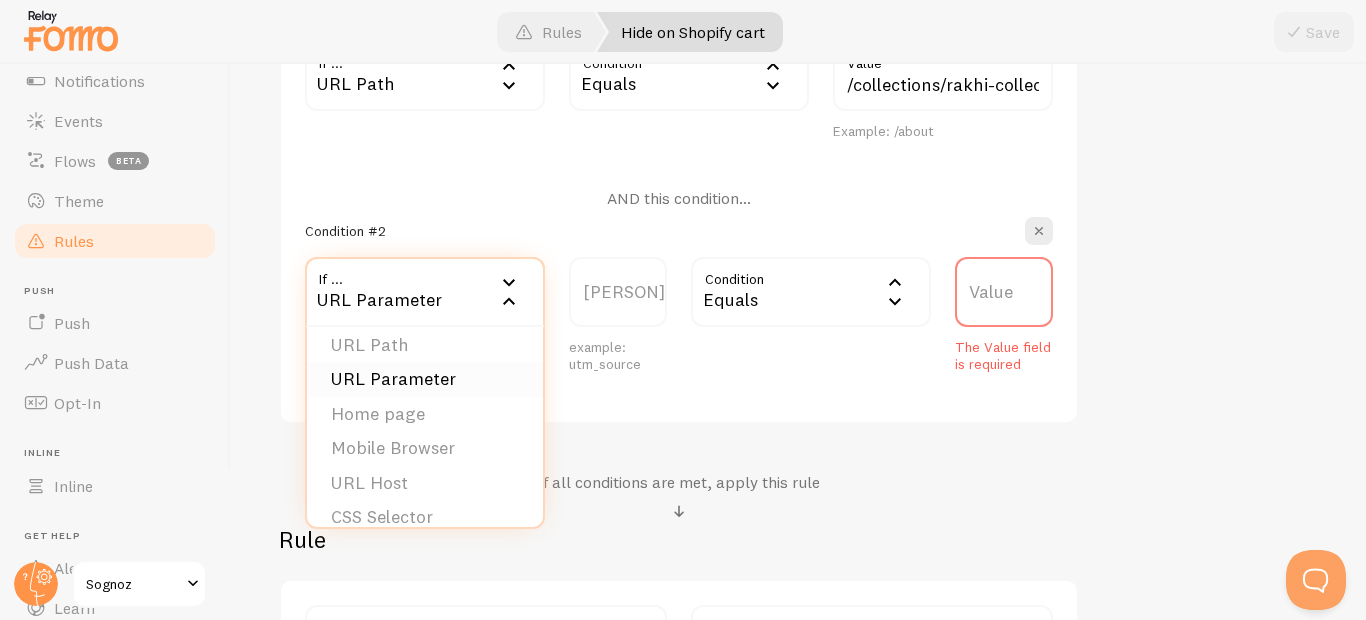 scroll, scrollTop: 0, scrollLeft: 0, axis: both 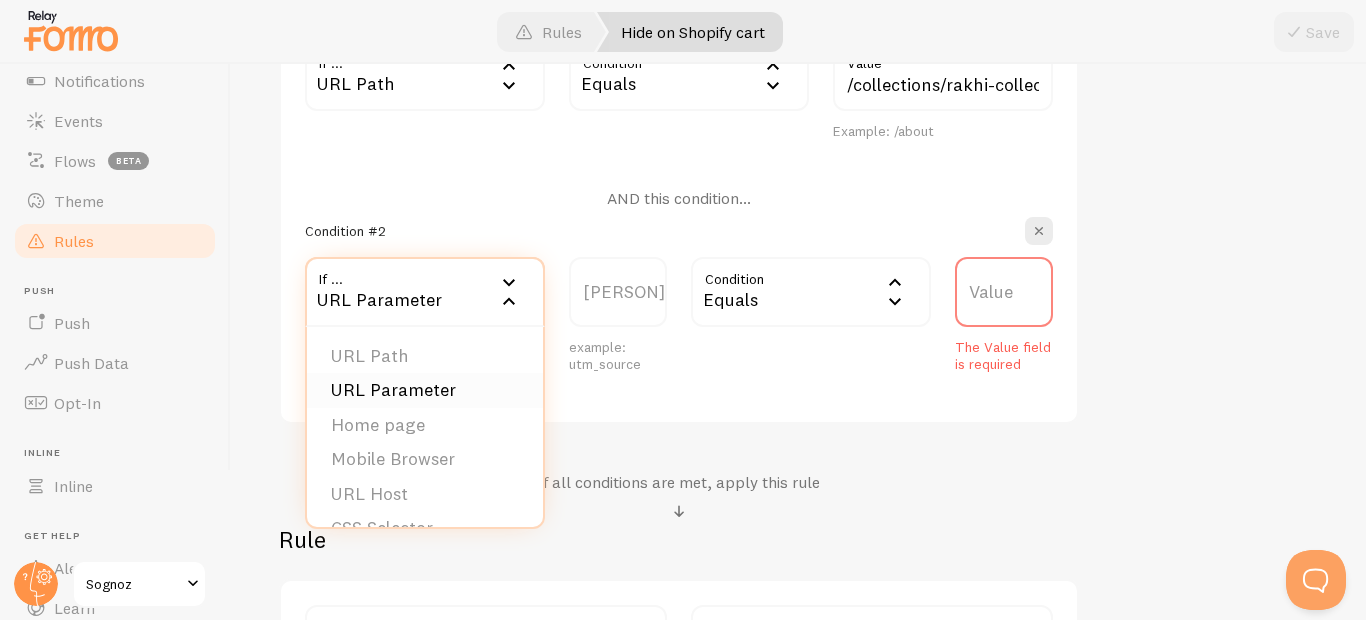 click on "URL Parameter" at bounding box center (425, 390) 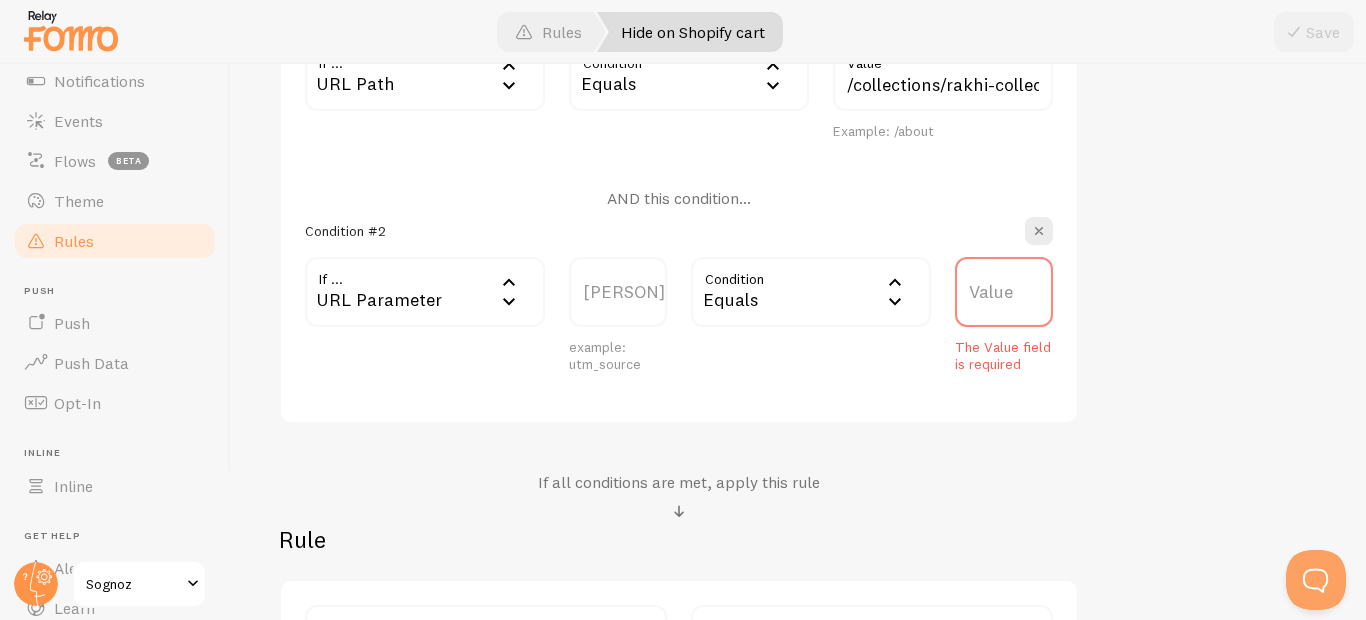 click on "URL Parameter" at bounding box center [425, 292] 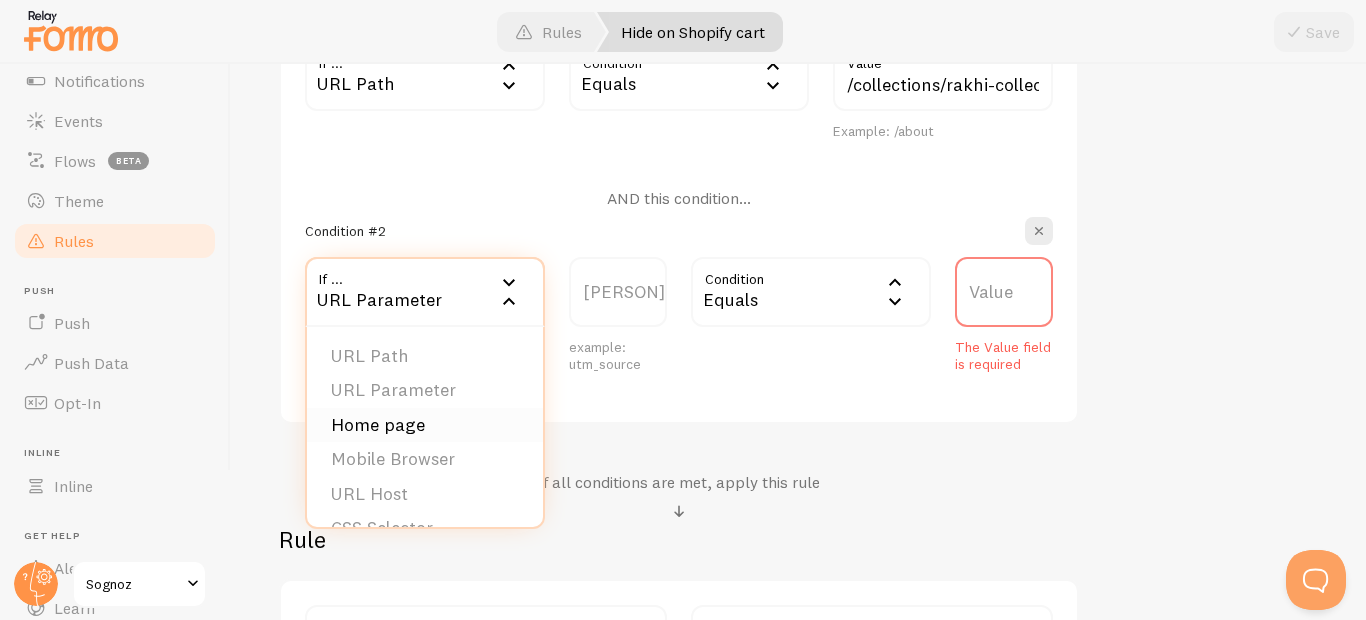 click on "Home page" at bounding box center [425, 425] 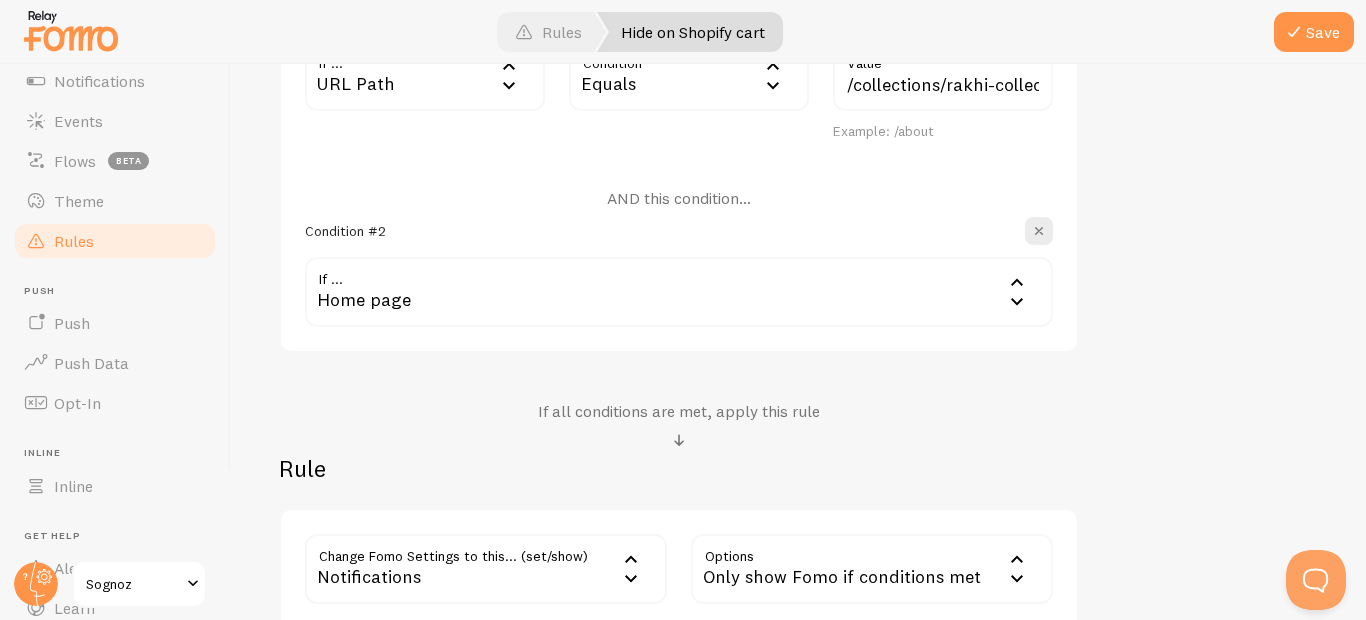 click on "Home page" at bounding box center [679, 292] 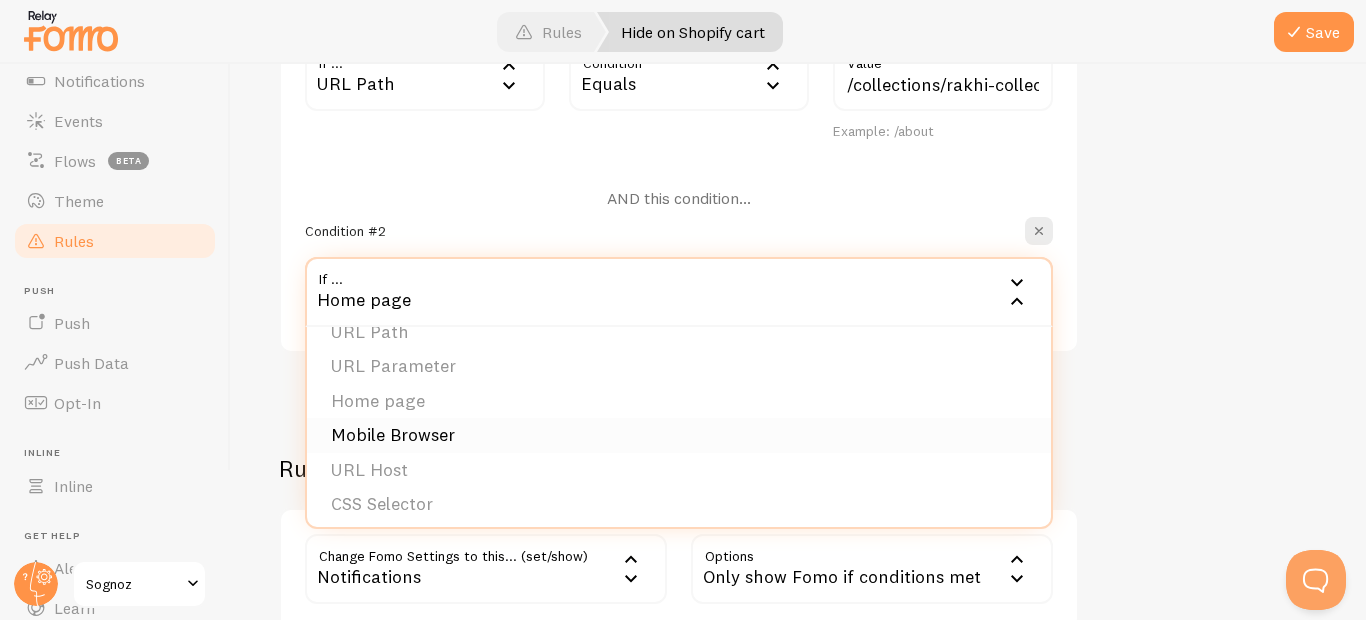 scroll, scrollTop: 31, scrollLeft: 0, axis: vertical 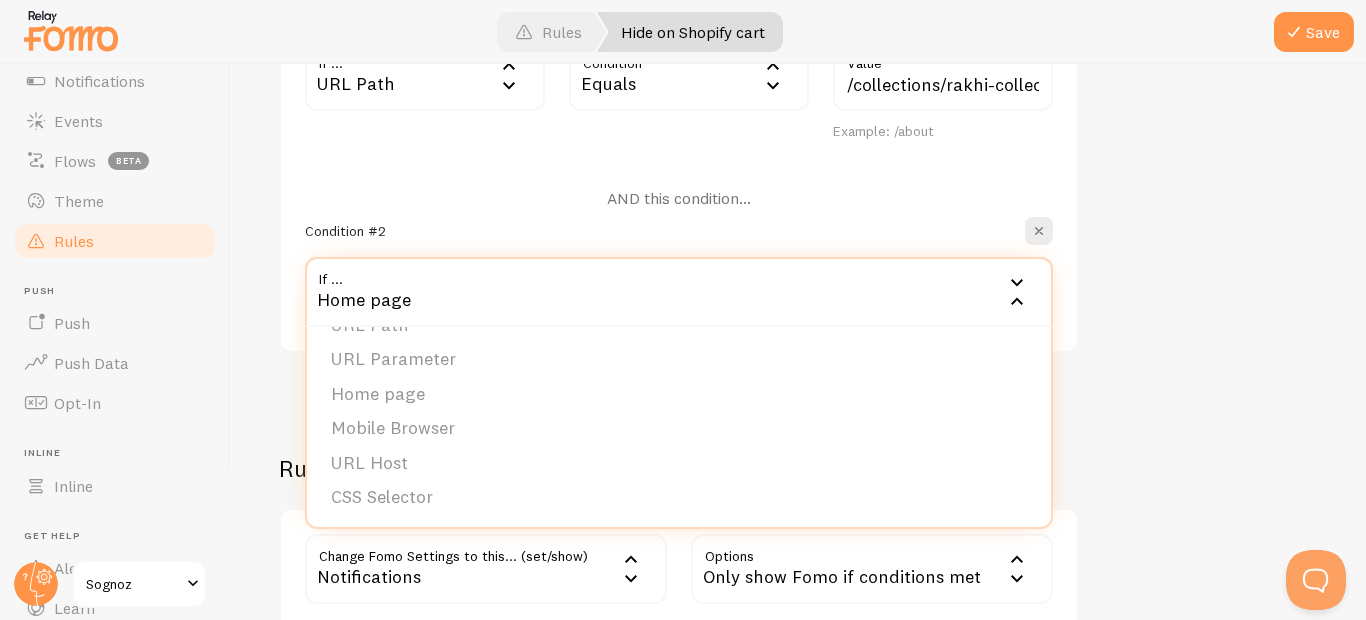 click on "Edit
Rule
Customize Fomo by page path and more, like hide Notifications on your About page
Help Article      Hide on Shopify cart   Title       Example: Checkout Page       Description       Used to help keep track of your rules.   Conditions
reset values
add condition
No need for http/https/www/.com/etc. For example: http://www.yourwebsite.com/page_1, just use /page_1       Condition #1     If ...   url   URL Path       URL Path  URL Parameter  Home page  Mobile Browser  URL Host  CSS Selector        Condition   equals   Equals       Equals  Not Equal  Begins With  Contains  Does Not Contain        /collections/rakhi-collection   Value       Example: /about     AND this condition...   Condition #2     If ...   home_page   Home page       URL Path  URL Parameter  Home page  Mobile Browser  URL Host  CSS Selector          If all conditions are met, apply this rule" at bounding box center (798, 342) 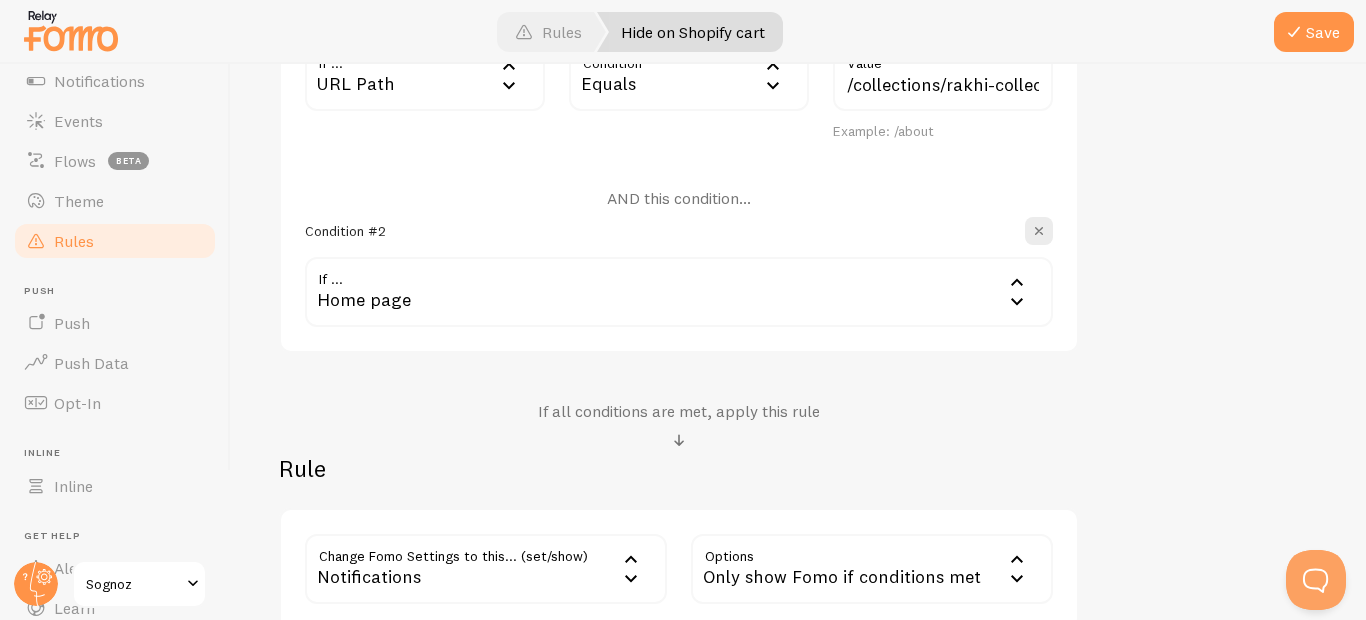 scroll, scrollTop: 586, scrollLeft: 0, axis: vertical 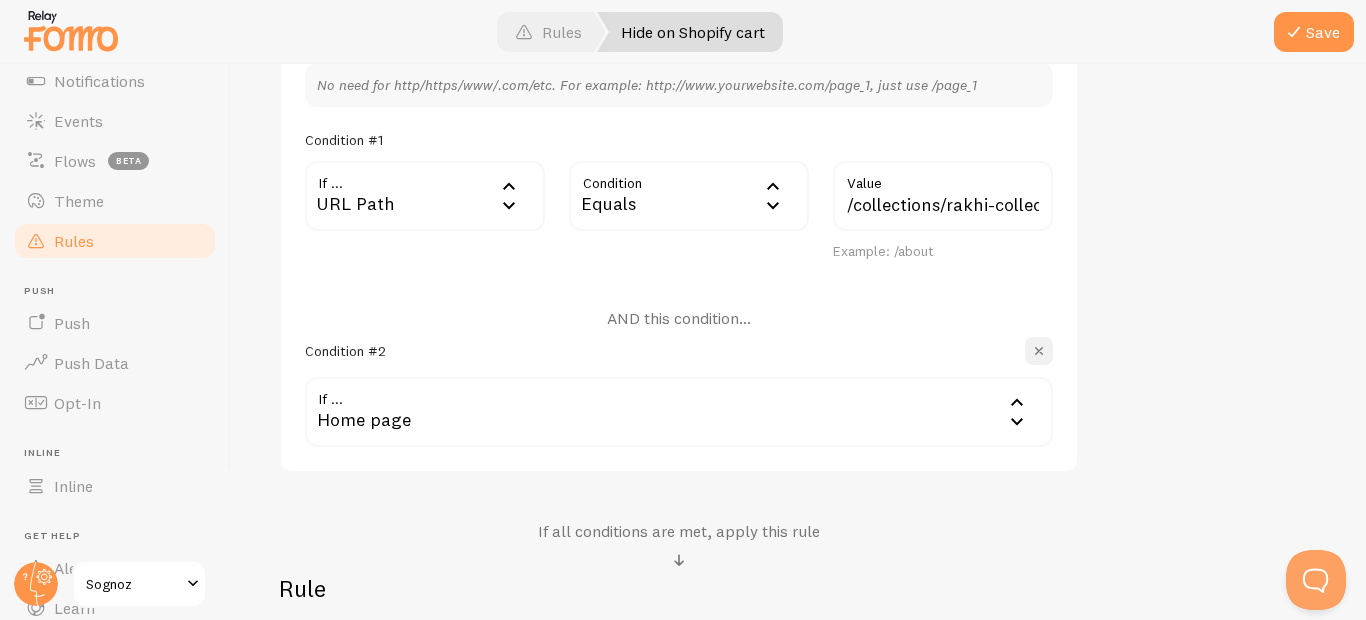 click at bounding box center [1039, 351] 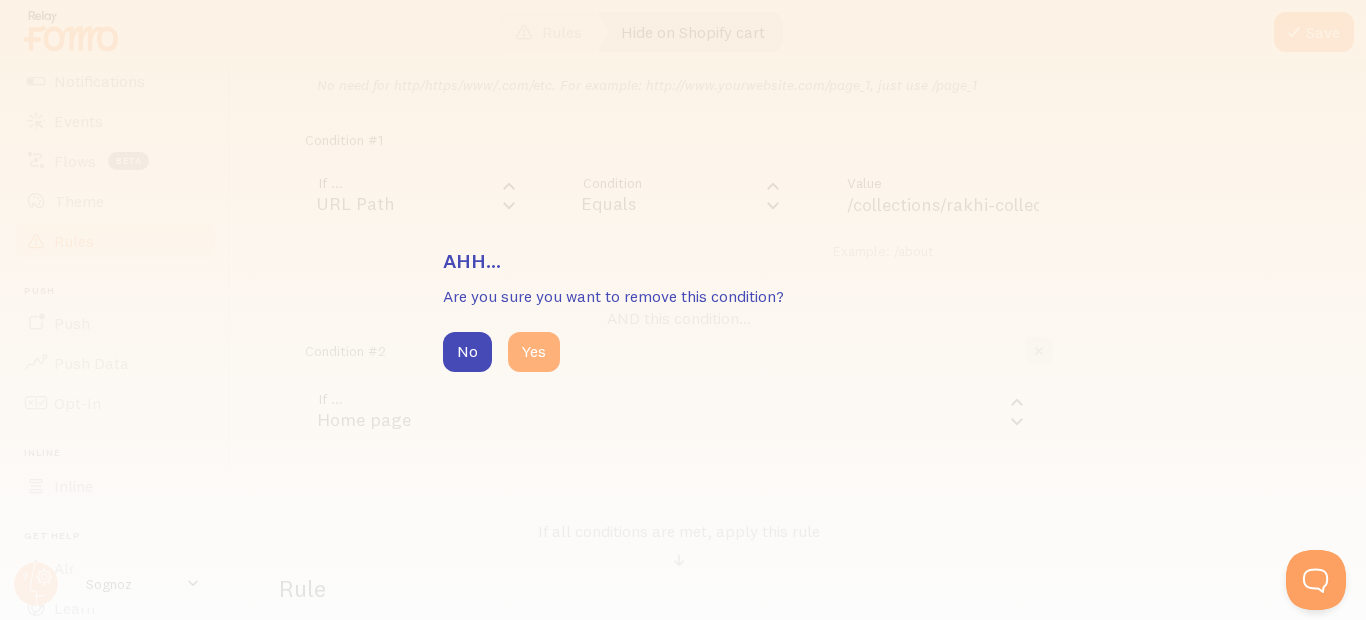 click on "Yes" at bounding box center (534, 352) 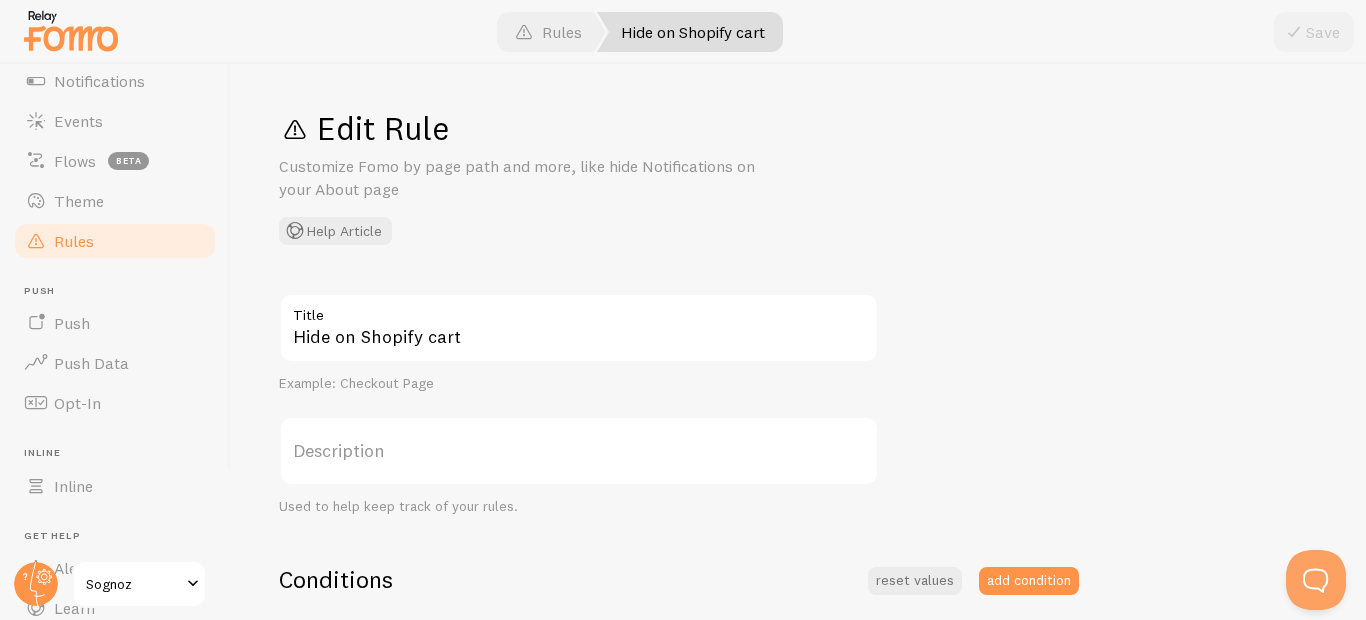 scroll, scrollTop: 0, scrollLeft: 0, axis: both 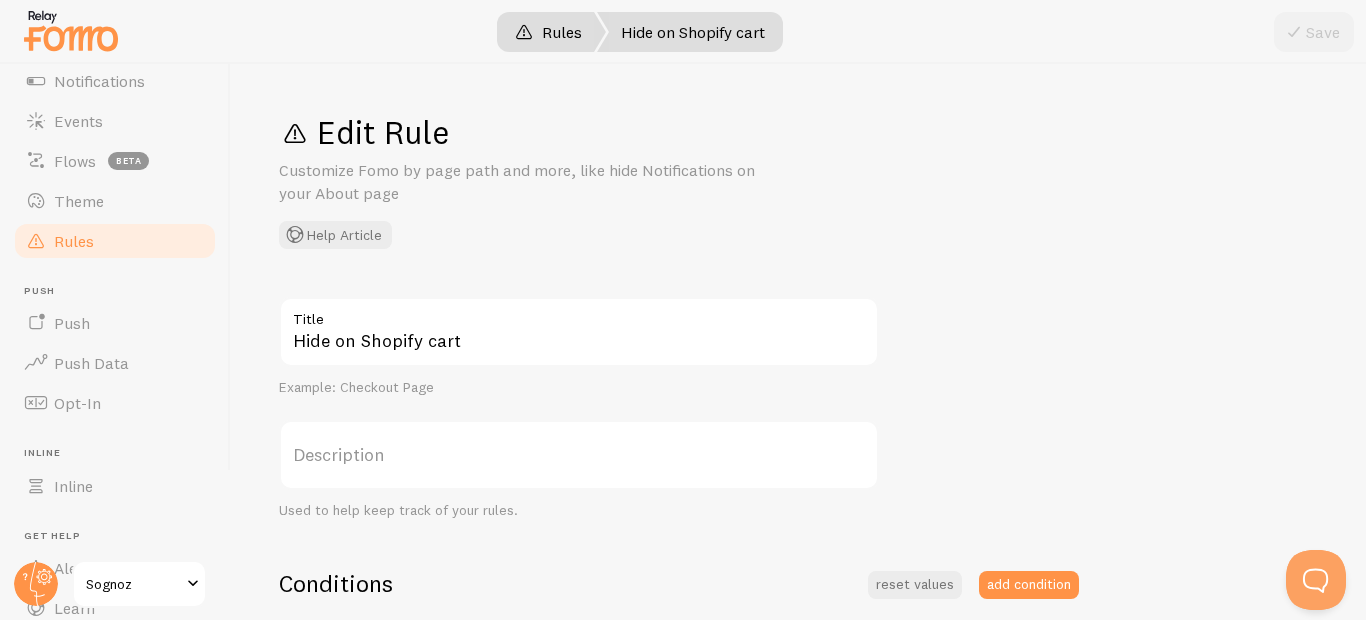 click on "Rules" at bounding box center [548, 32] 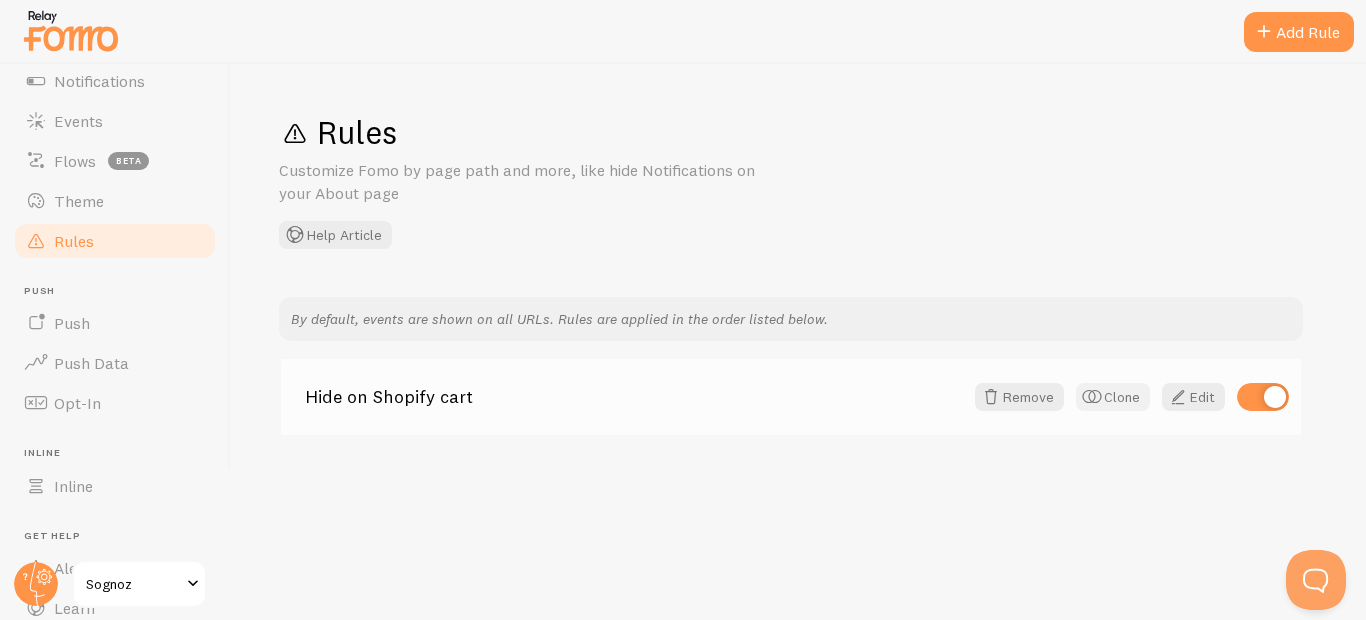 click on "Clone" at bounding box center [1113, 397] 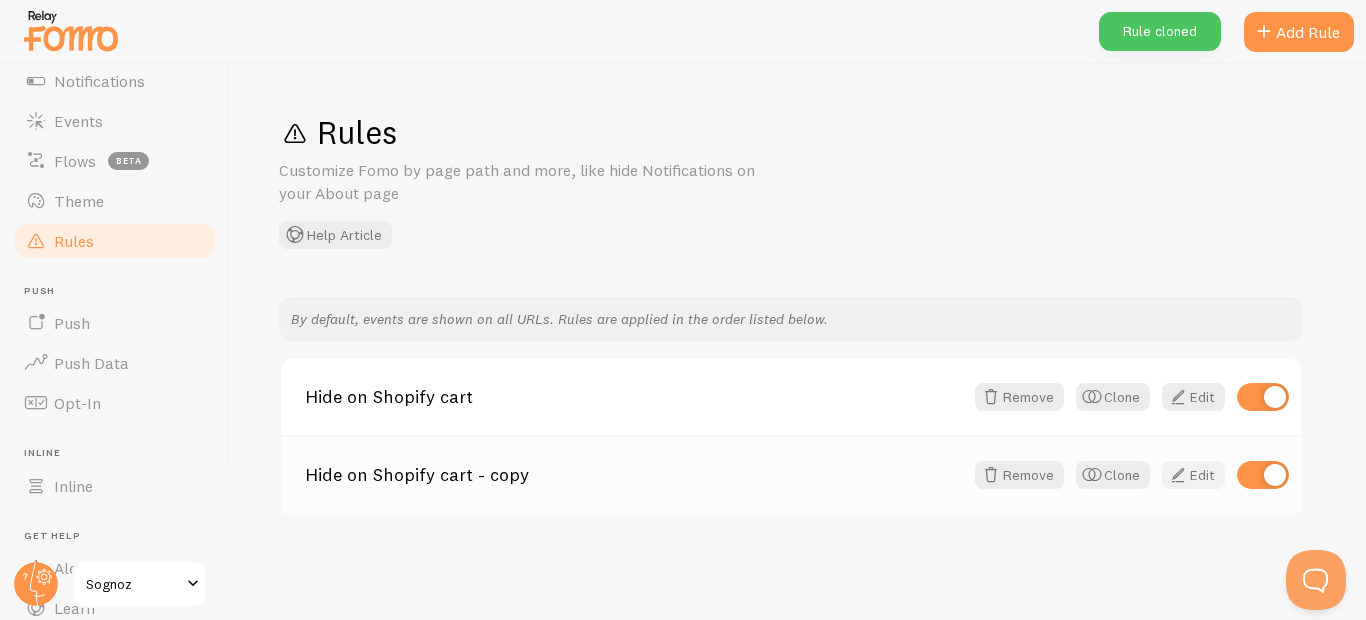click on "Edit" at bounding box center [1193, 475] 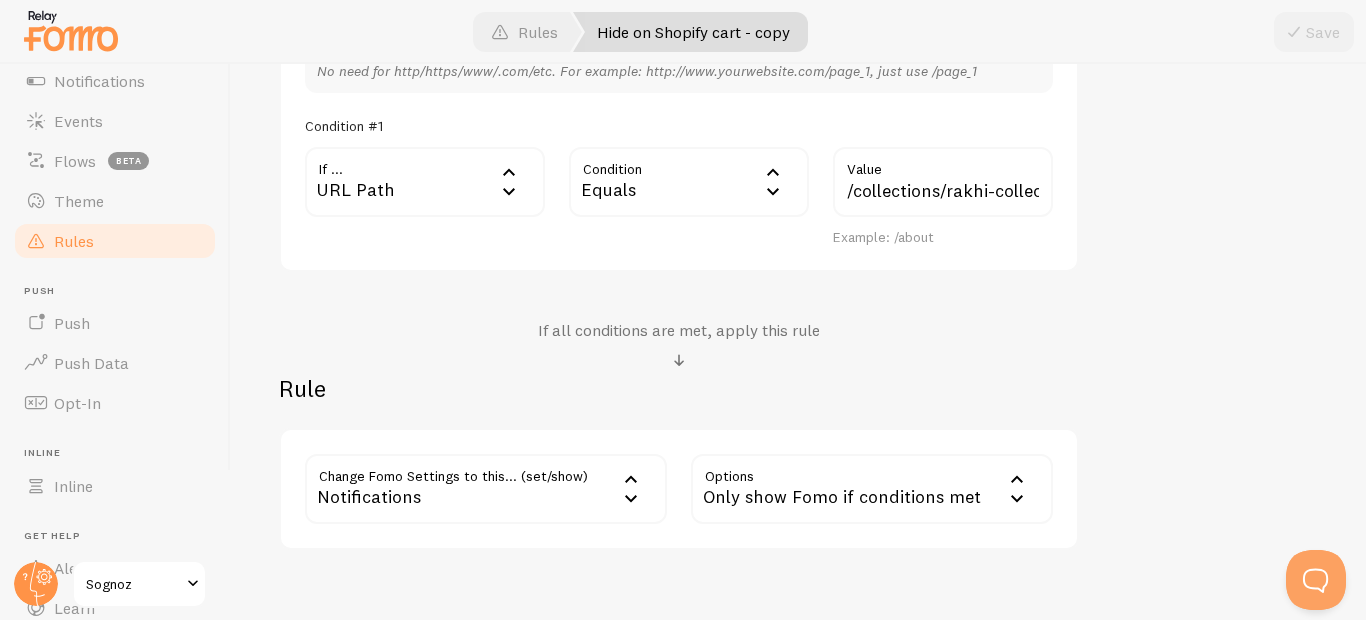scroll, scrollTop: 480, scrollLeft: 0, axis: vertical 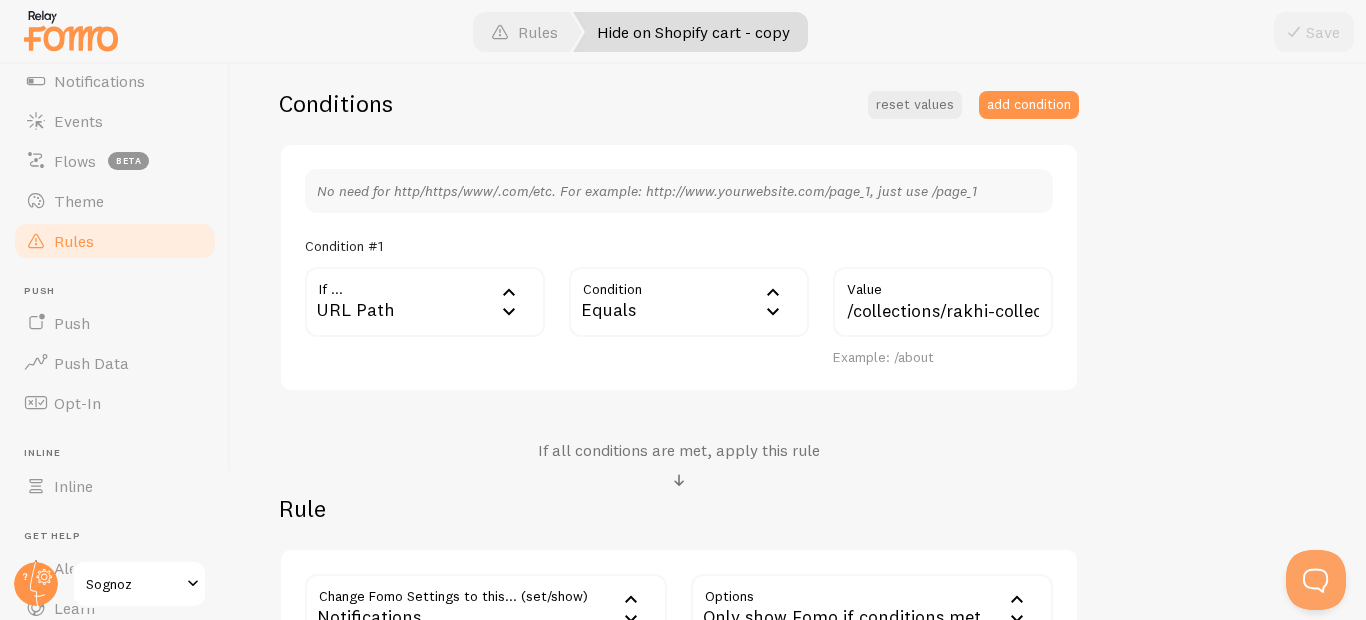click on "URL Path" at bounding box center [425, 302] 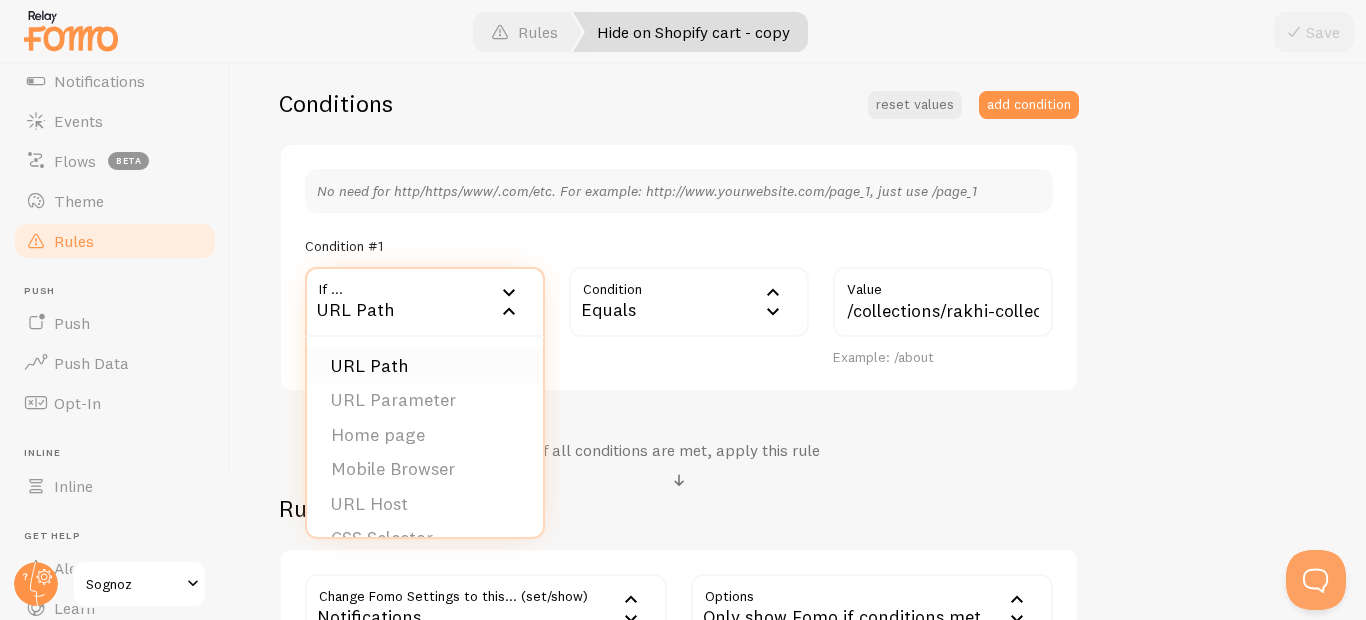 click on "URL Path" at bounding box center [425, 366] 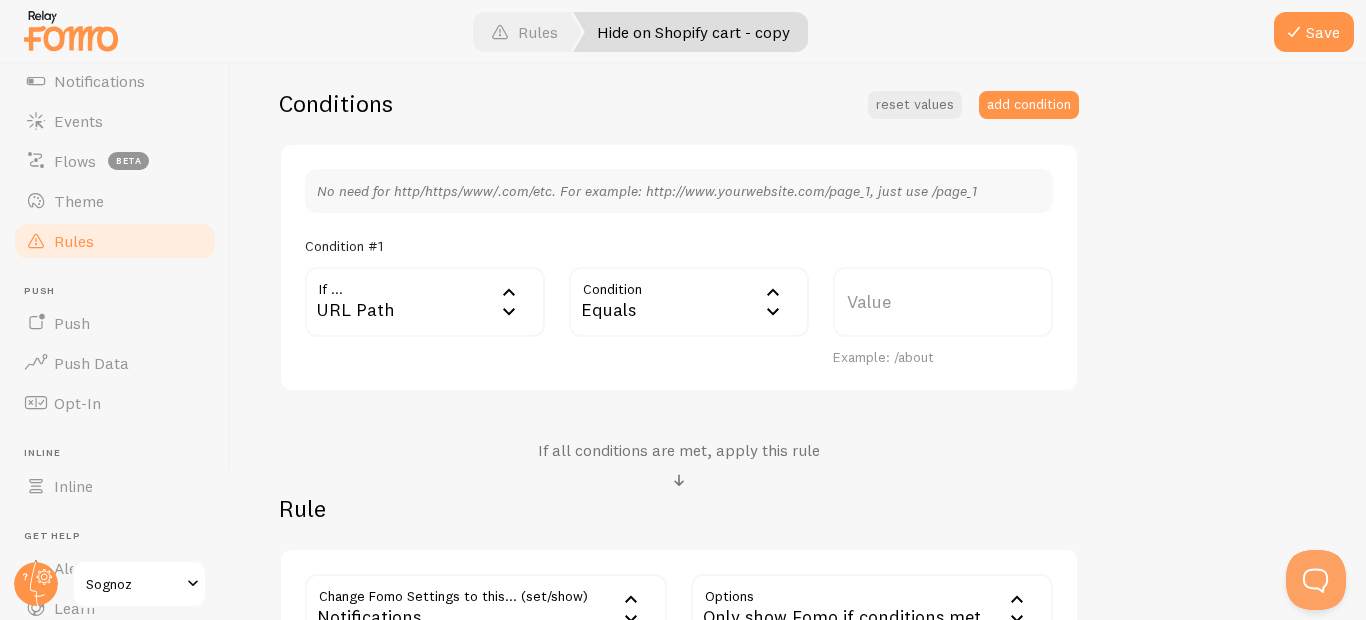 click on "URL Path" at bounding box center (425, 302) 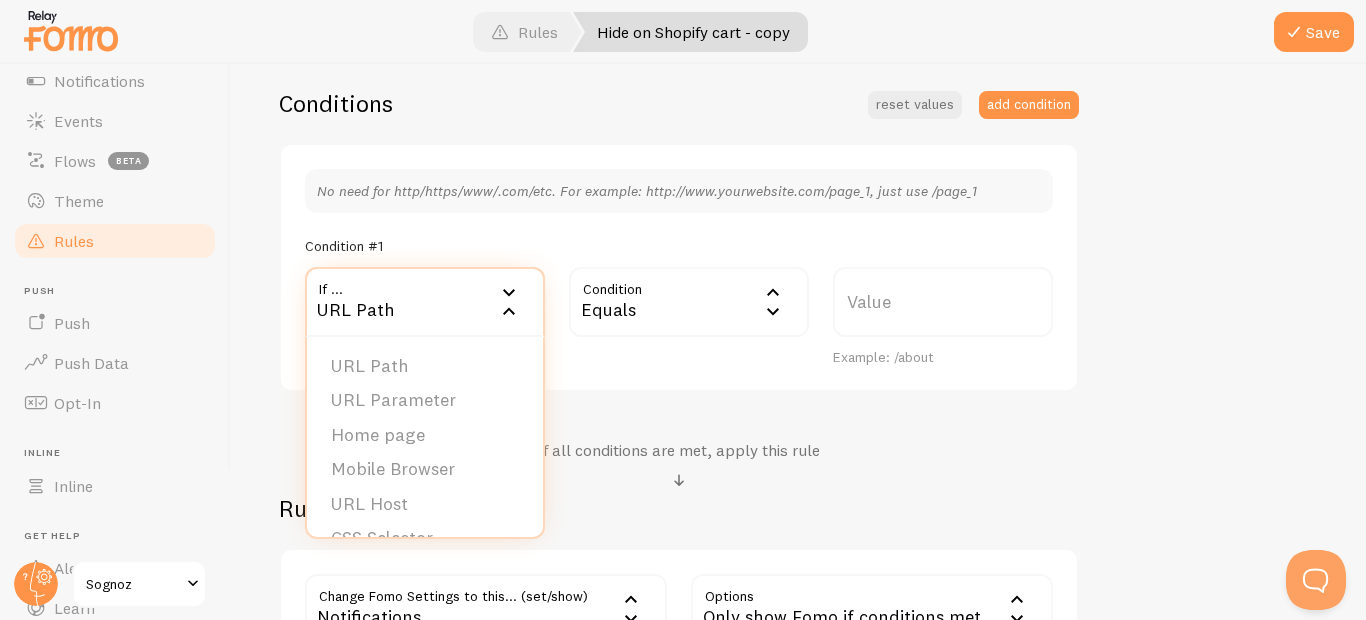 click on "URL Path" at bounding box center (425, 366) 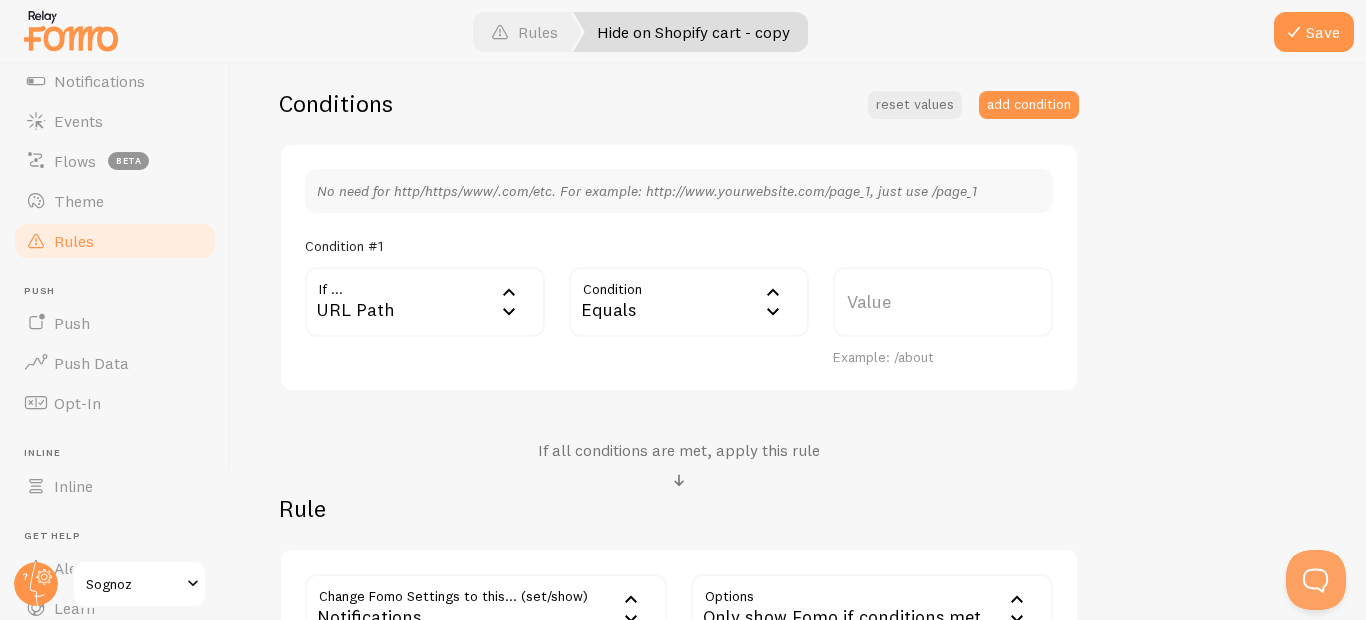 click on "Equals" at bounding box center (689, 302) 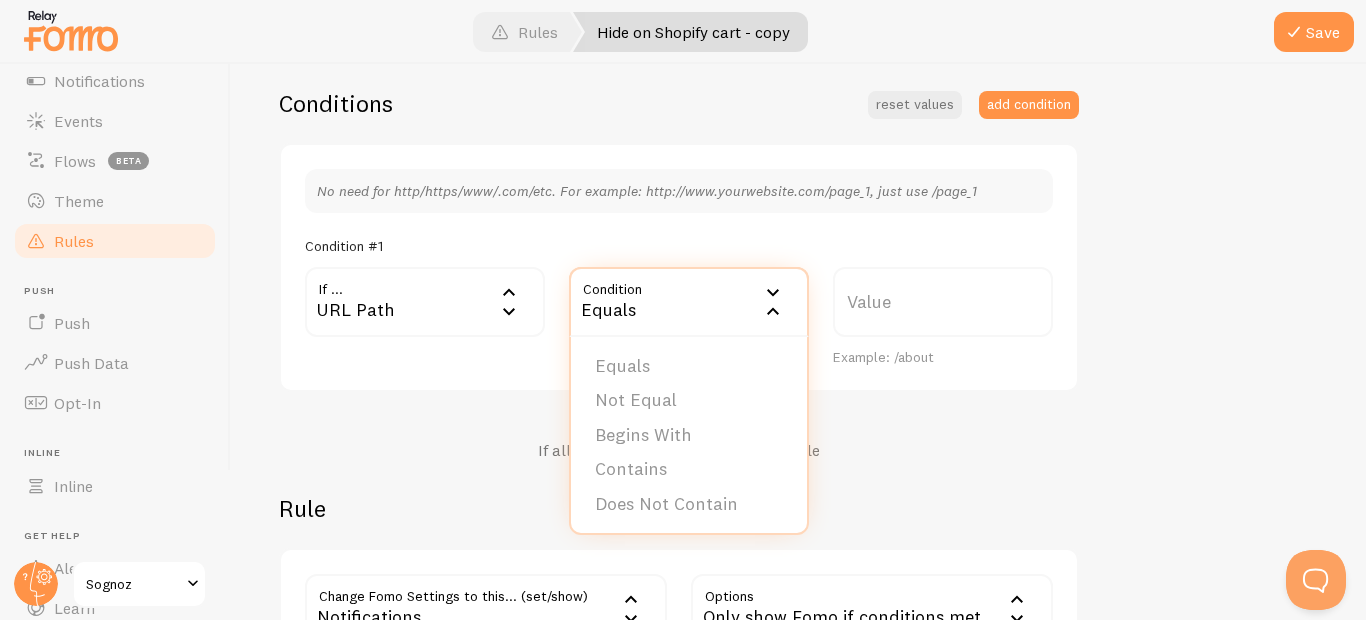 click on "Equals" at bounding box center [689, 302] 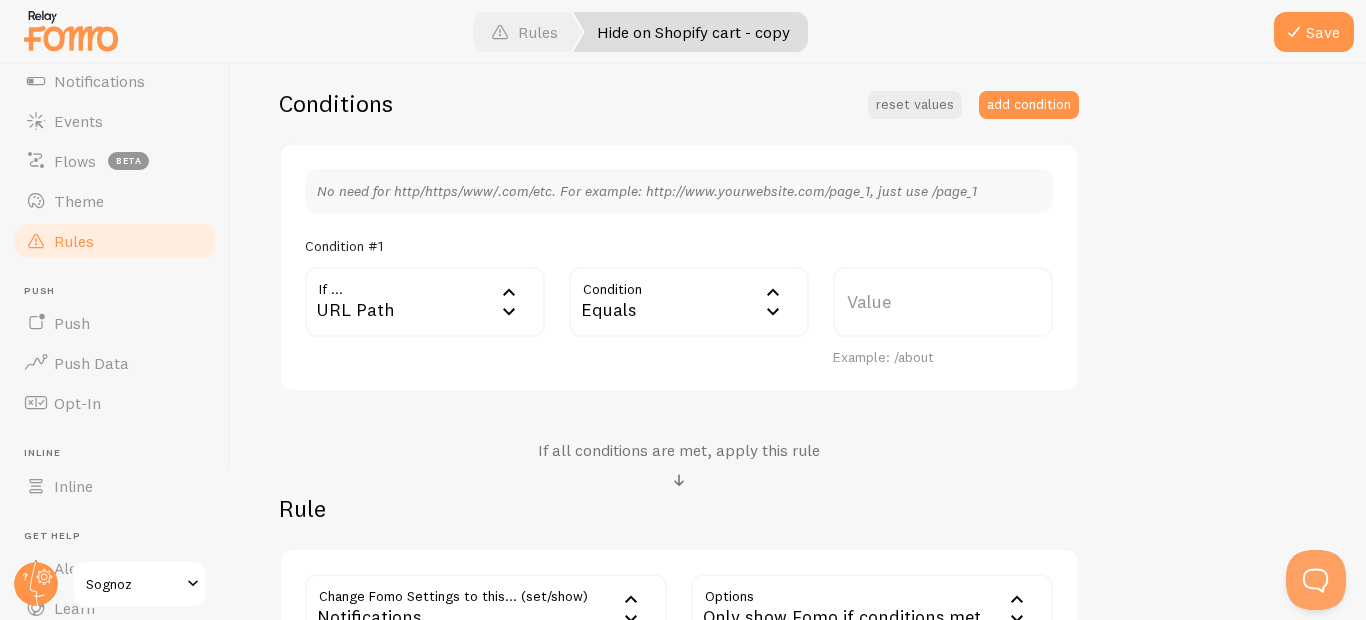 click on "Equals" at bounding box center (689, 302) 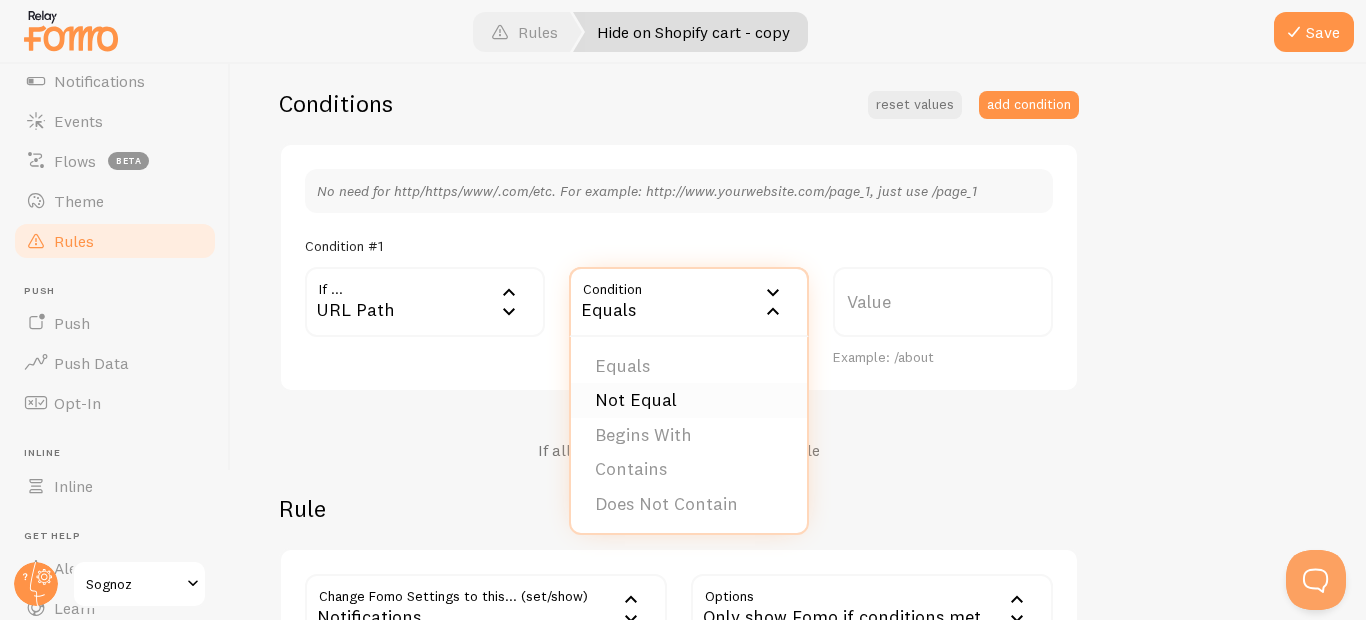 click on "Not Equal" at bounding box center (689, 400) 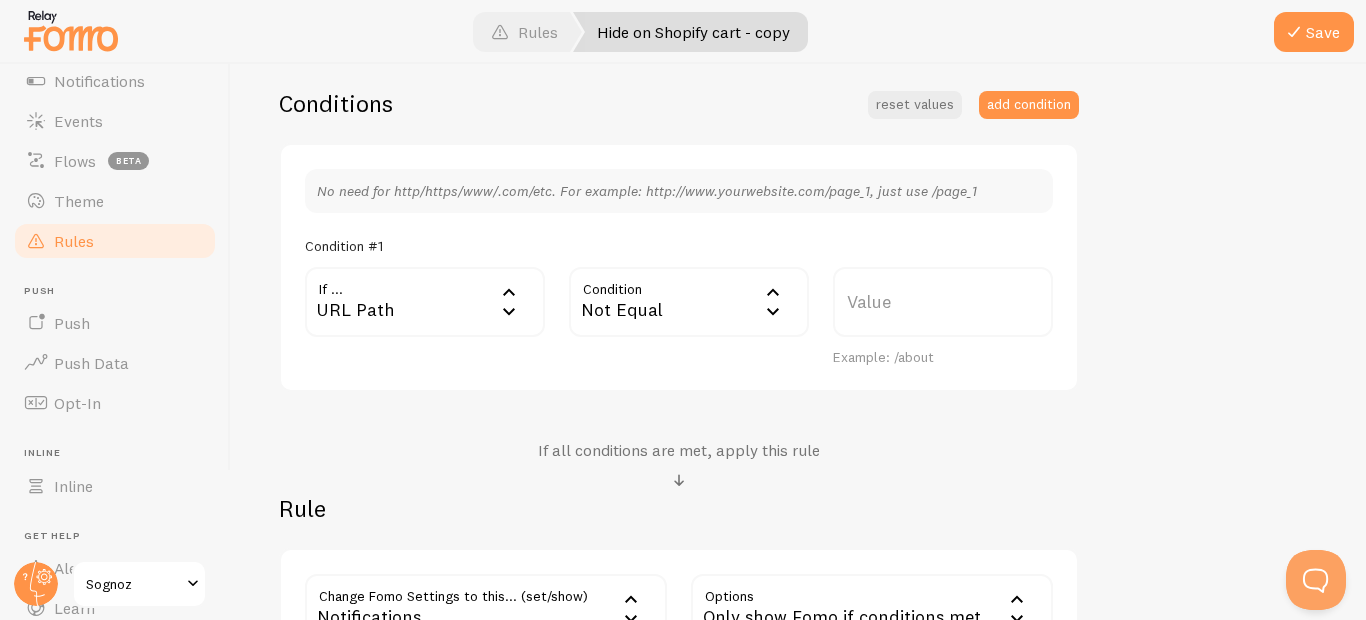 click on "Value" at bounding box center [943, 302] 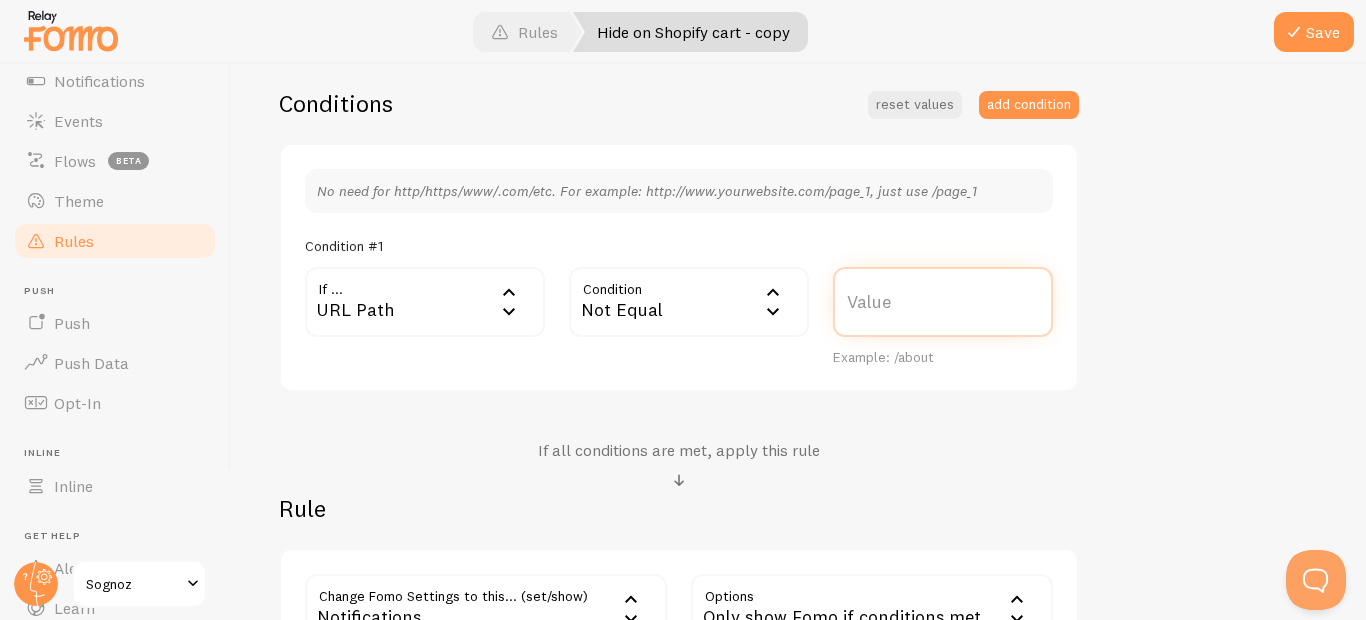 click on "Value" at bounding box center [943, 302] 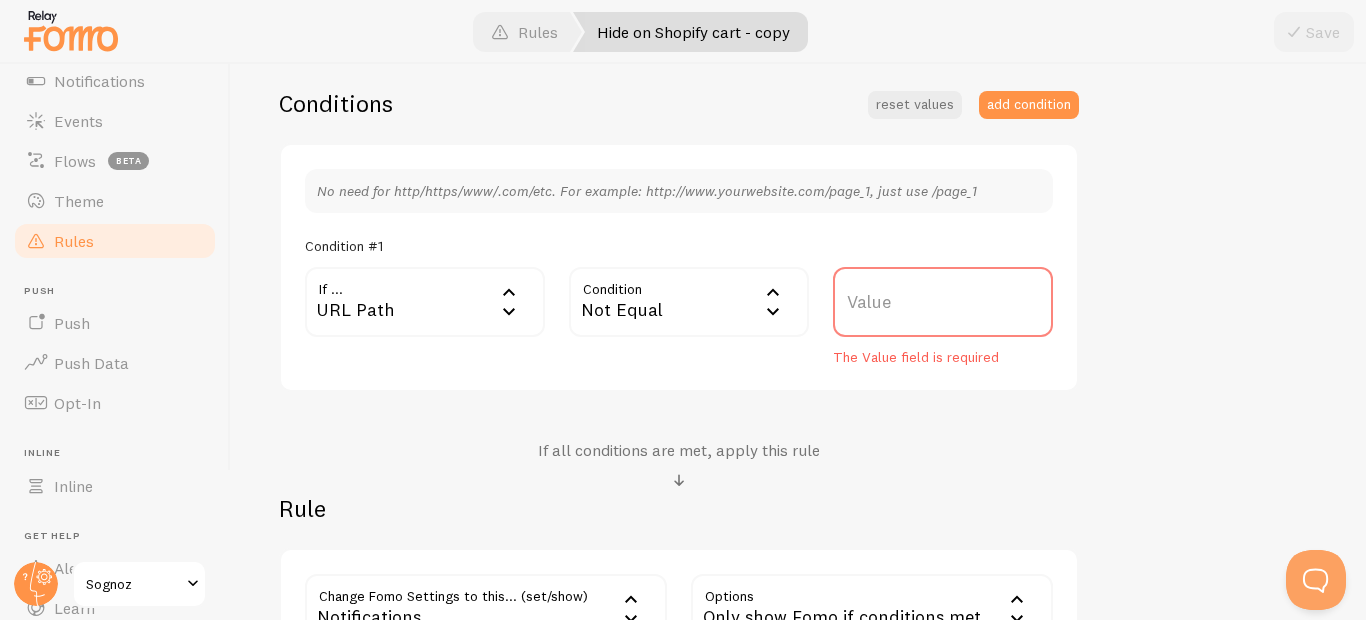click on "Value" at bounding box center [943, 302] 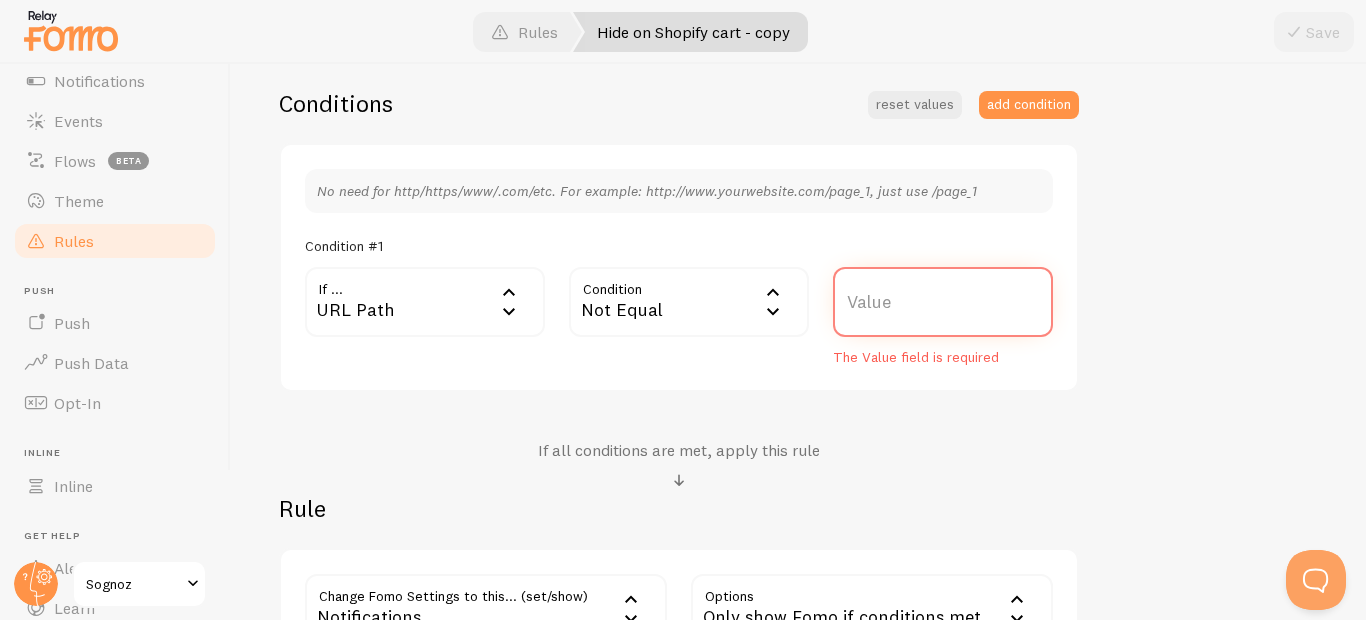 click on "Value" at bounding box center [943, 302] 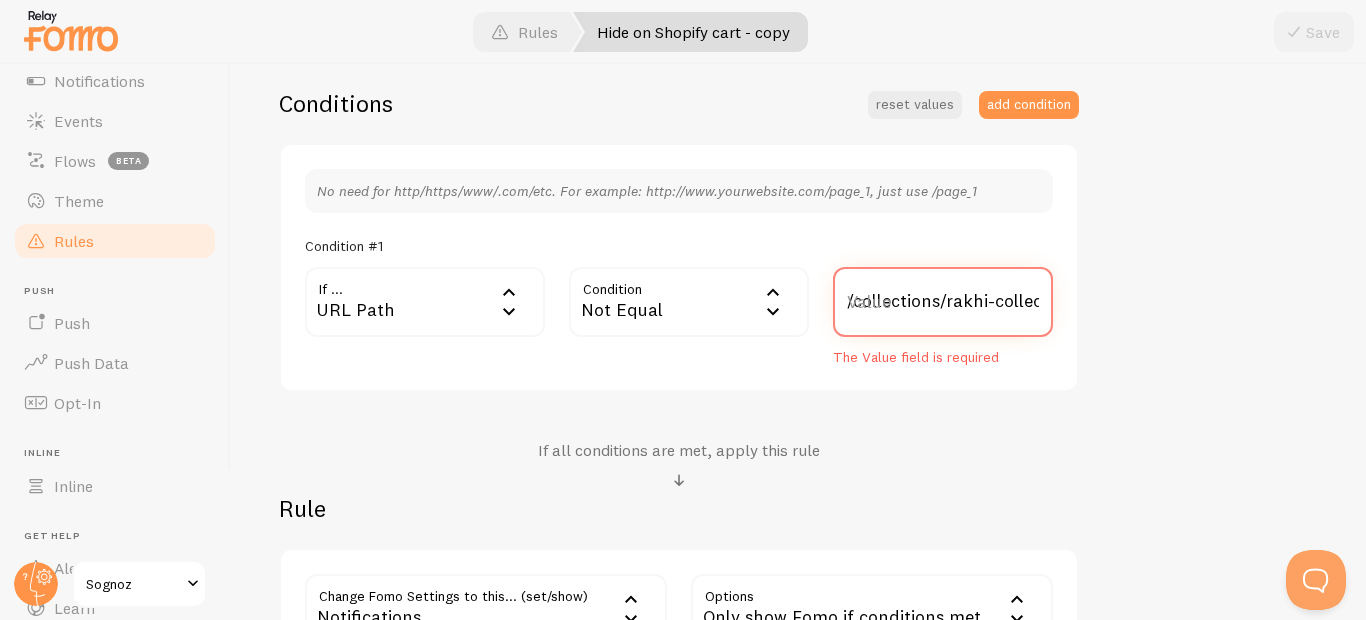 scroll, scrollTop: 0, scrollLeft: 33, axis: horizontal 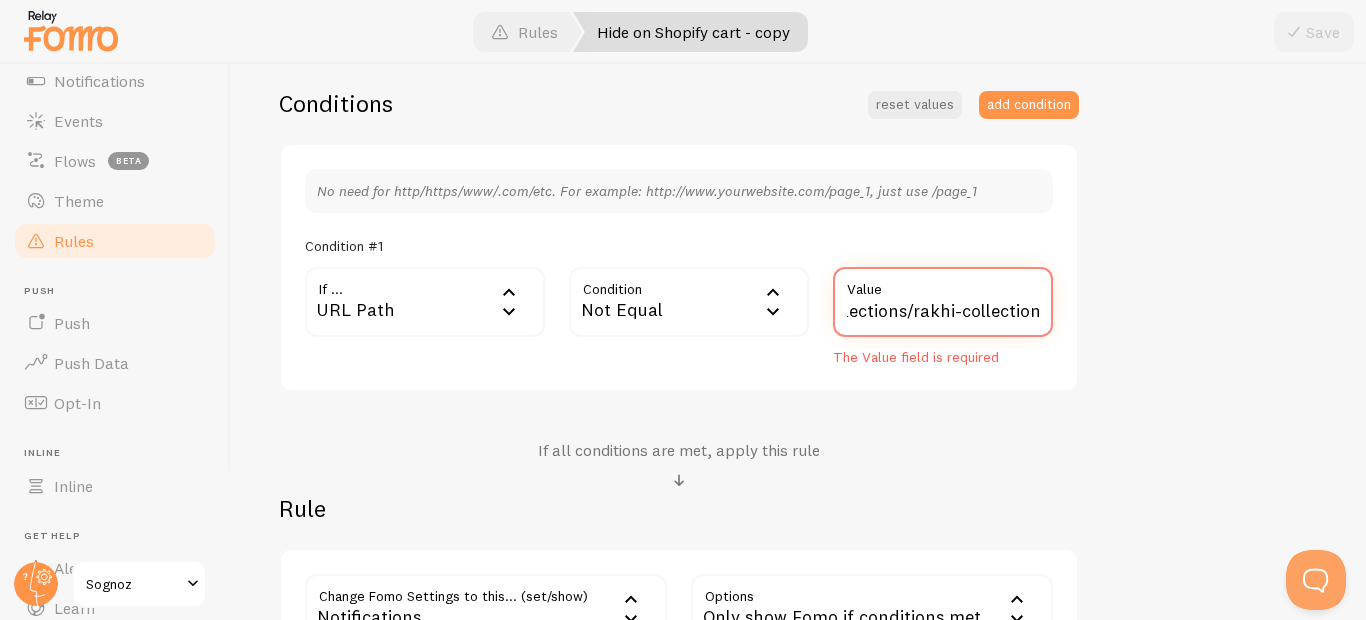 type on "/collections/rakhi-collection" 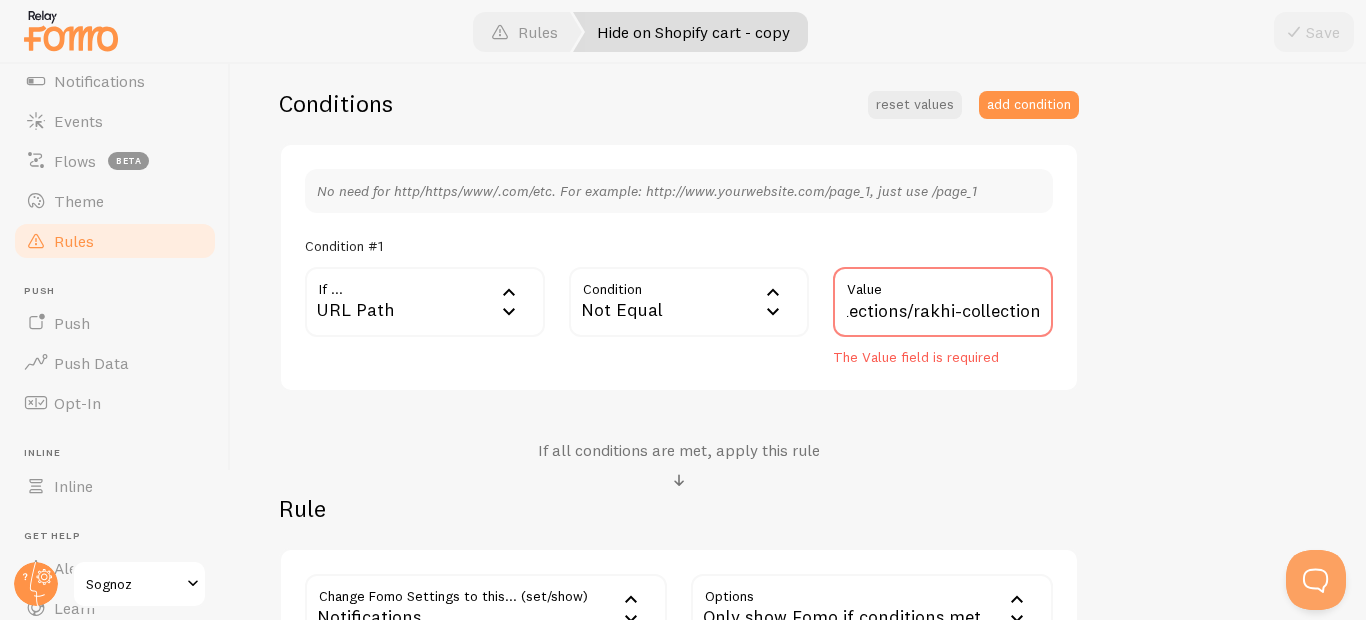 scroll, scrollTop: 0, scrollLeft: 0, axis: both 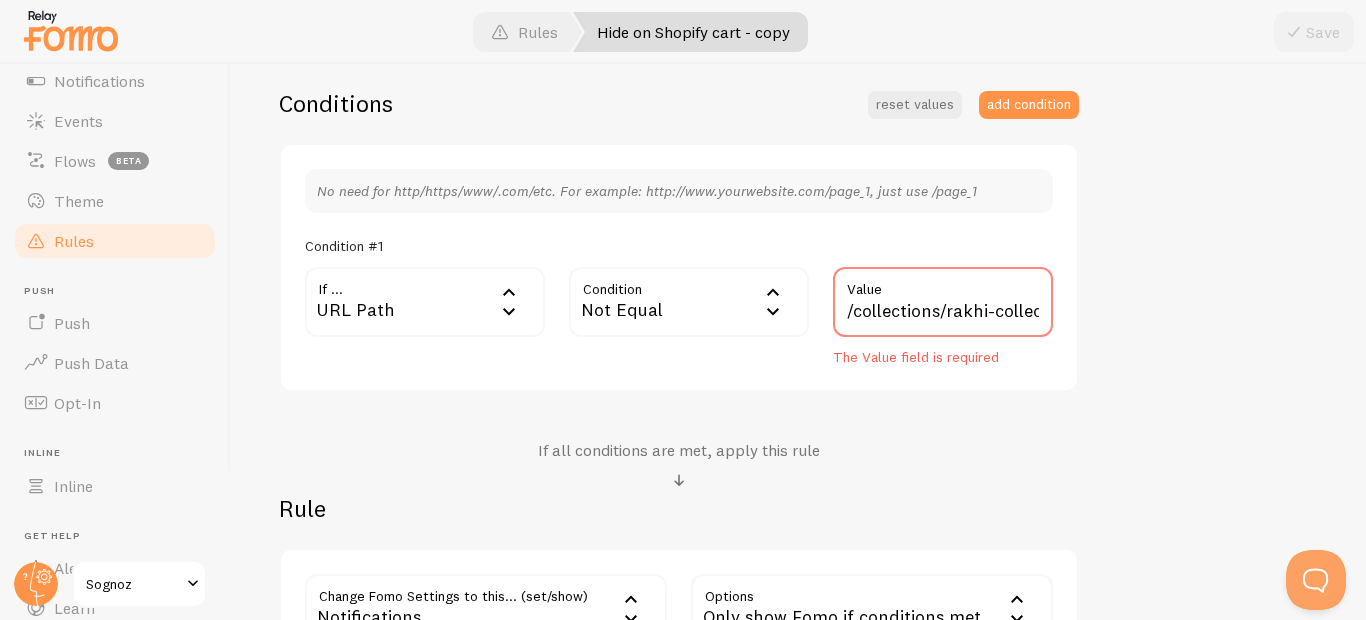 click on "Hide on Shopify cart - copy   Title       Example: Checkout Page       Description       Used to help keep track of your rules.   Conditions
reset values
add condition
No need for http/https/www/.com/etc. For example: http://www.yourwebsite.com/page_1, just use /page_1       Condition #1     If ...   url   URL Path       URL Path  URL Parameter  Home page  Mobile Browser  URL Host  CSS Selector        Condition   notEquals   Not Equal       Equals  Not Equal  Begins With  Contains  Does Not Contain        /collections/rakhi-collection   Value     The Value field is required       If all conditions are met, apply this rule     Rule   Change Fomo Settings to this... (set/show)   show   Notifications       Notifications  Do Not Show Template  Only Show Template  Max per page  Initial Delay  Display Interval  Loop notifications  Links to open in new tab  Position  Mobile Position  Entire notification clickable      Options" at bounding box center [798, 243] 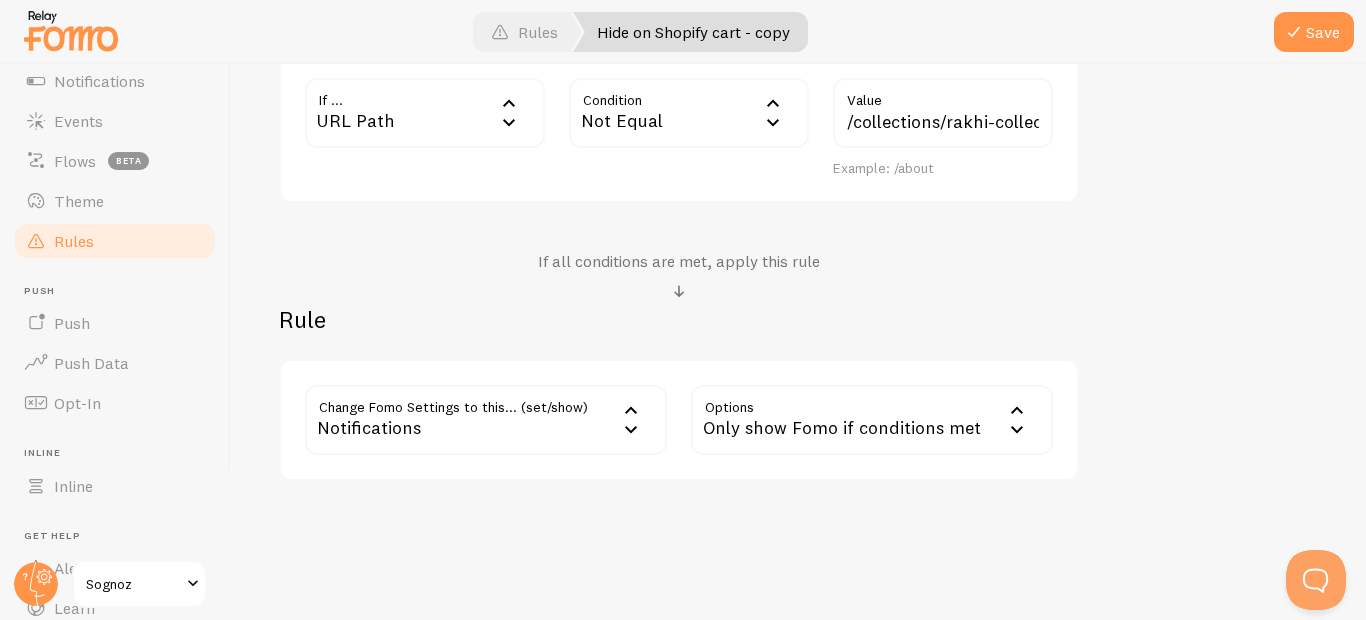 scroll, scrollTop: 706, scrollLeft: 0, axis: vertical 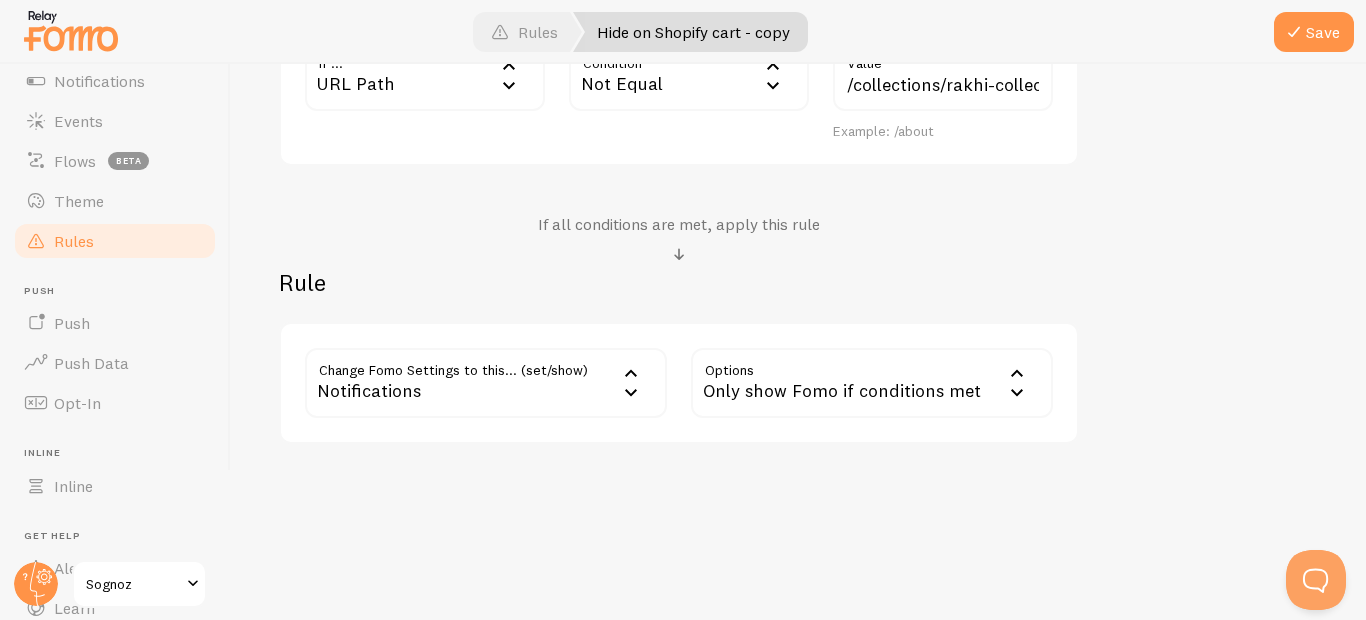 click on "Only show Fomo if conditions met" at bounding box center (872, 383) 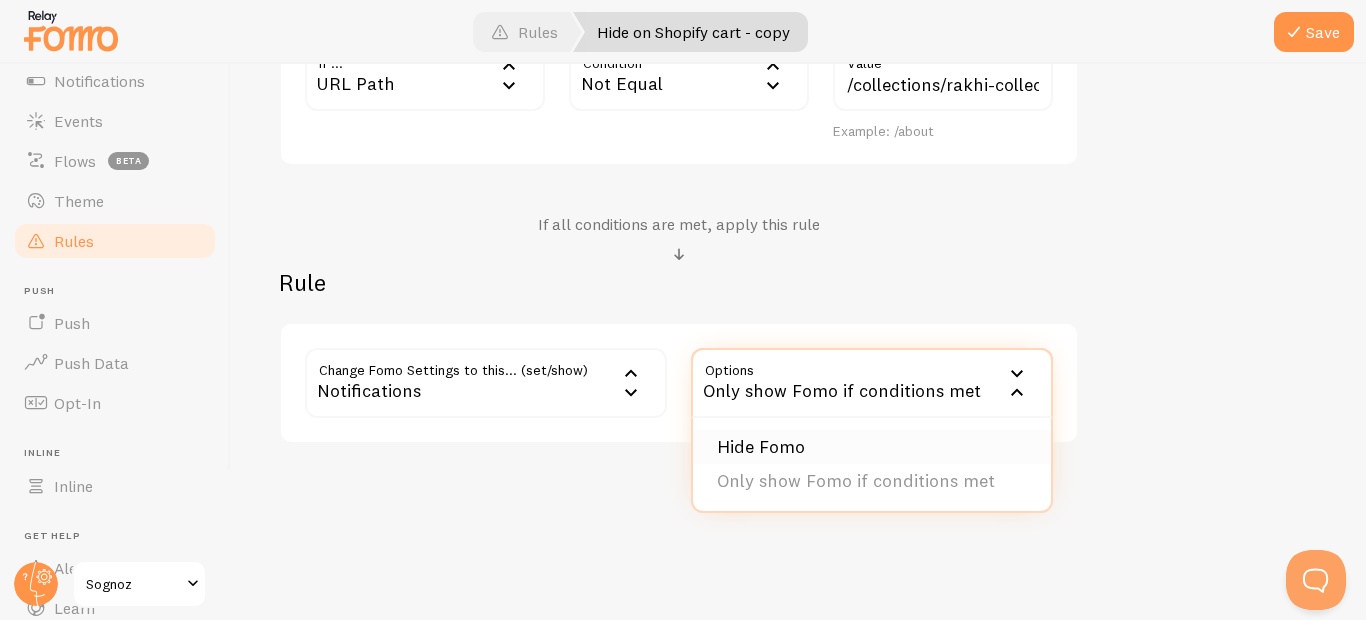 click on "Hide Fomo" at bounding box center (872, 447) 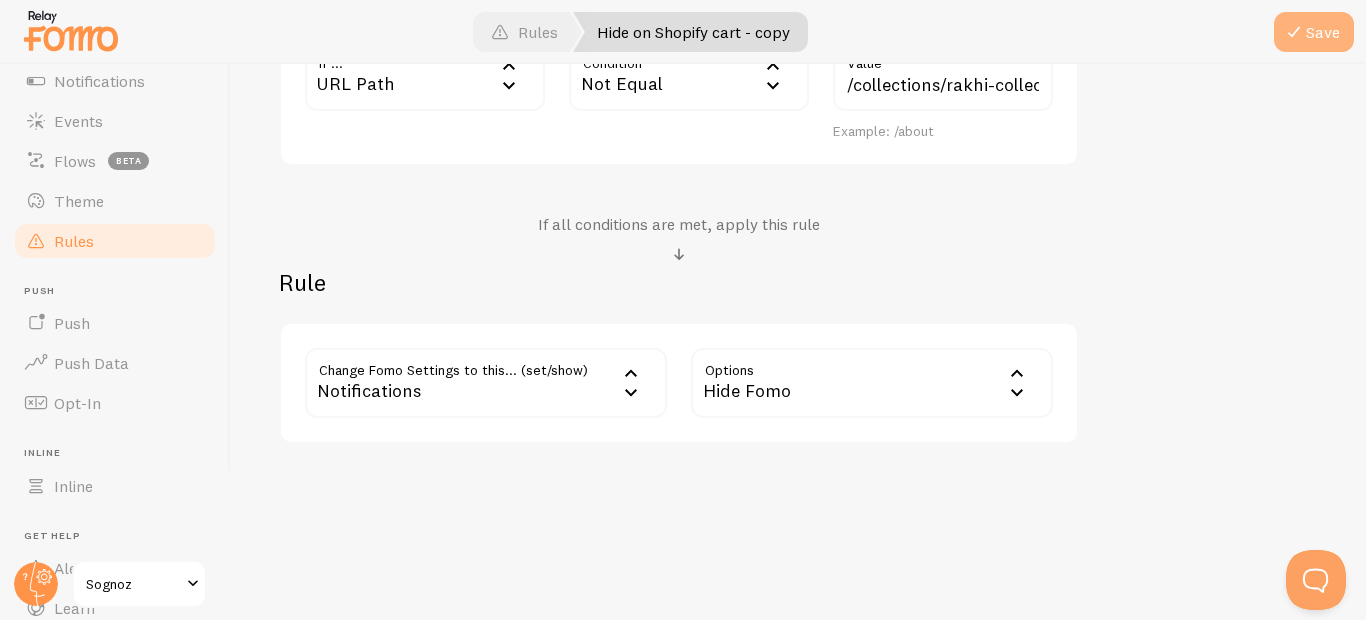 click at bounding box center [1294, 32] 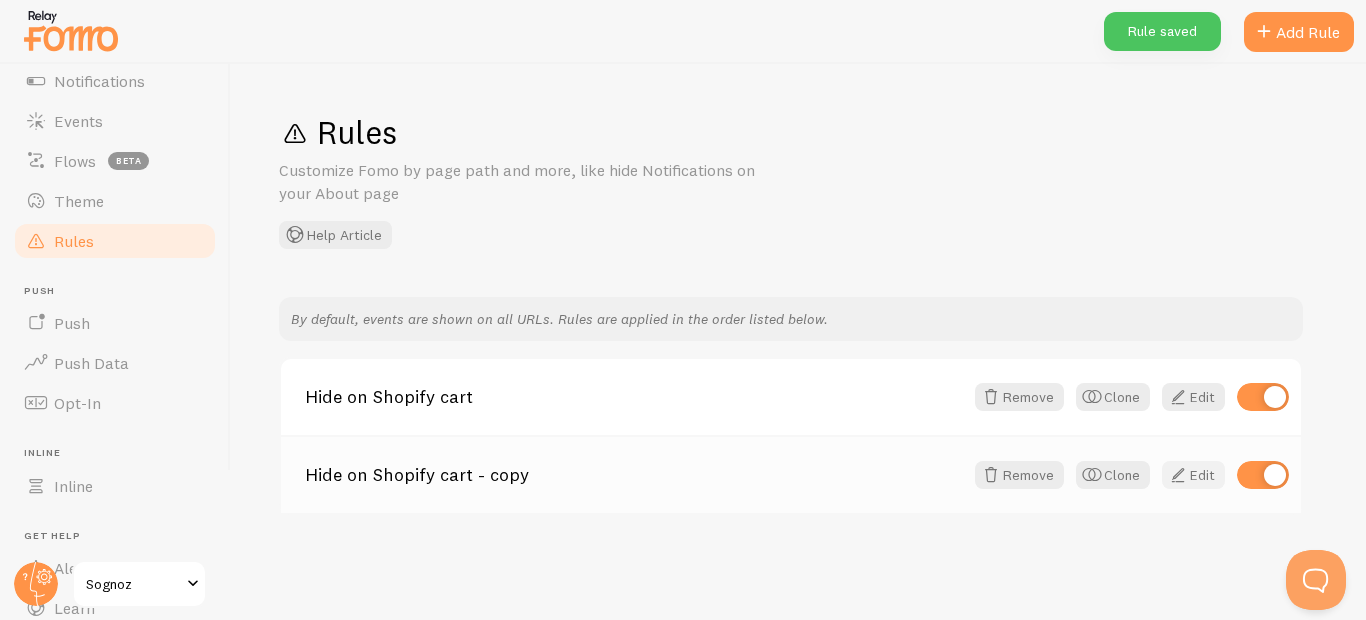 click at bounding box center (1178, 475) 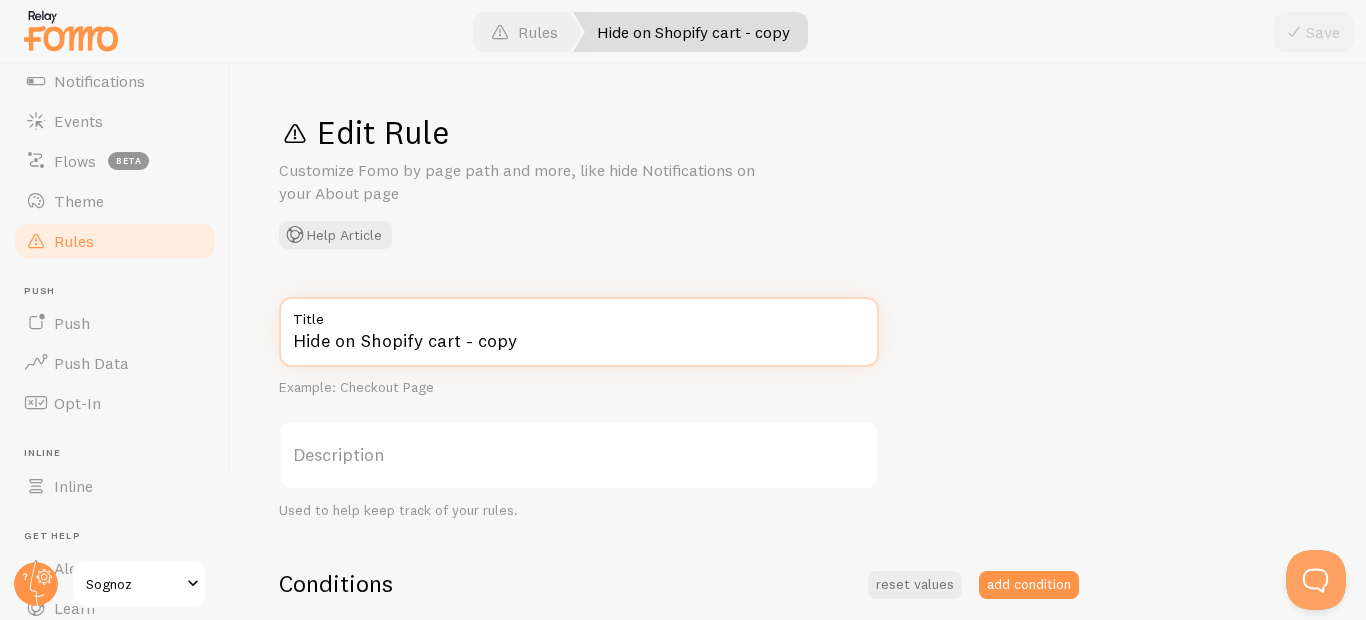 drag, startPoint x: 361, startPoint y: 340, endPoint x: 545, endPoint y: 352, distance: 184.39088 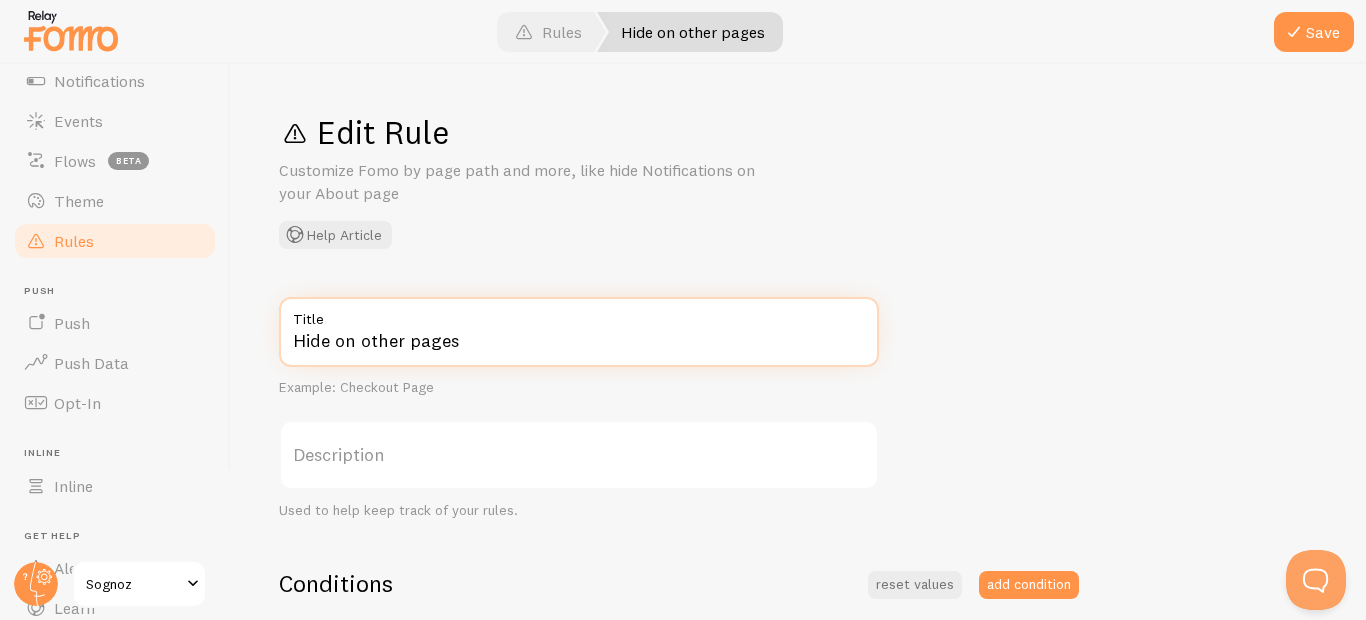 type on "Hide on other pages" 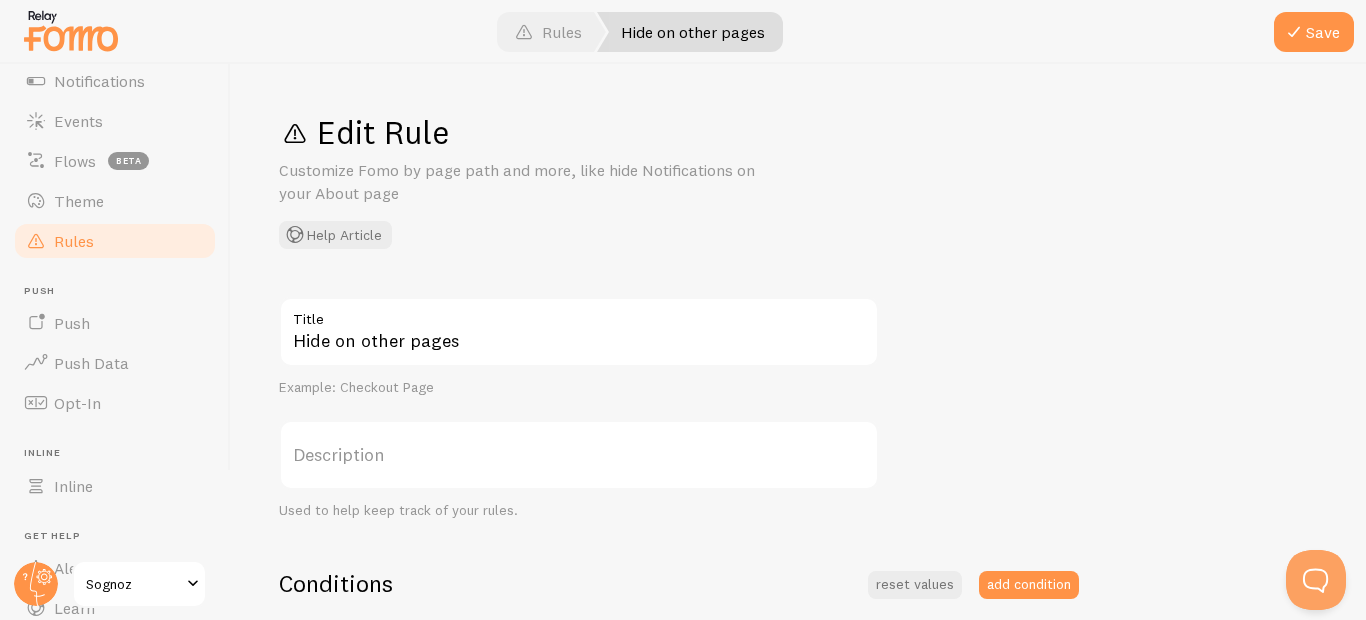 click on "Hide on other pages   Title       Example: Checkout Page       Description       Used to help keep track of your rules.   Conditions
reset values
add condition
No need for http/https/www/.com/etc. For example: http://www.yourwebsite.com/page_1, just use /page_1       Condition #1     If ...   url   URL Path       URL Path  URL Parameter  Home page  Mobile Browser  URL Host  CSS Selector        Condition   notEquals   Not Equal       Equals  Not Equal  Begins With  Contains  Does Not Contain        /collections/rakhi-collection   Value       Example: /about     If all conditions are met, apply this rule     Rule   Change Fomo Settings to this... (set/show)   show   Notifications       Notifications  Do Not Show Template  Only Show Template  Max per page  Initial Delay  Display Interval  Loop notifications  Links to open in new tab  Position  Mobile Position  Entire notification clickable      Options   false   Hide Fomo" at bounding box center (798, 723) 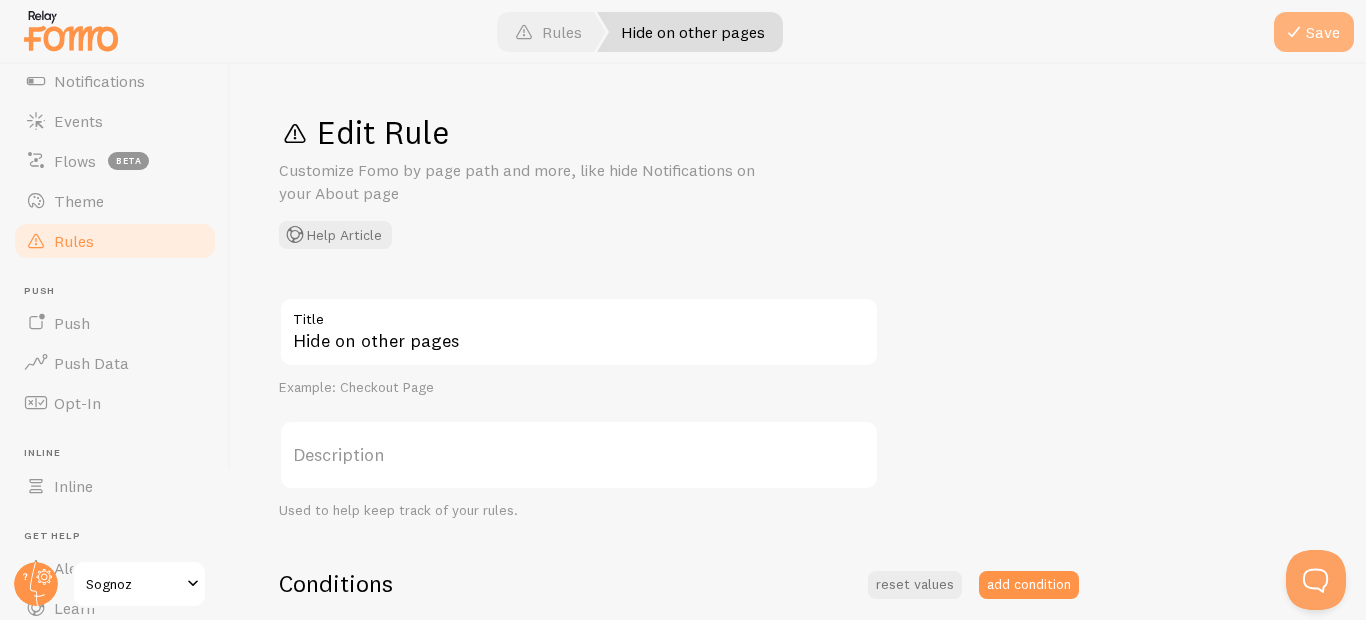 click on "Save" at bounding box center (1314, 32) 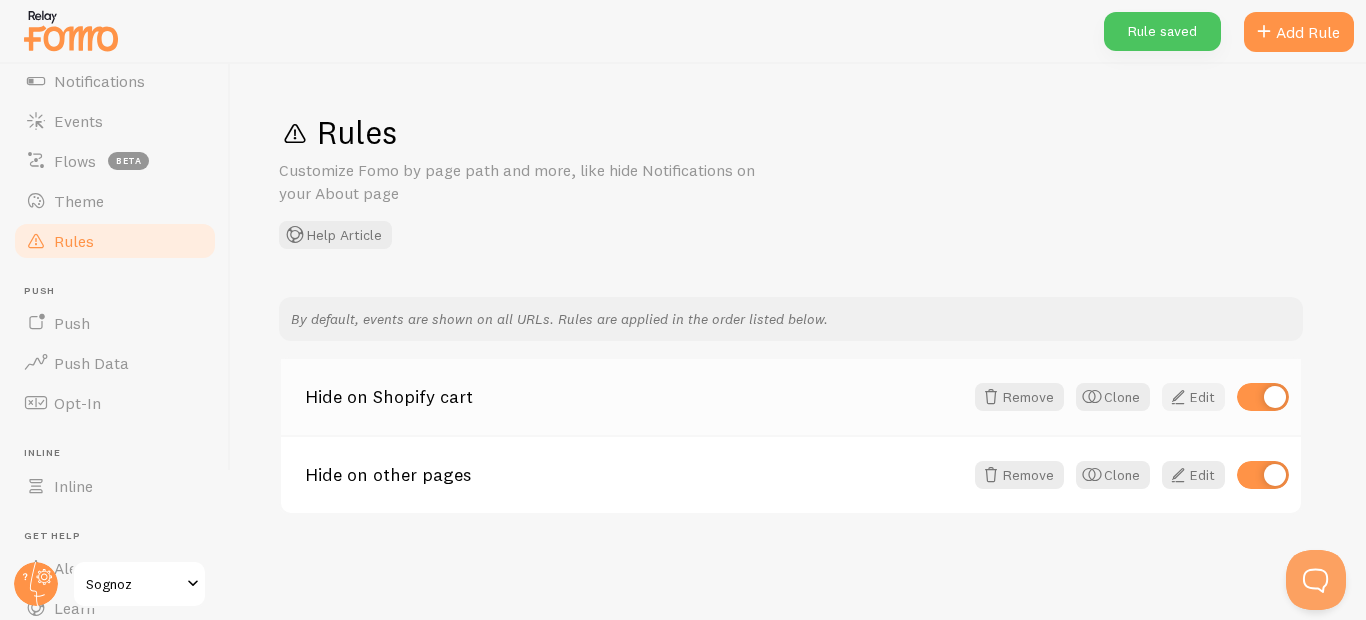 click on "Edit" at bounding box center [1193, 397] 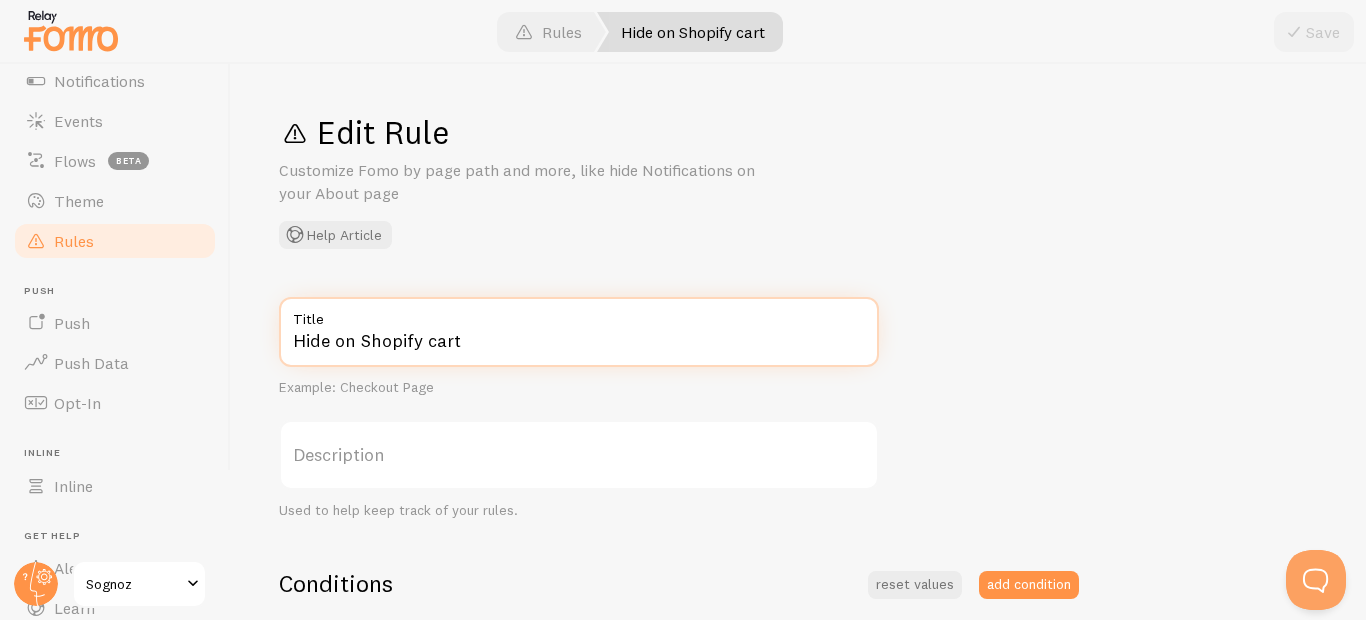click on "Hide on Shopify cart" at bounding box center [579, 332] 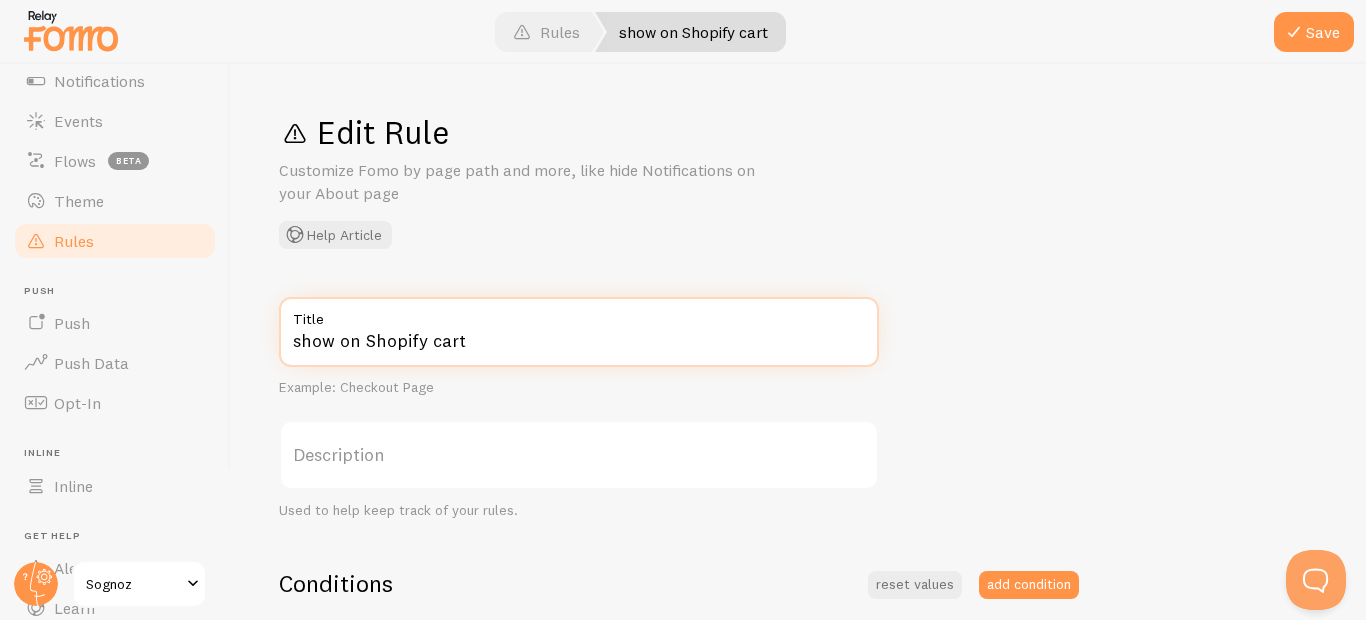 click on "show on Shopify cart" at bounding box center [579, 332] 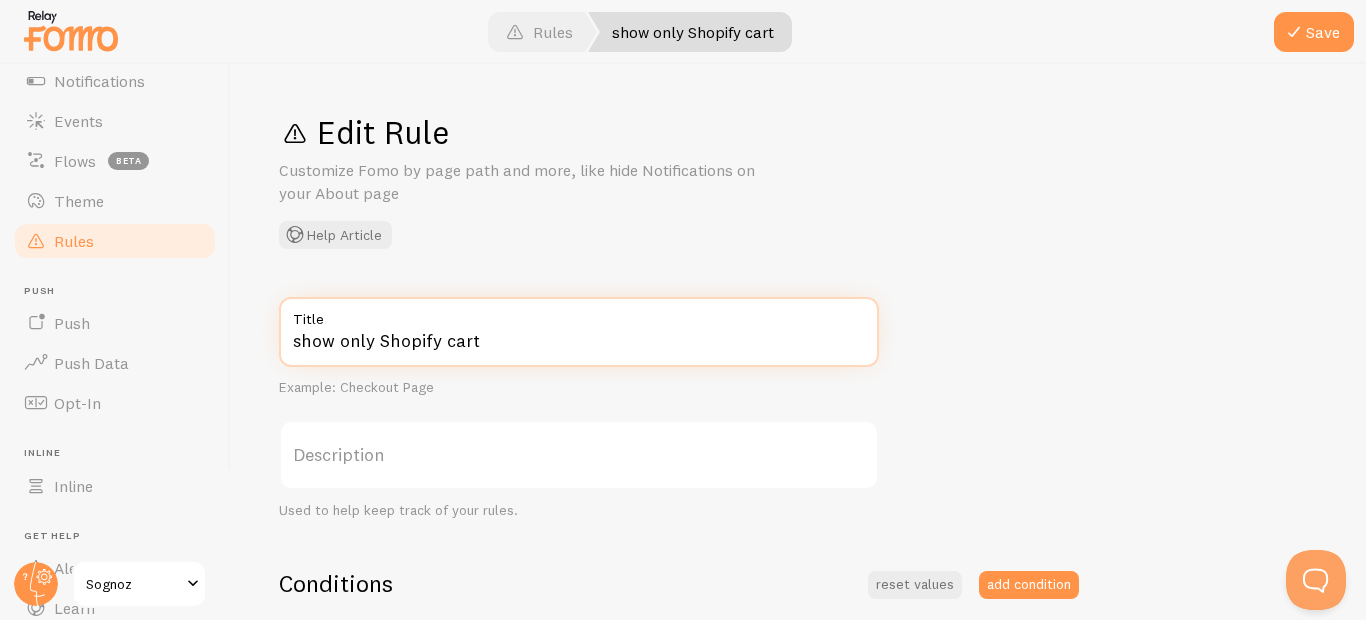 click on "show only Shopify cart" at bounding box center (579, 332) 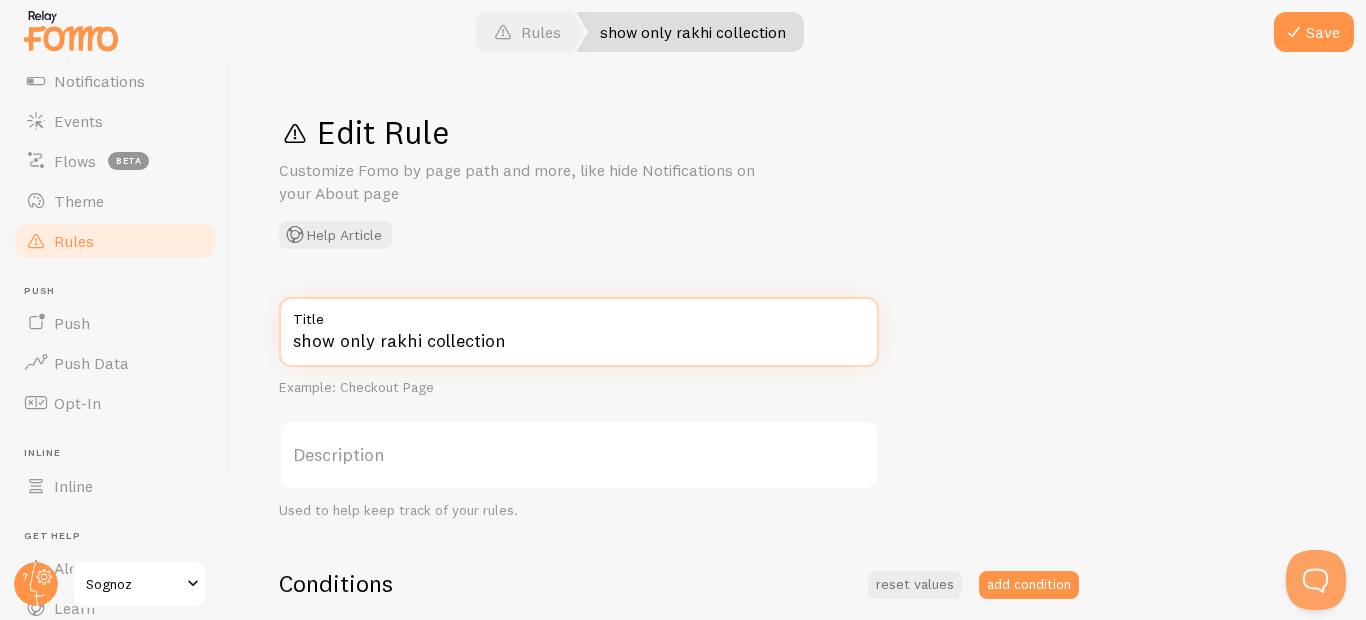 type on "show only rakhi collection" 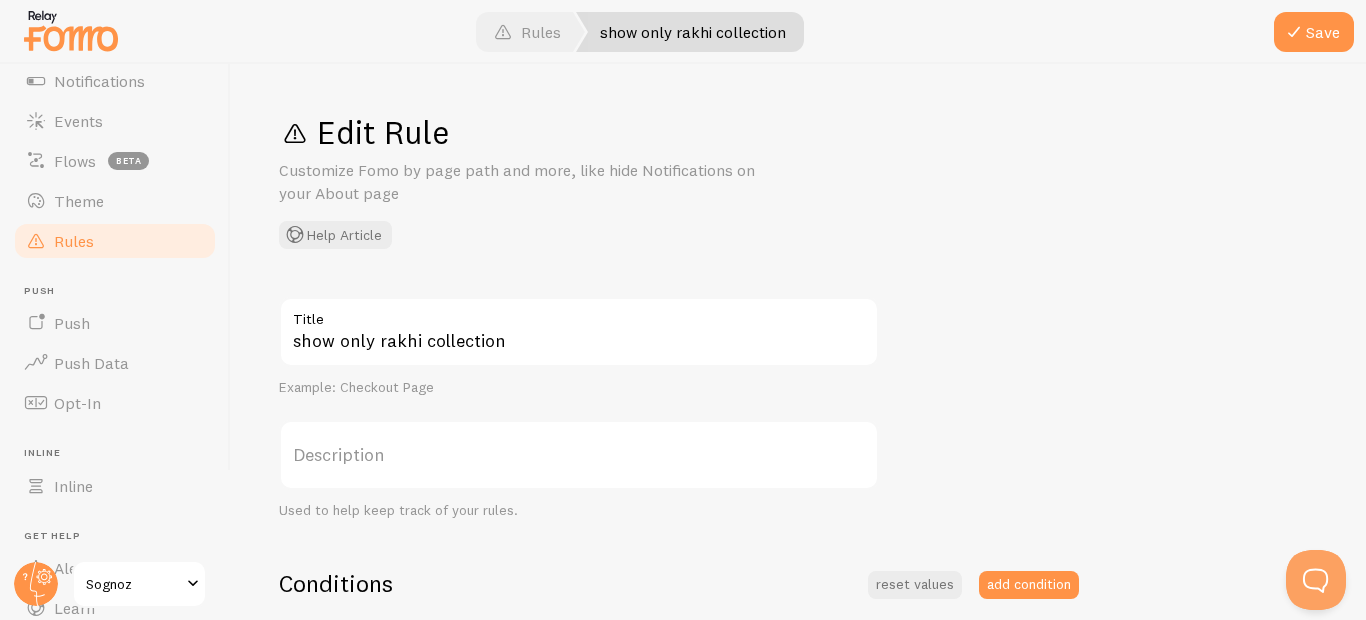 click on "show only [COLLECTION]   Title       Example: Checkout Page       Description       Used to help keep track of your rules.   Conditions
reset values
add condition
No need for http/https/www/.com/etc. For example: http://www.yourwebsite.com/page_1, just use /page_1       Condition #1     If ...   url   URL Path       URL Path  URL Parameter  Home page  Mobile Browser  URL Host  CSS Selector        Condition   equals   Equals       Equals  Not Equal  Begins With  Contains  Does Not Contain        /collections/rakhi-collection   Value       Example: /about     If all conditions are met, apply this rule     Rule   Change Fomo Settings to this... (set/show)   show   Notifications       Notifications  Do Not Show Template  Only Show Template  Max per page  Initial Delay  Display Interval  Loop notifications  Links to open in new tab  Position  Mobile Position  Entire notification clickable      Options   true" at bounding box center (798, 723) 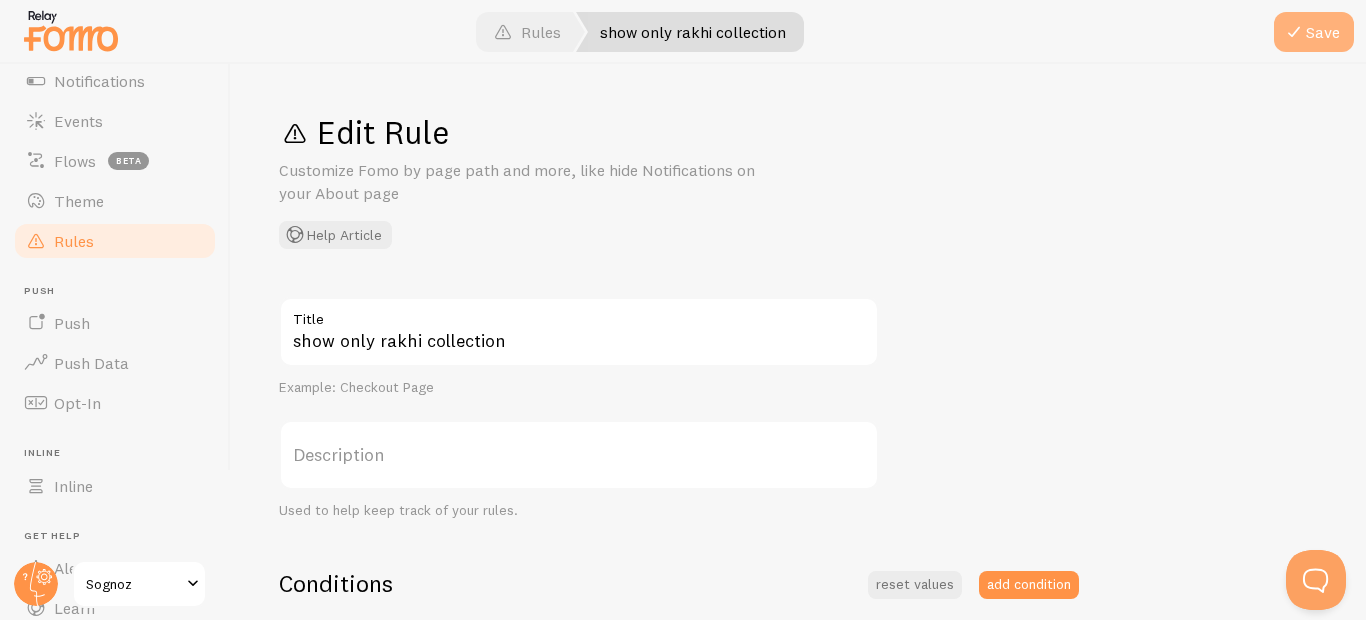 click on "Save" at bounding box center (1314, 32) 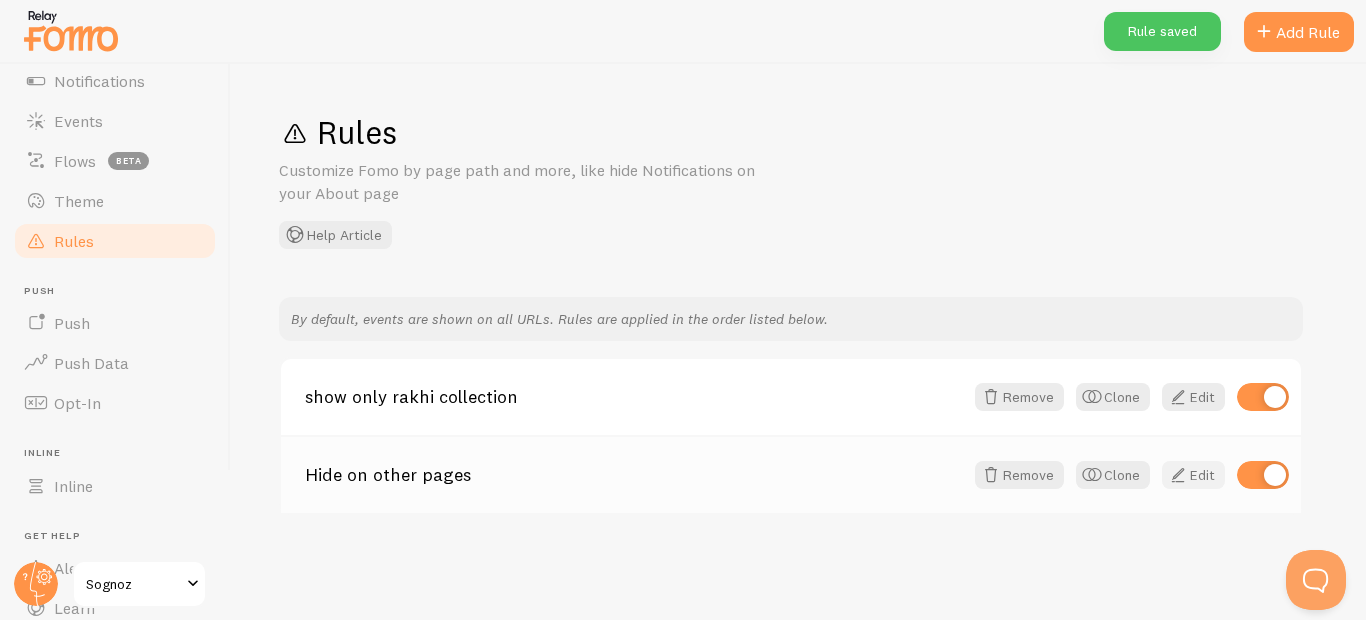 click on "Edit" at bounding box center [1193, 475] 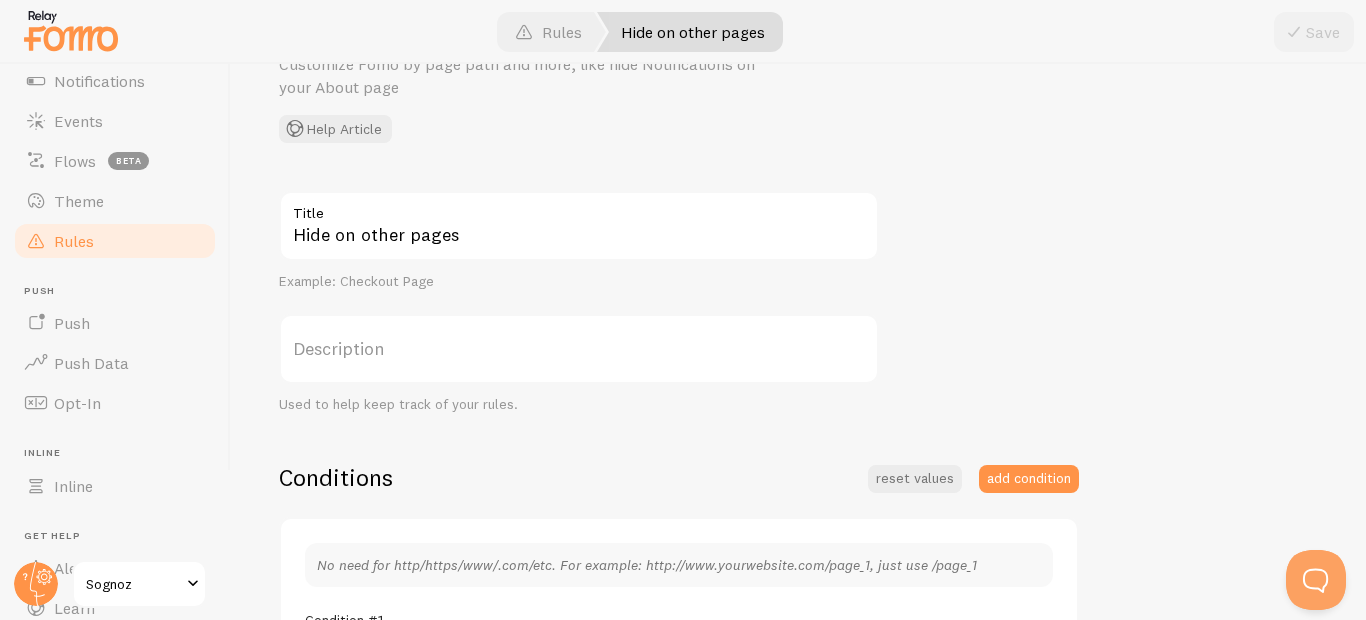 scroll, scrollTop: 0, scrollLeft: 0, axis: both 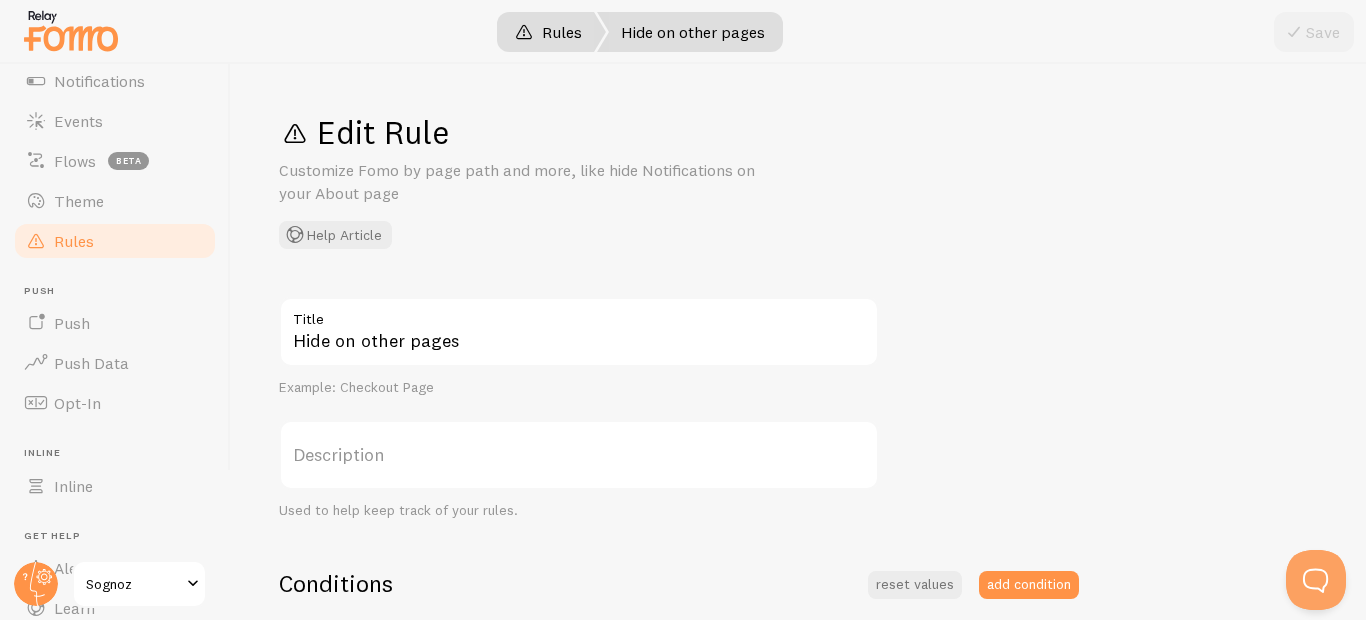 click on "Rules" at bounding box center (548, 32) 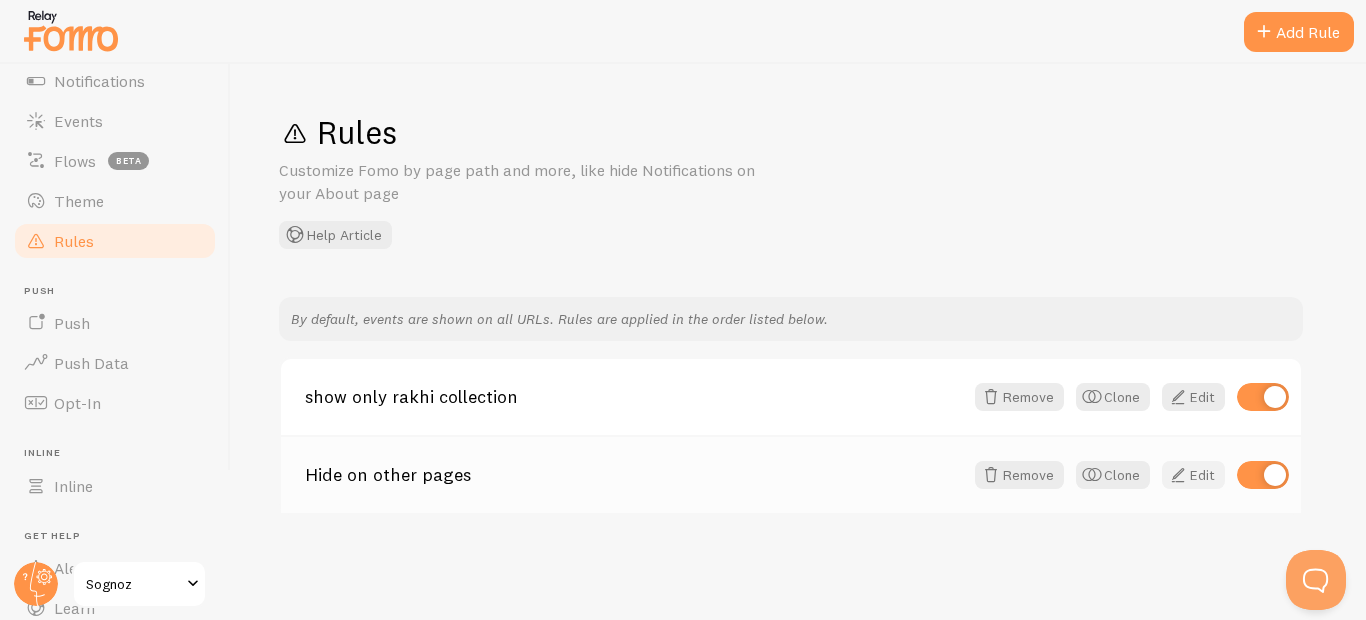 click on "Edit" at bounding box center [1193, 475] 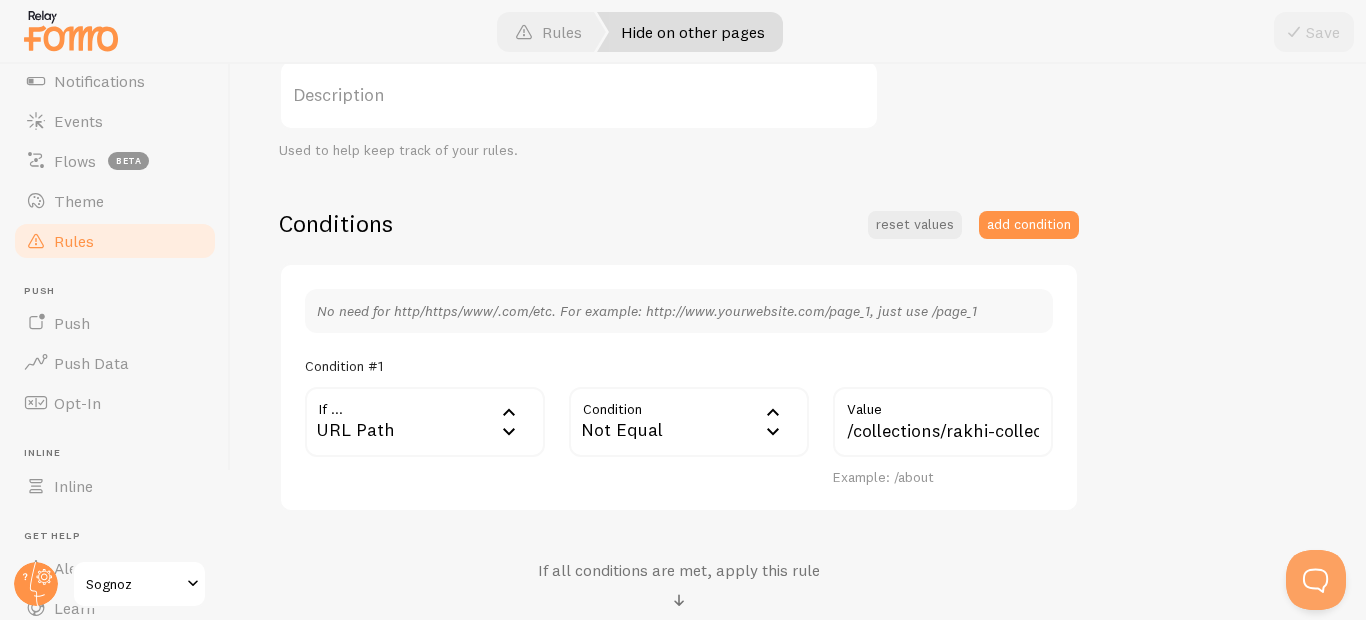 scroll, scrollTop: 0, scrollLeft: 0, axis: both 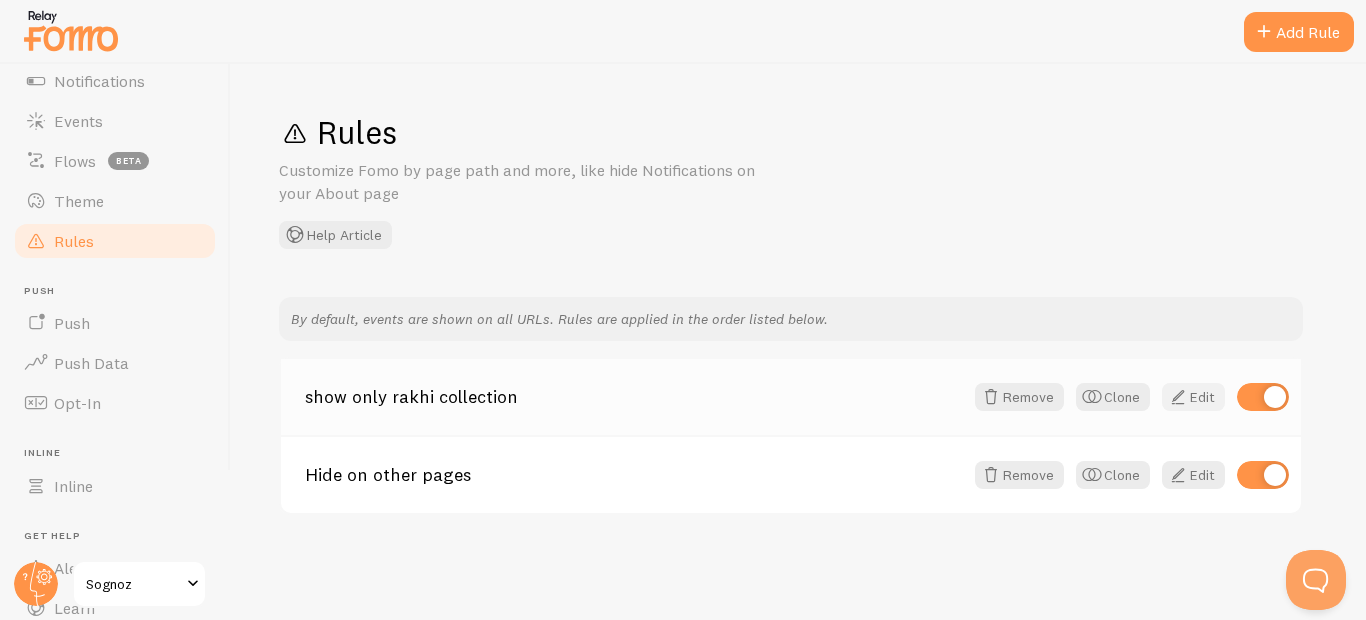click on "Edit" at bounding box center [1193, 397] 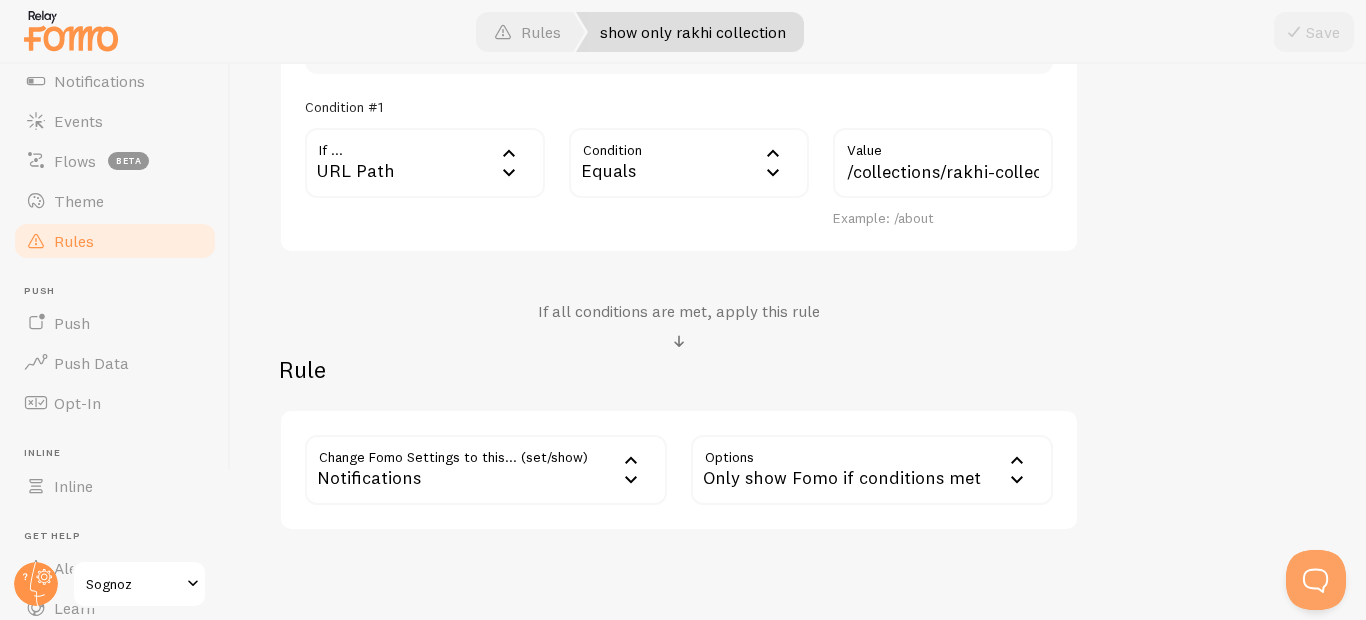 scroll, scrollTop: 706, scrollLeft: 0, axis: vertical 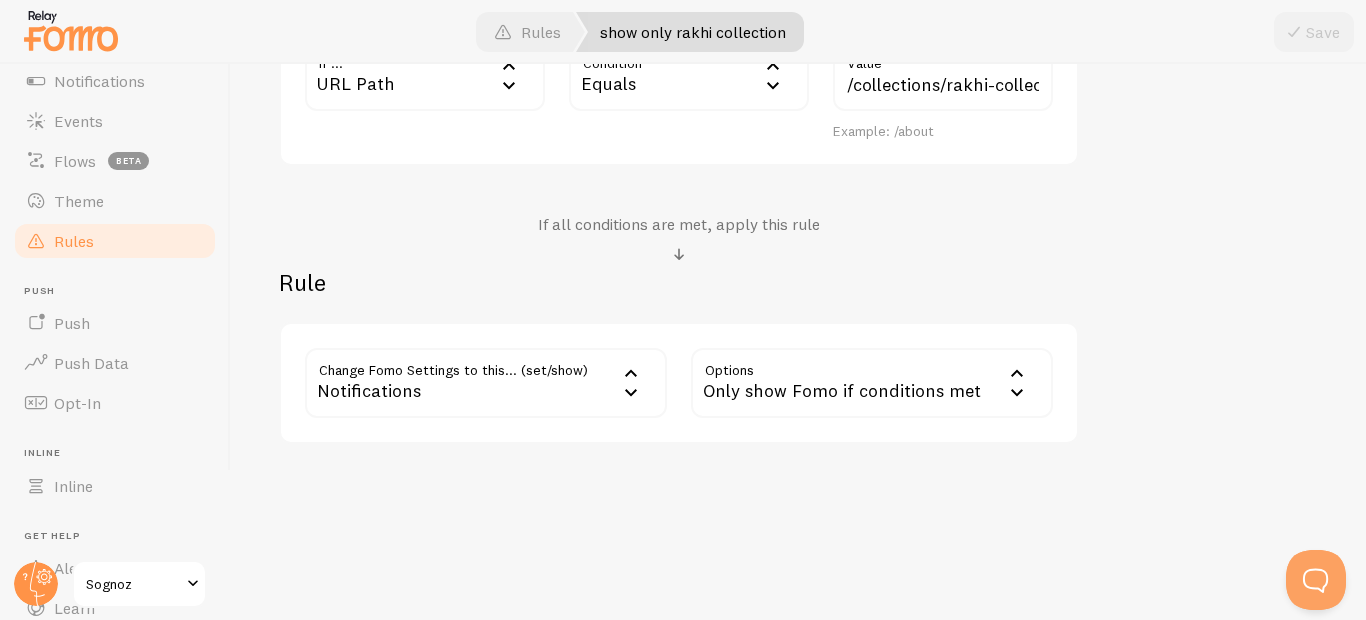 click on "Options   true   Only show Fomo if conditions met       Hide Fomo  Only show Fomo if conditions met" at bounding box center [872, 383] 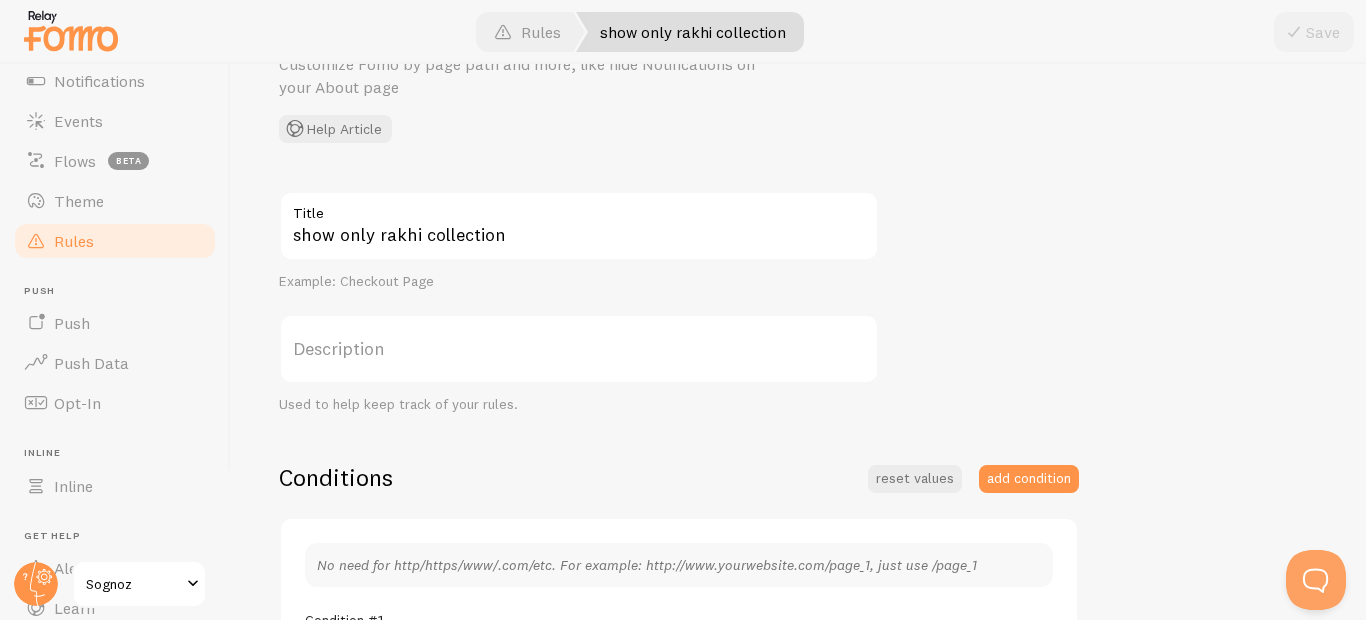 scroll, scrollTop: 0, scrollLeft: 0, axis: both 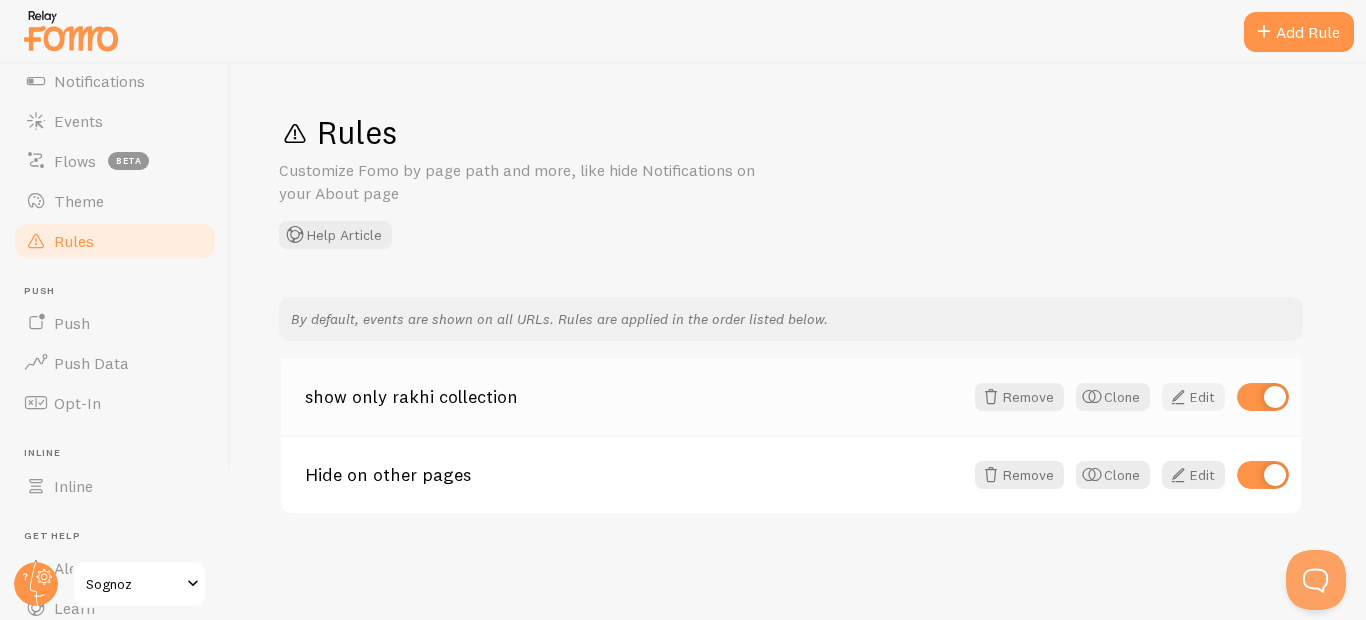 click at bounding box center (1178, 397) 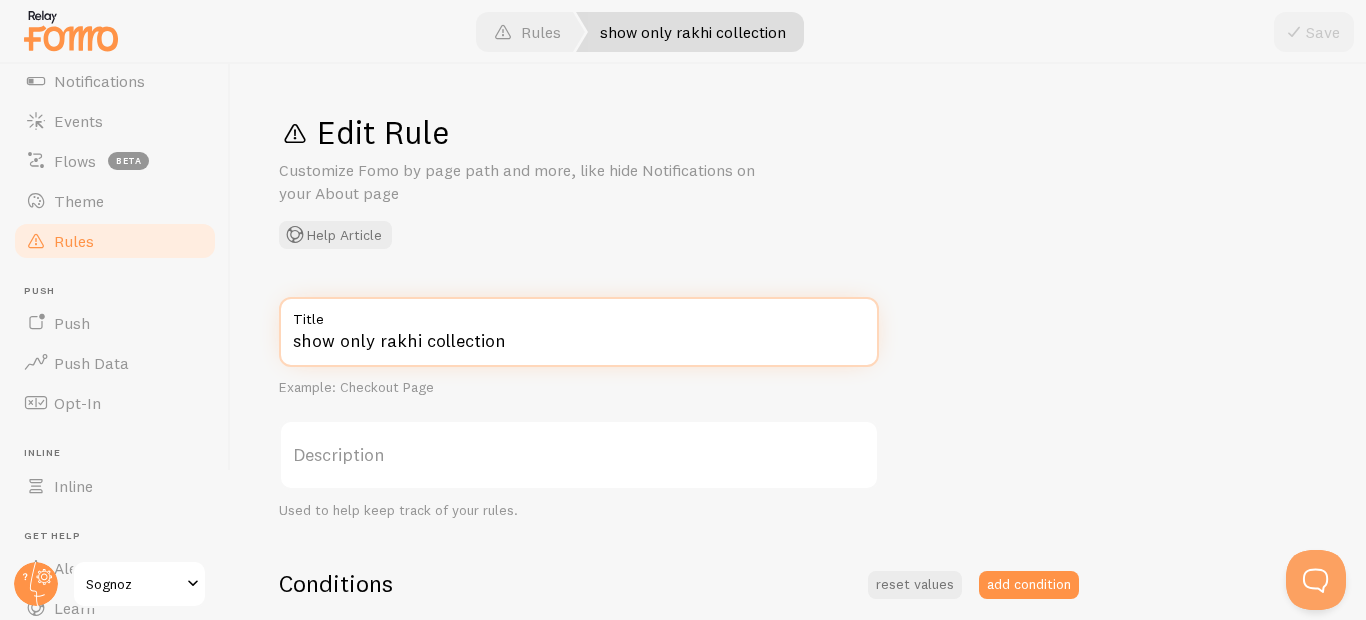 click on "show only rakhi collection" at bounding box center [579, 332] 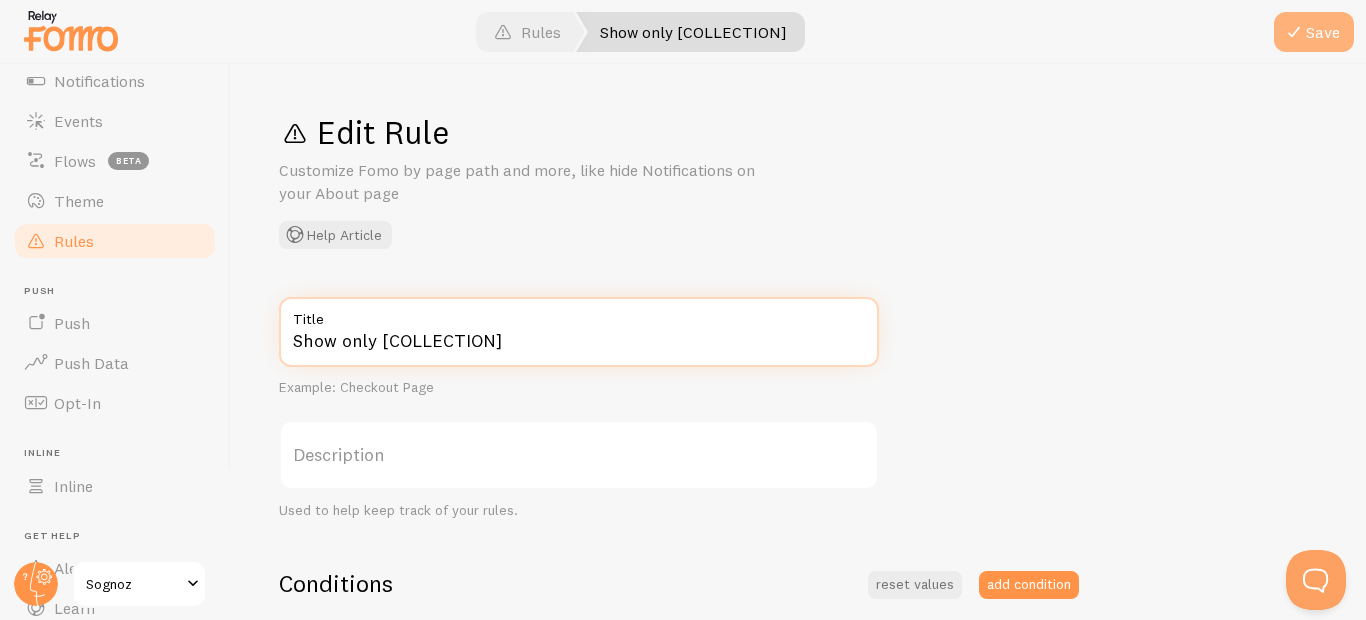 type on "Show only [COLLECTION]" 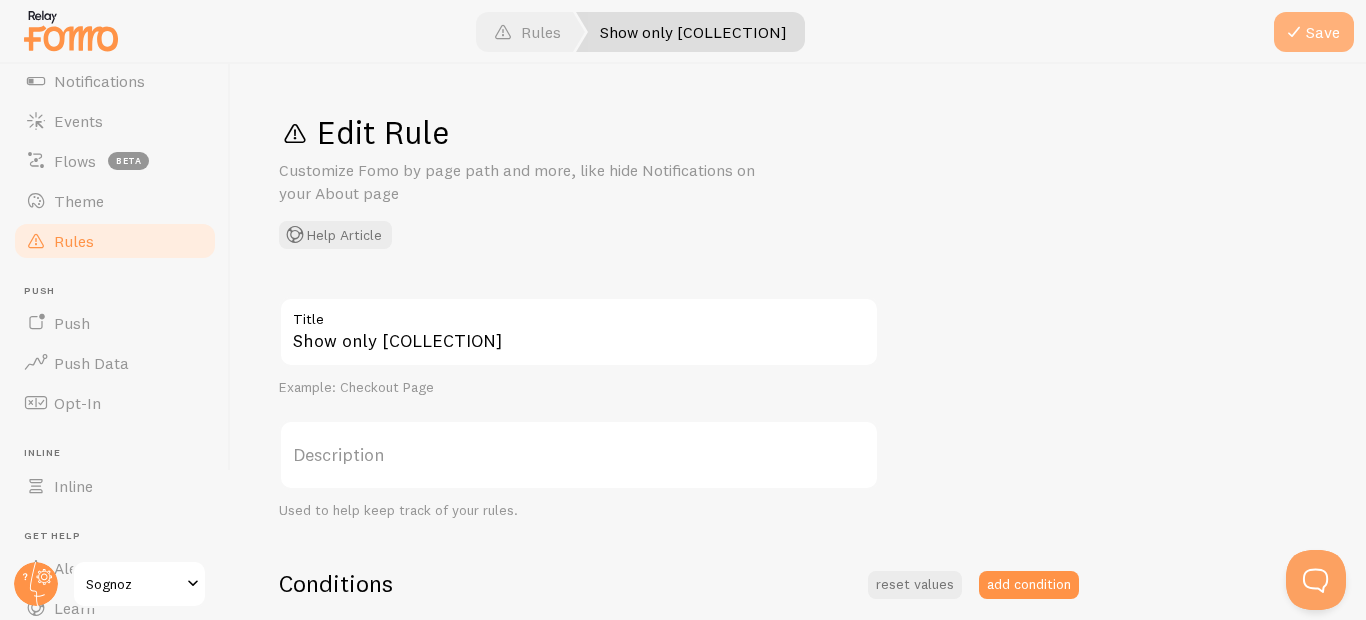 click at bounding box center (1294, 32) 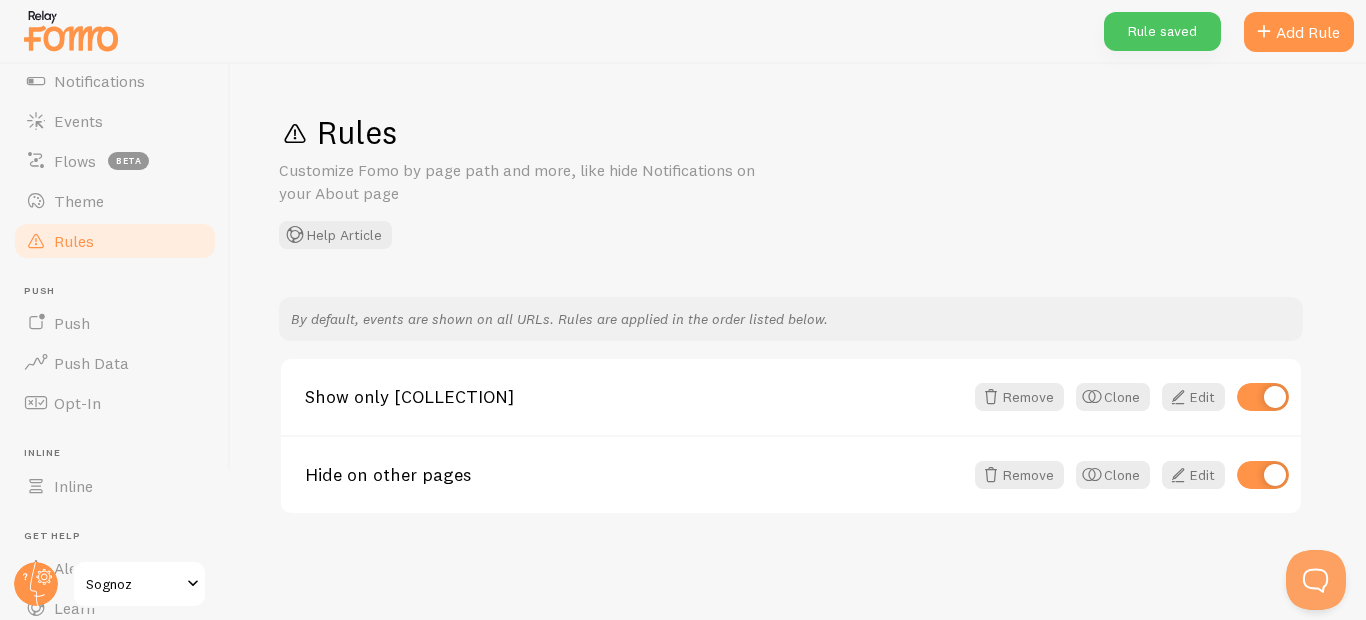 click on "Rules
Customize Fomo by page path and more, like hide Notifications on your About page
Help Article" at bounding box center [798, 180] 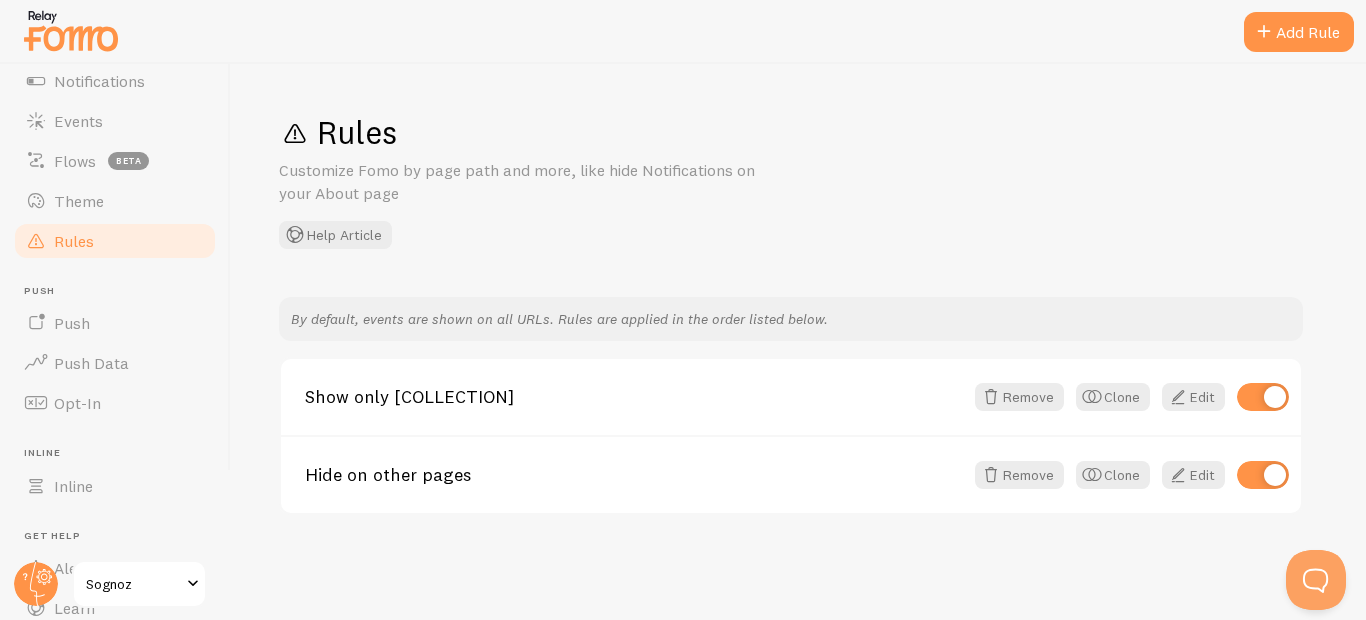 click on "Rules" at bounding box center [798, 132] 